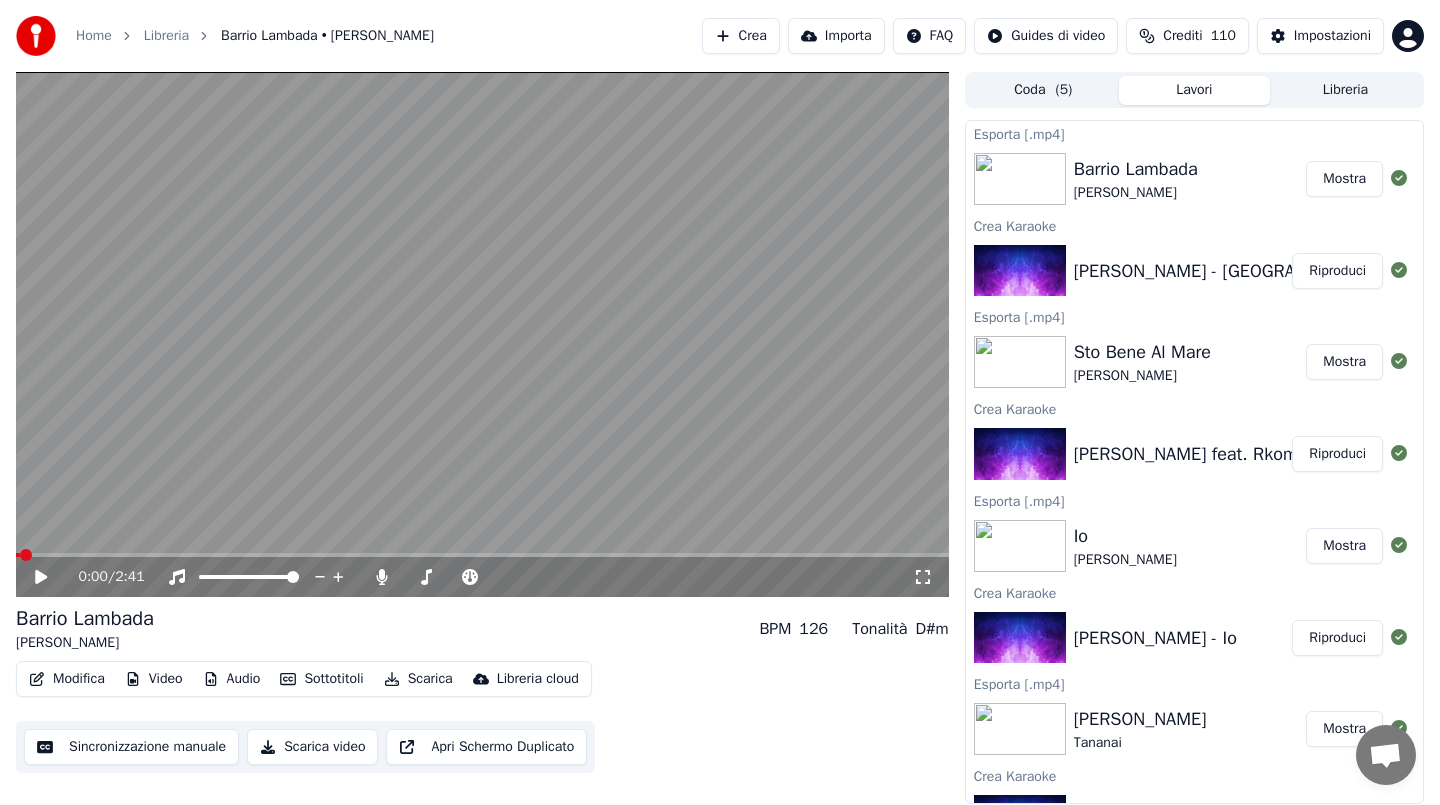 scroll, scrollTop: 0, scrollLeft: 0, axis: both 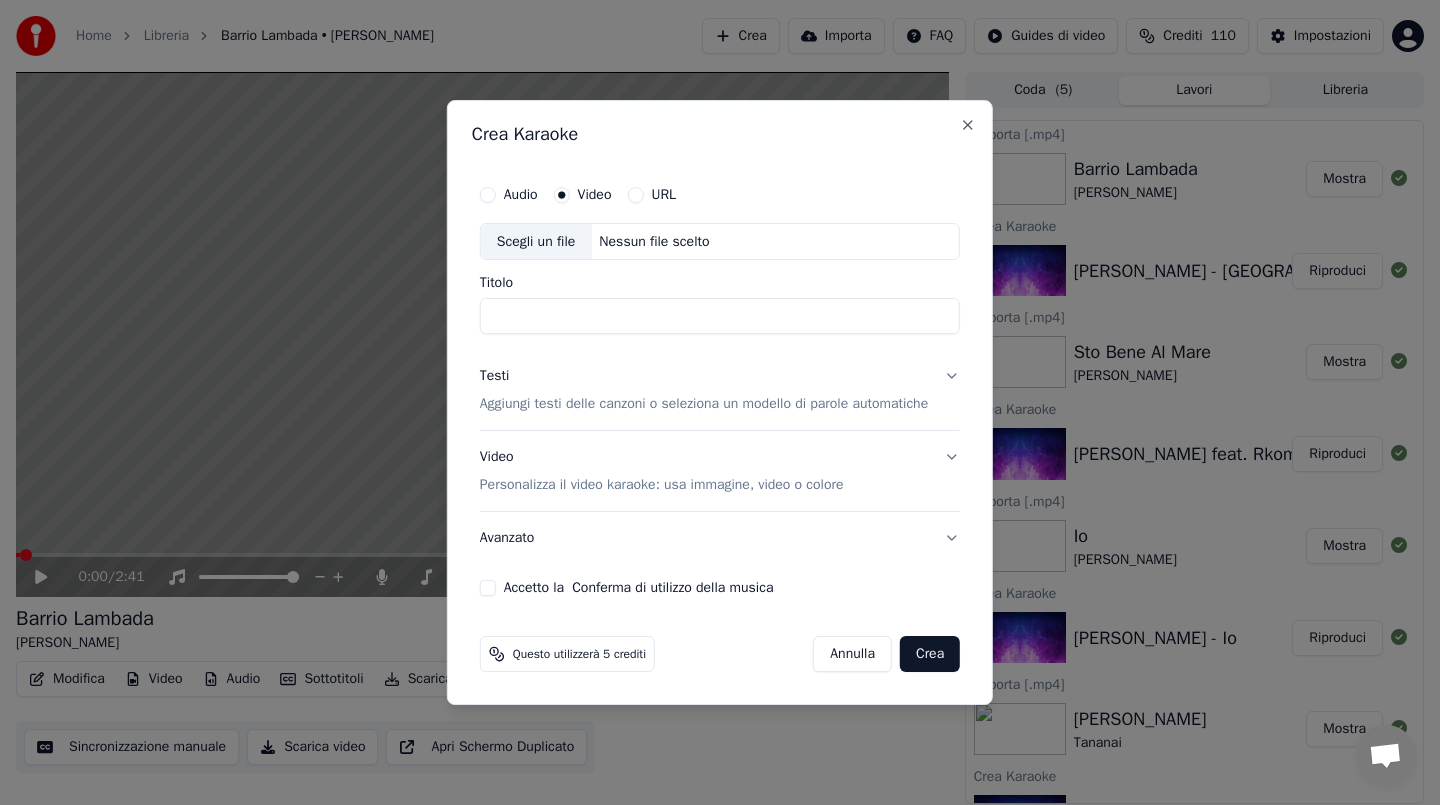 click on "Nessun file scelto" at bounding box center [654, 242] 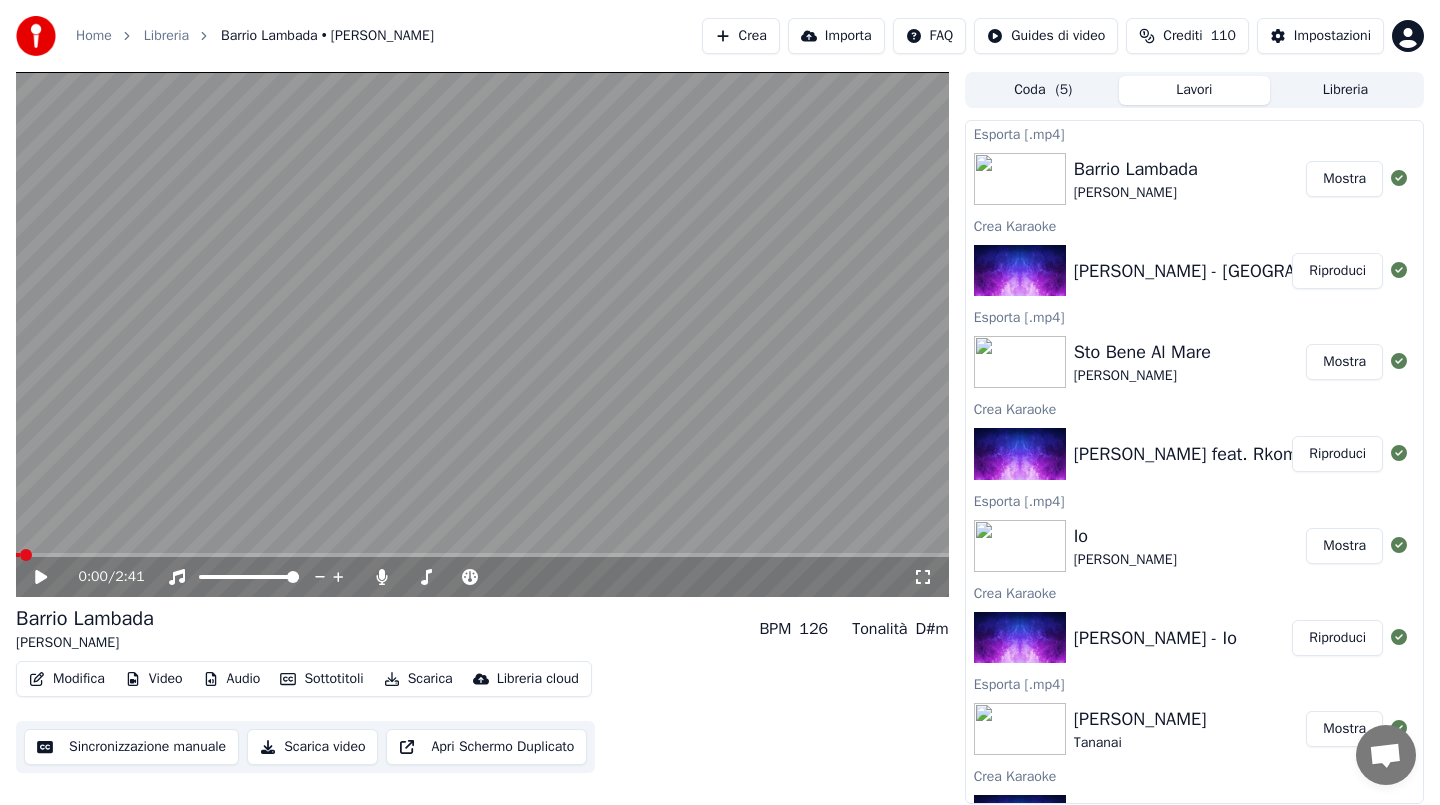click on "Crea" at bounding box center [741, 36] 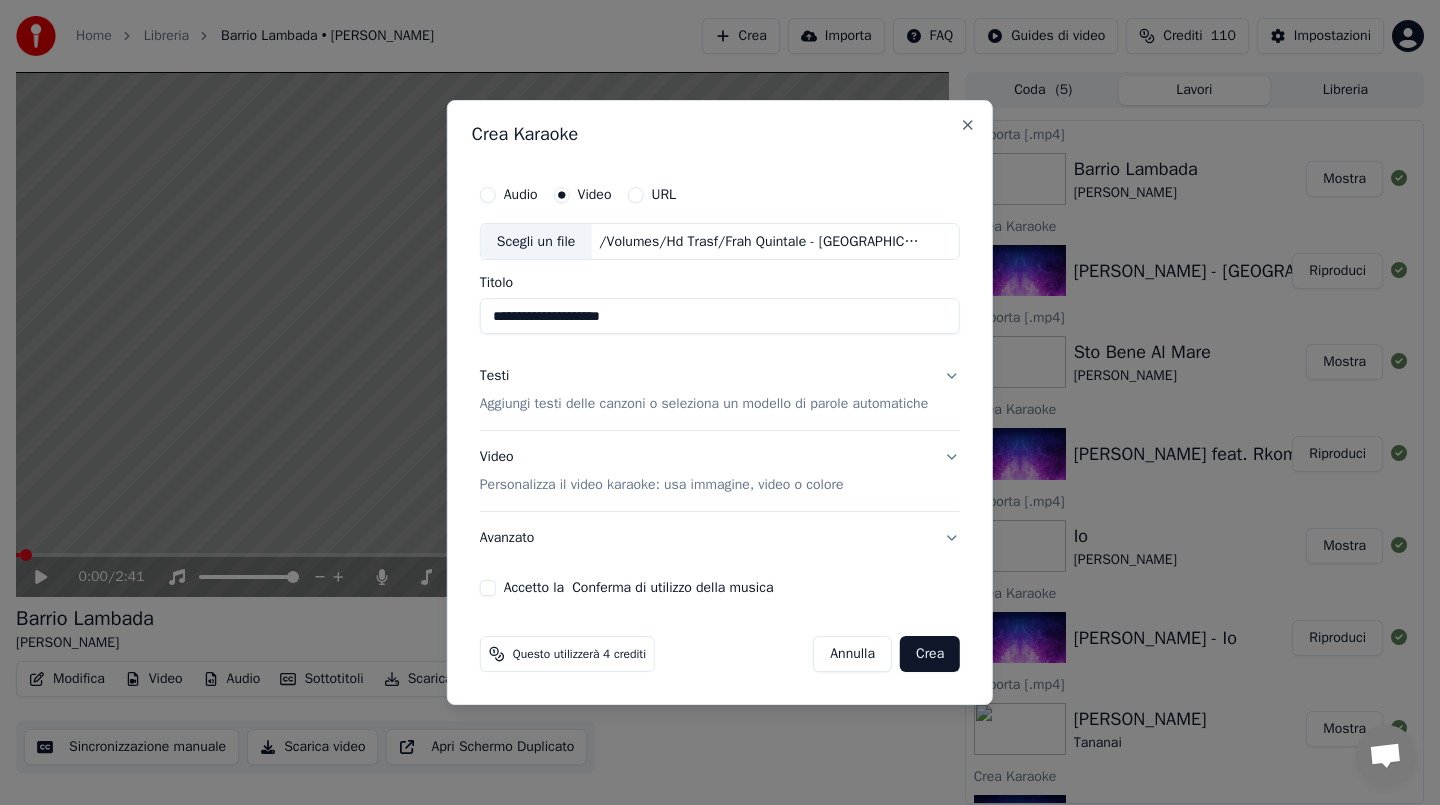 click on "Aggiungi testi delle canzoni o seleziona un modello di parole automatiche" at bounding box center (704, 405) 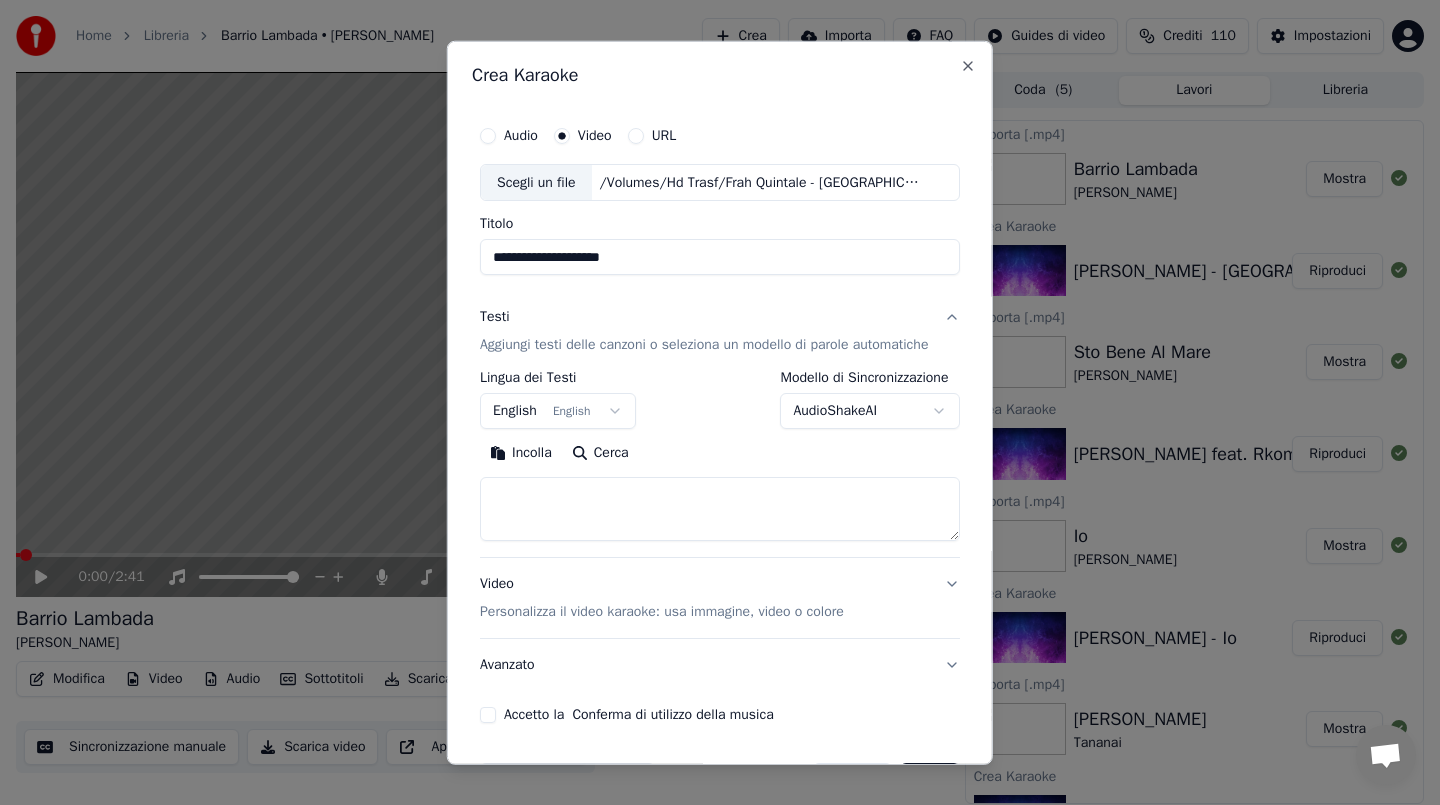 click on "Incolla" at bounding box center [521, 453] 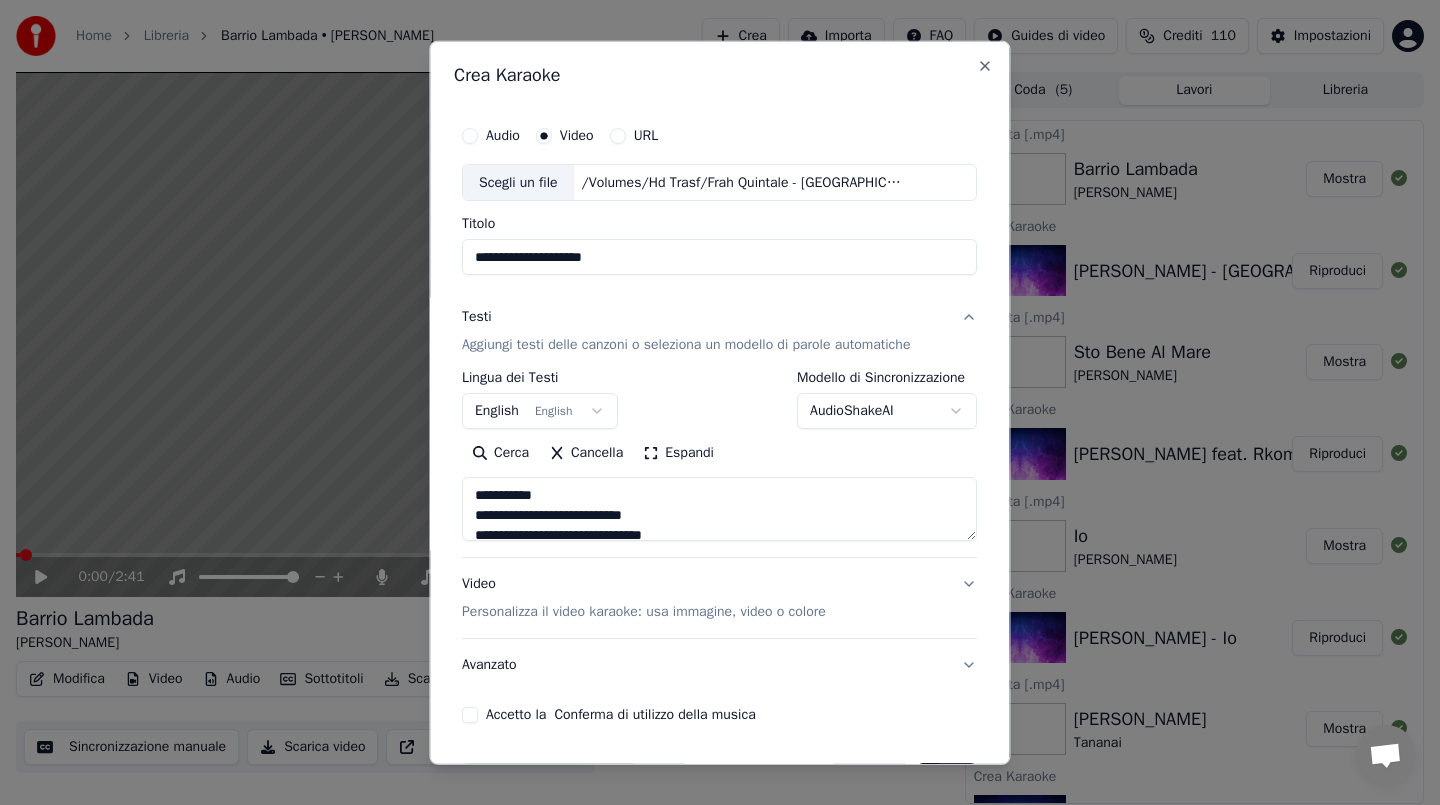 drag, startPoint x: 474, startPoint y: 513, endPoint x: 474, endPoint y: 490, distance: 23 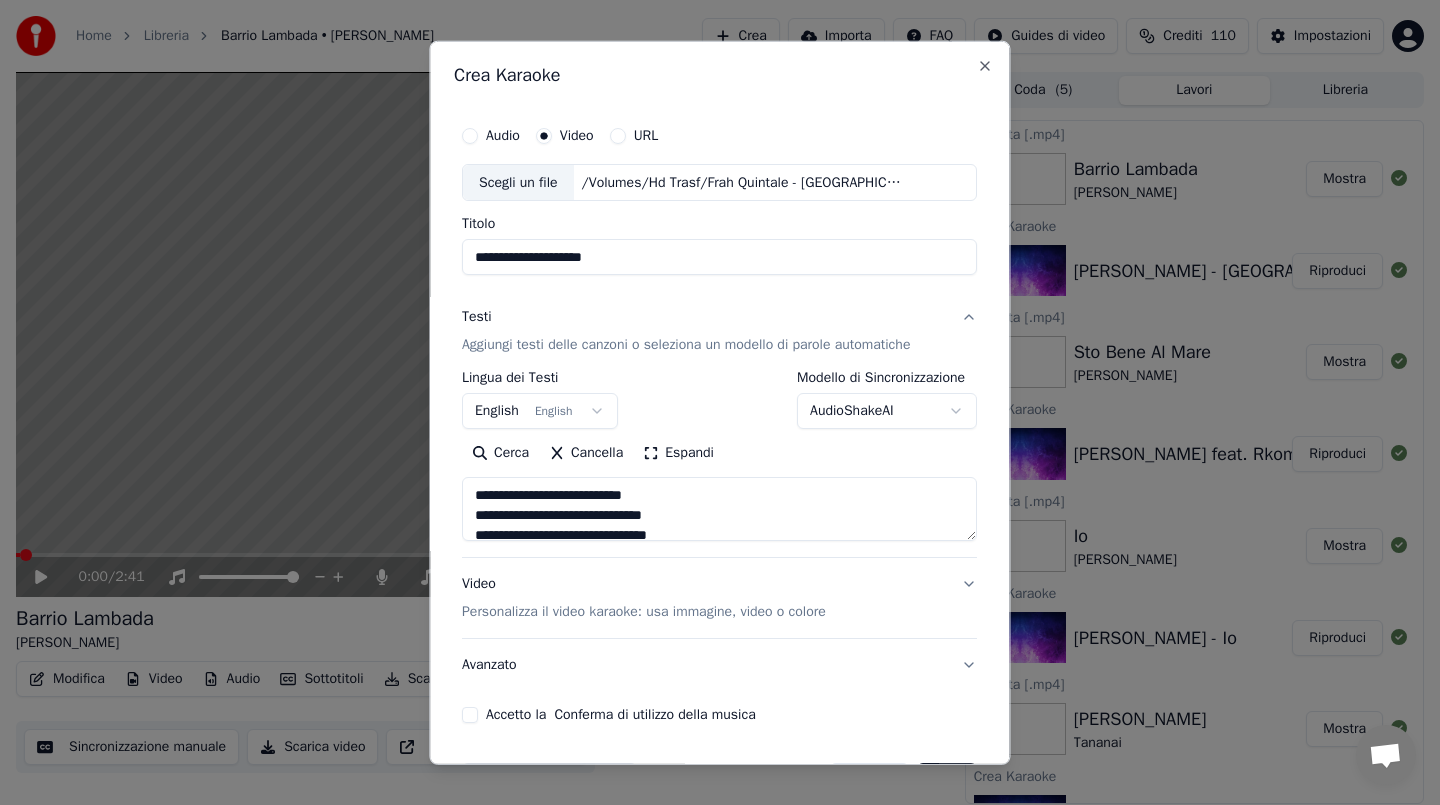 type on "**********" 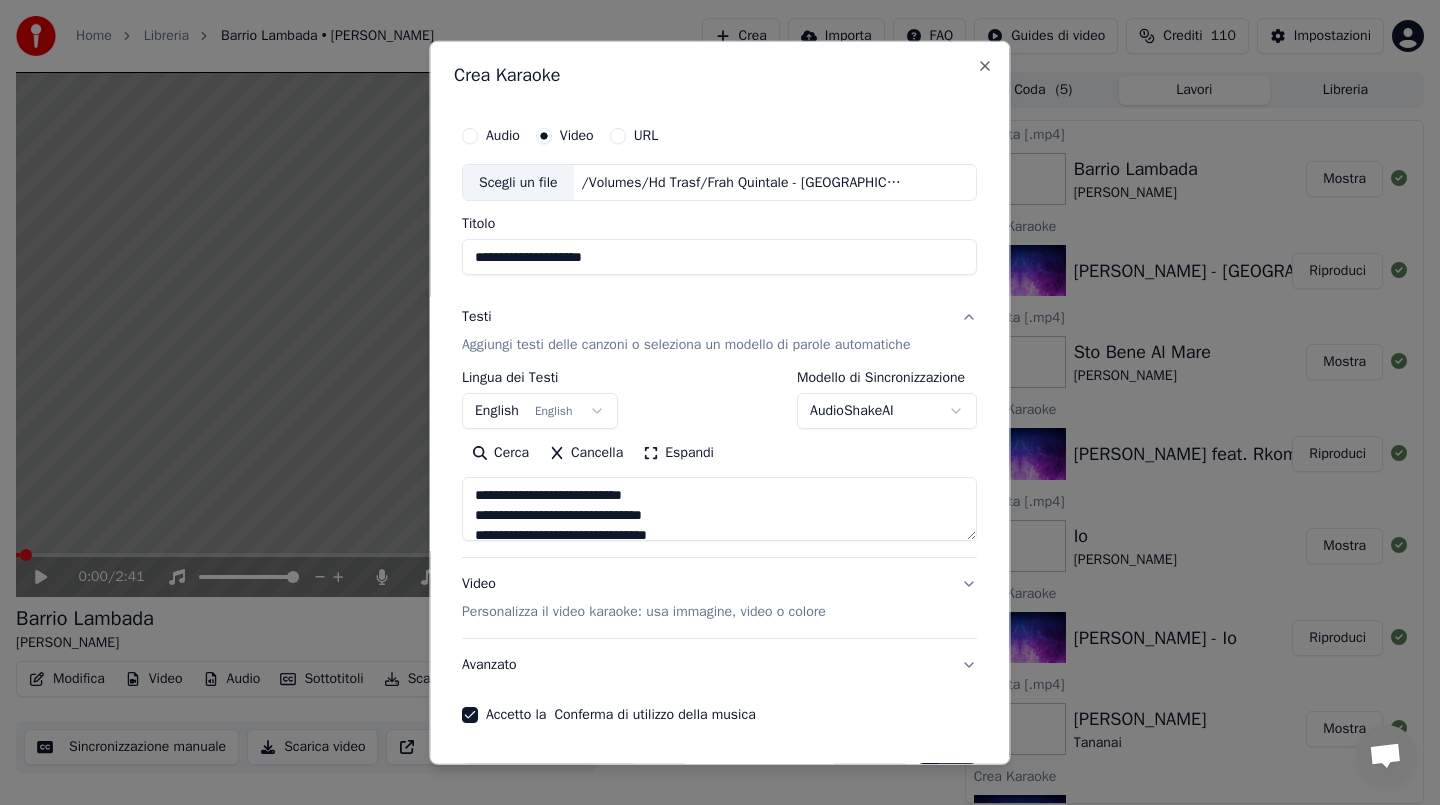 scroll, scrollTop: 67, scrollLeft: 0, axis: vertical 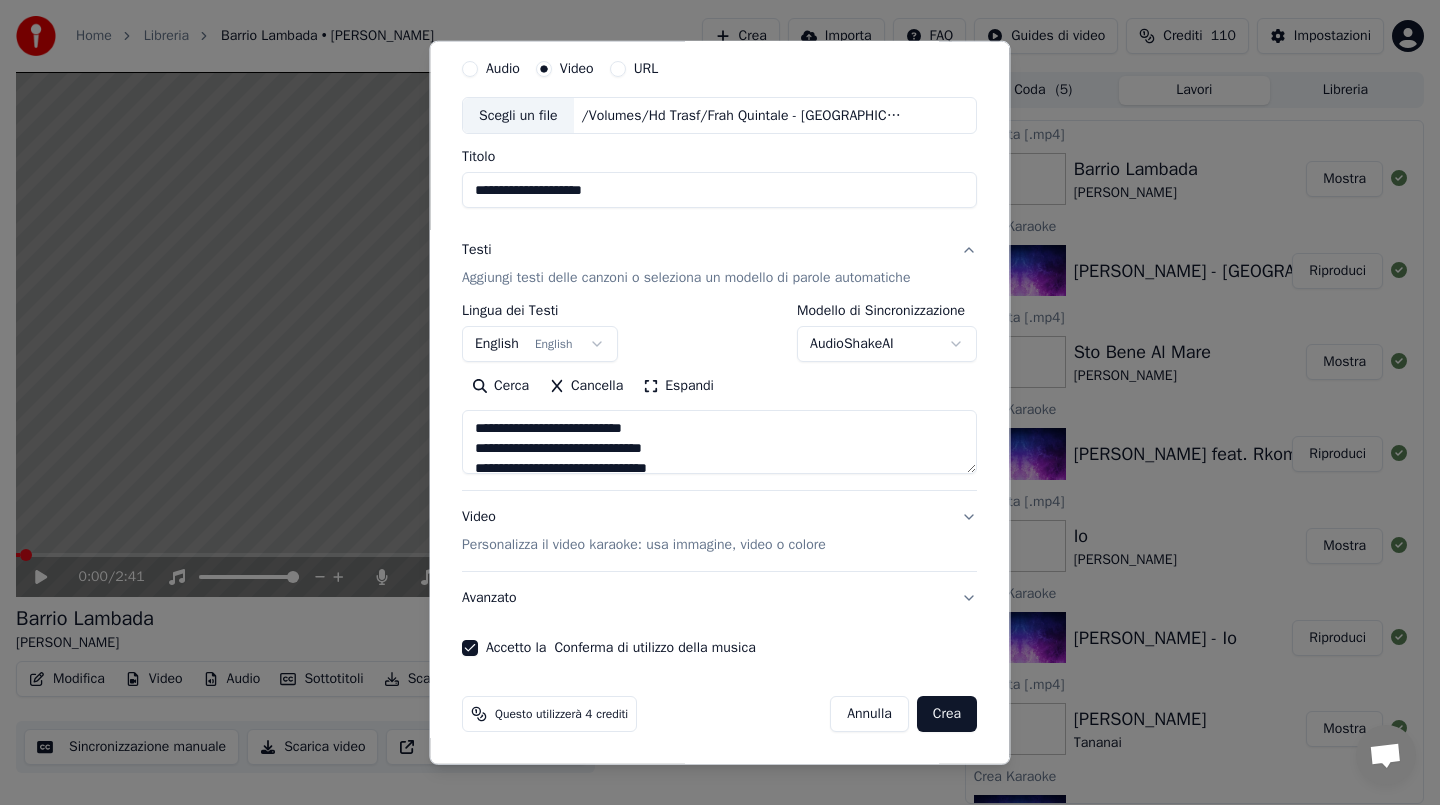 click on "Crea" at bounding box center [947, 714] 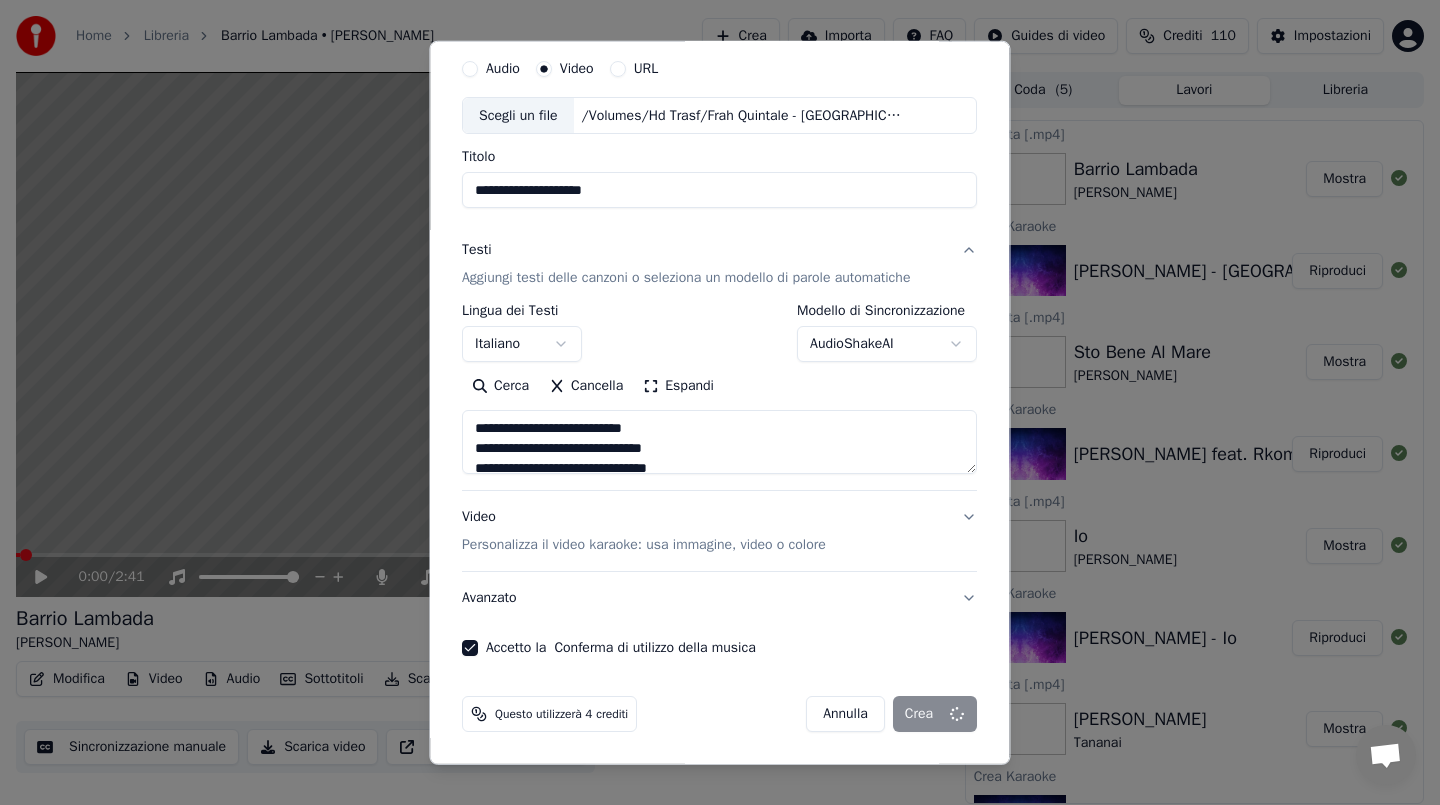 type 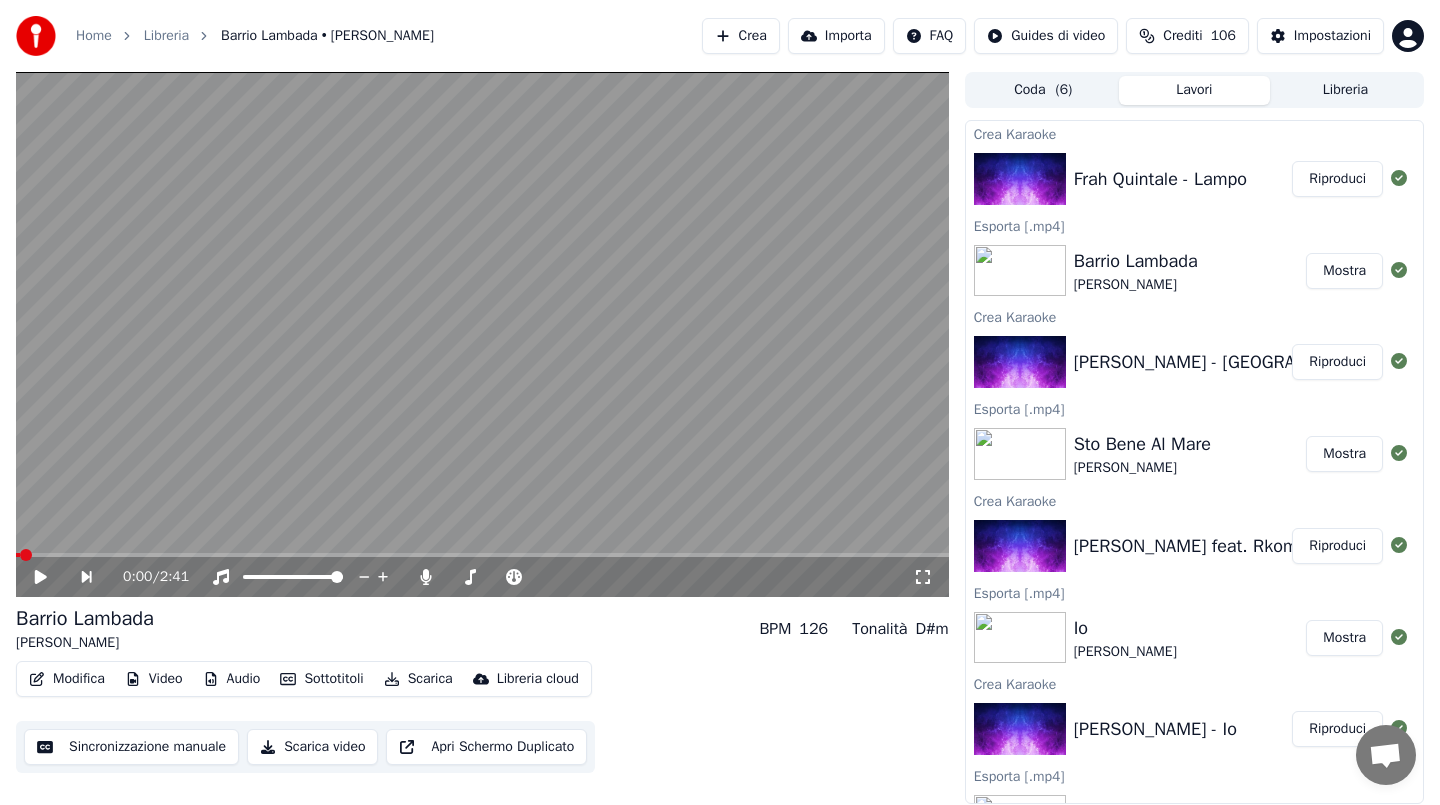 click on "Riproduci" at bounding box center (1337, 179) 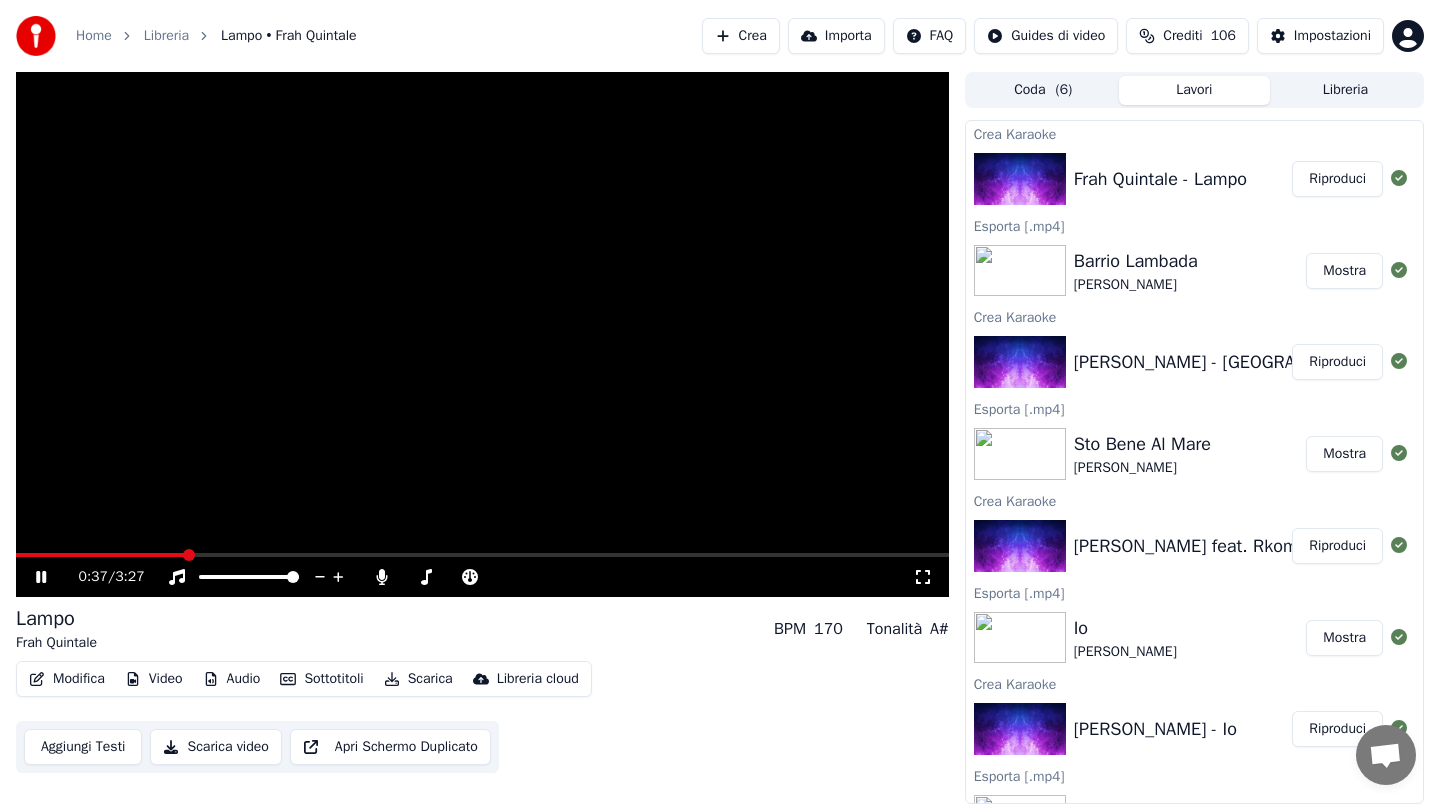click on "Sottotitoli" at bounding box center [321, 679] 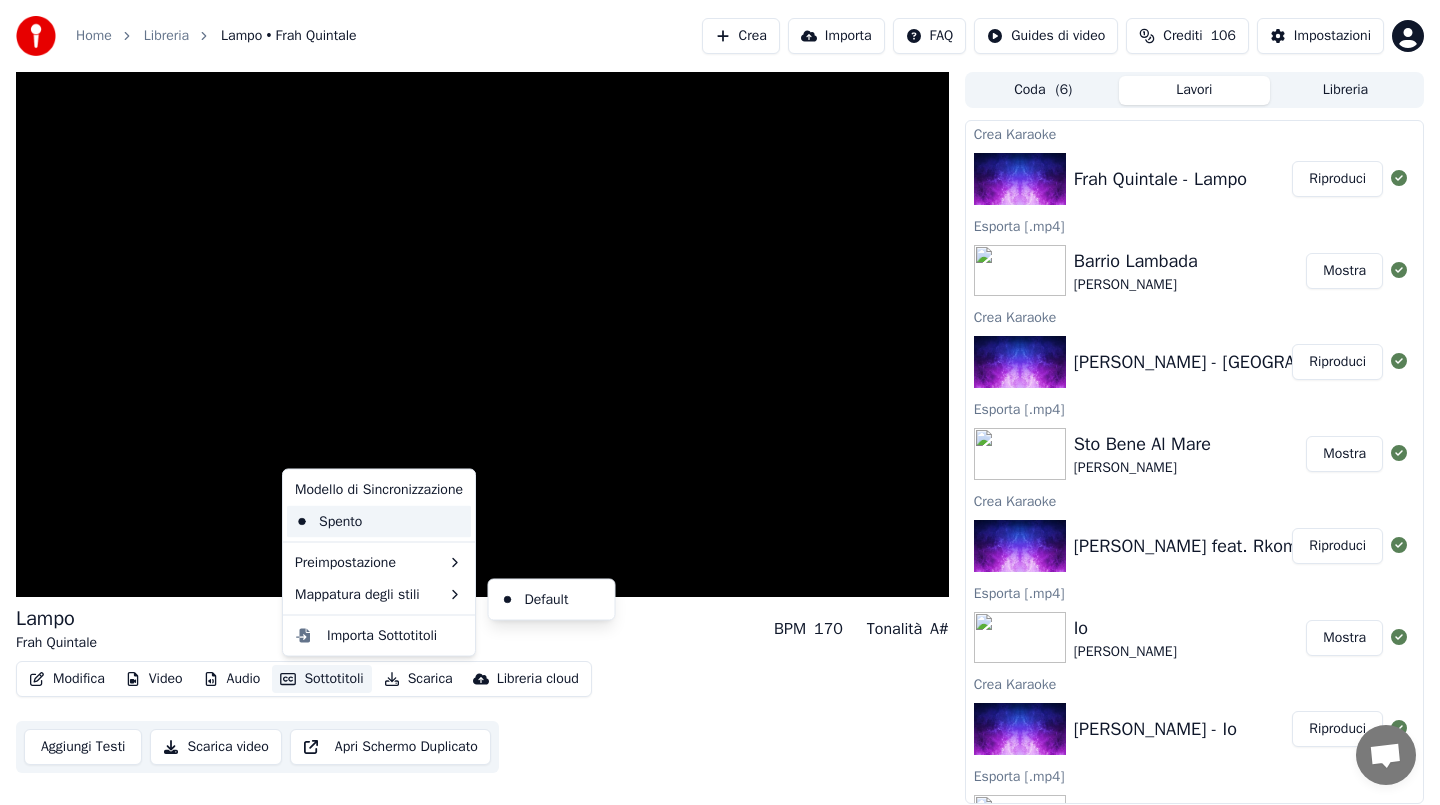 click on "Spento" at bounding box center (379, 521) 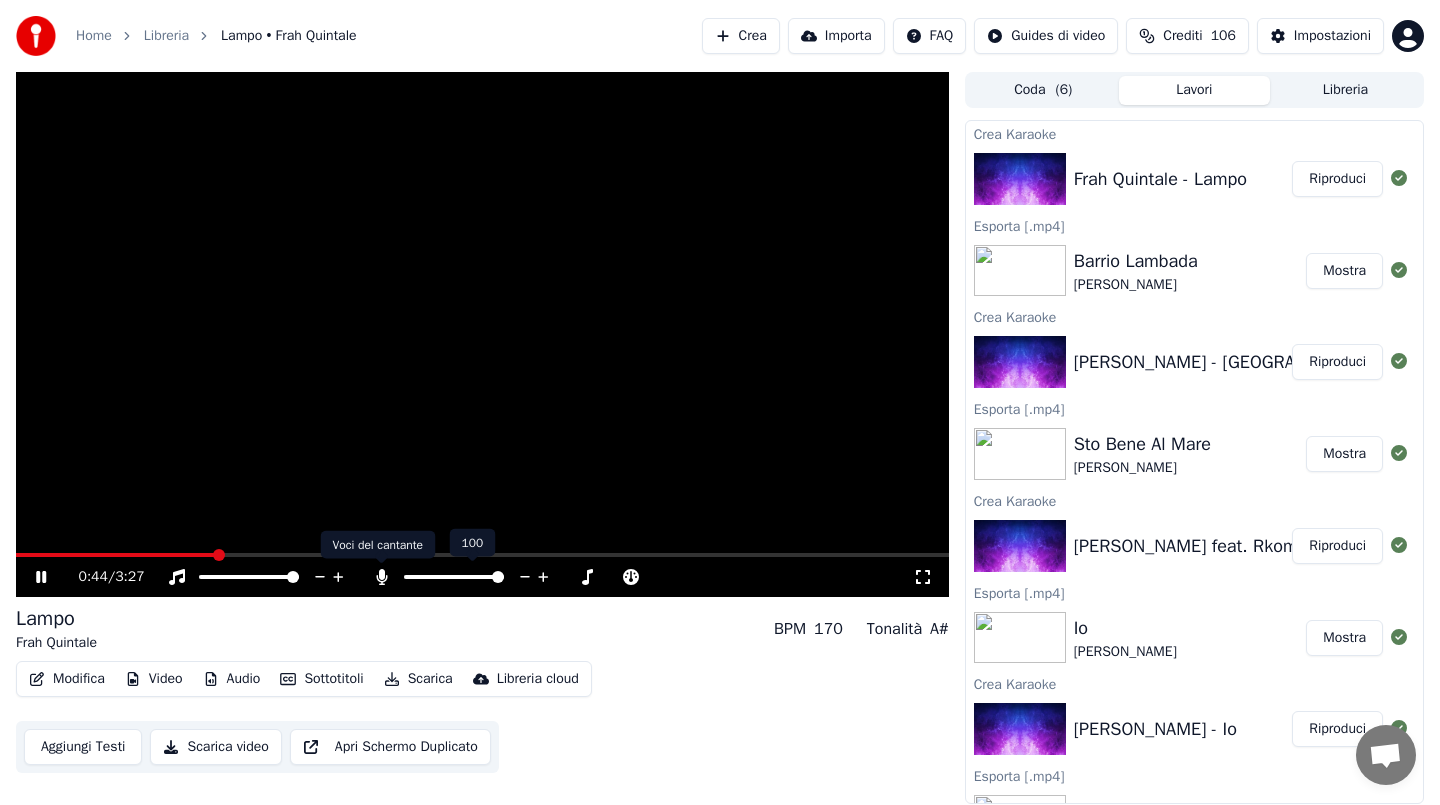 click at bounding box center [382, 563] 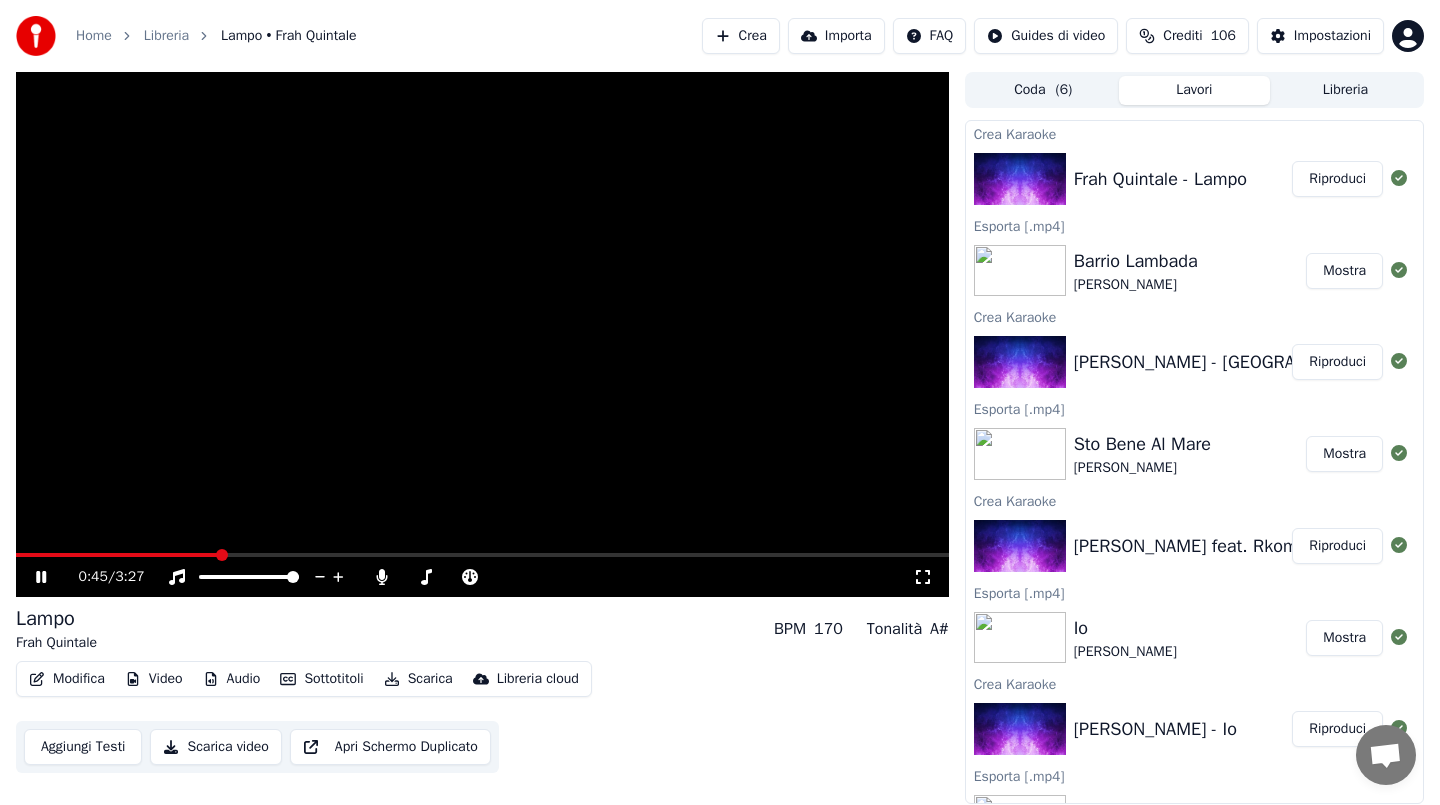 click at bounding box center (482, 334) 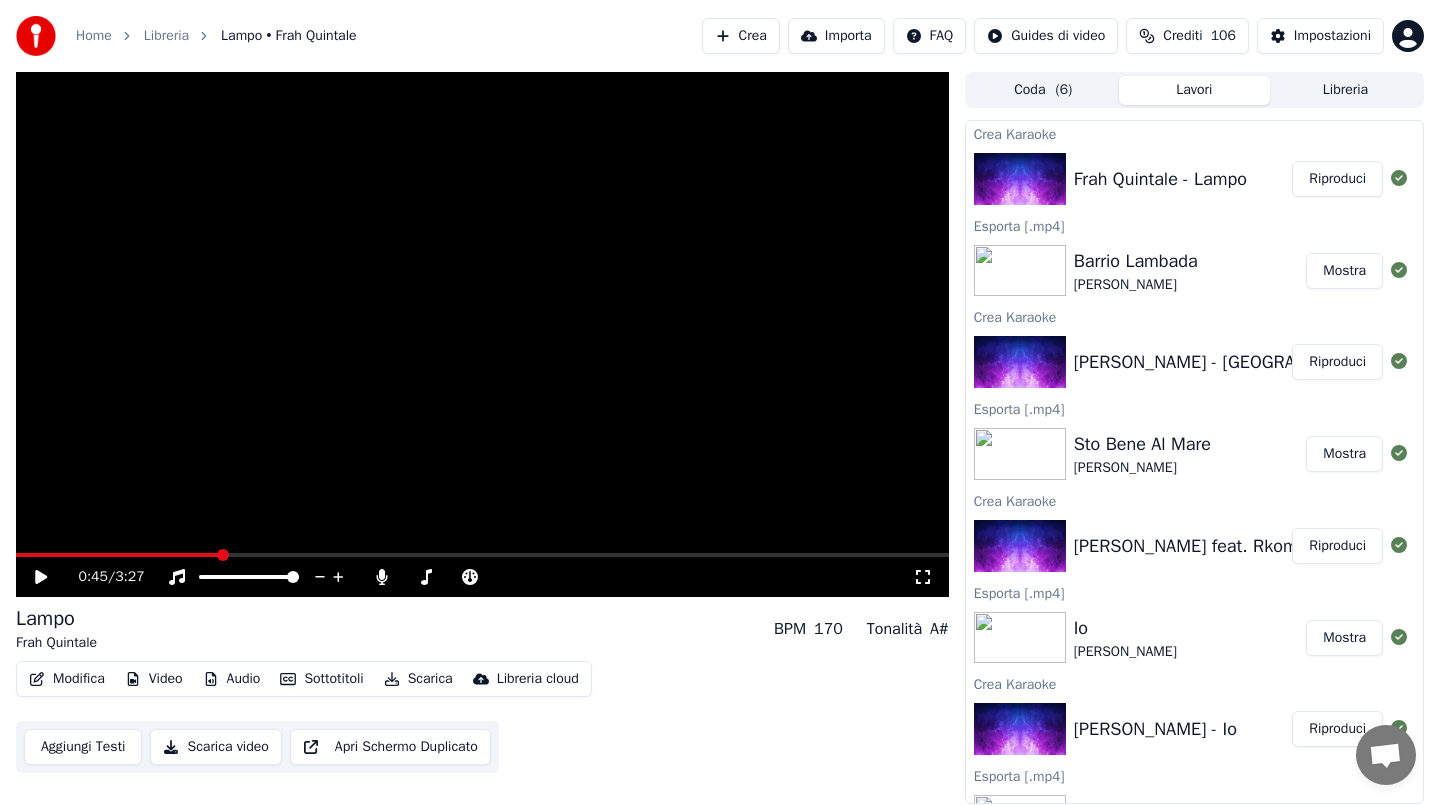 click on "Riproduci" at bounding box center [1337, 362] 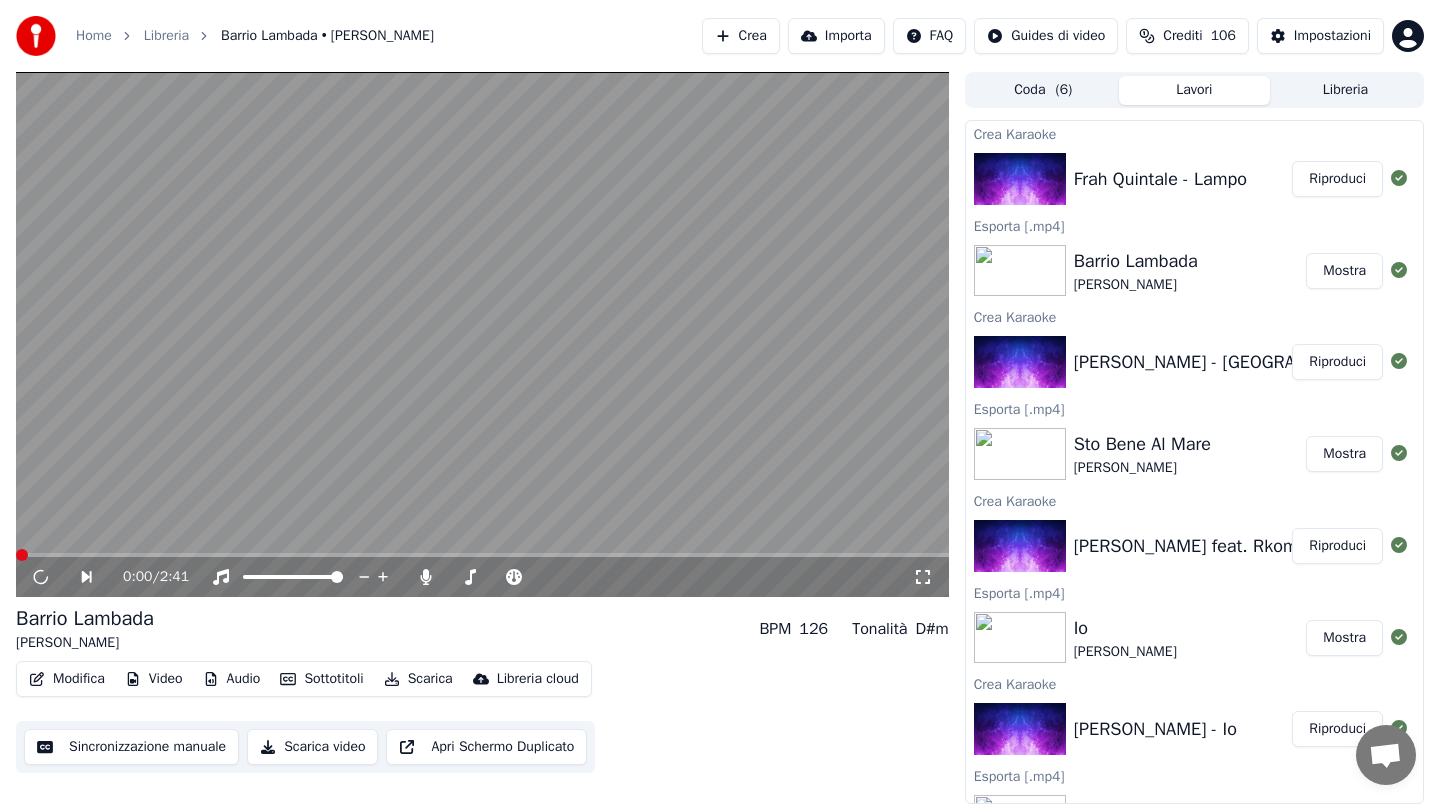 click on "Riproduci" at bounding box center [1337, 179] 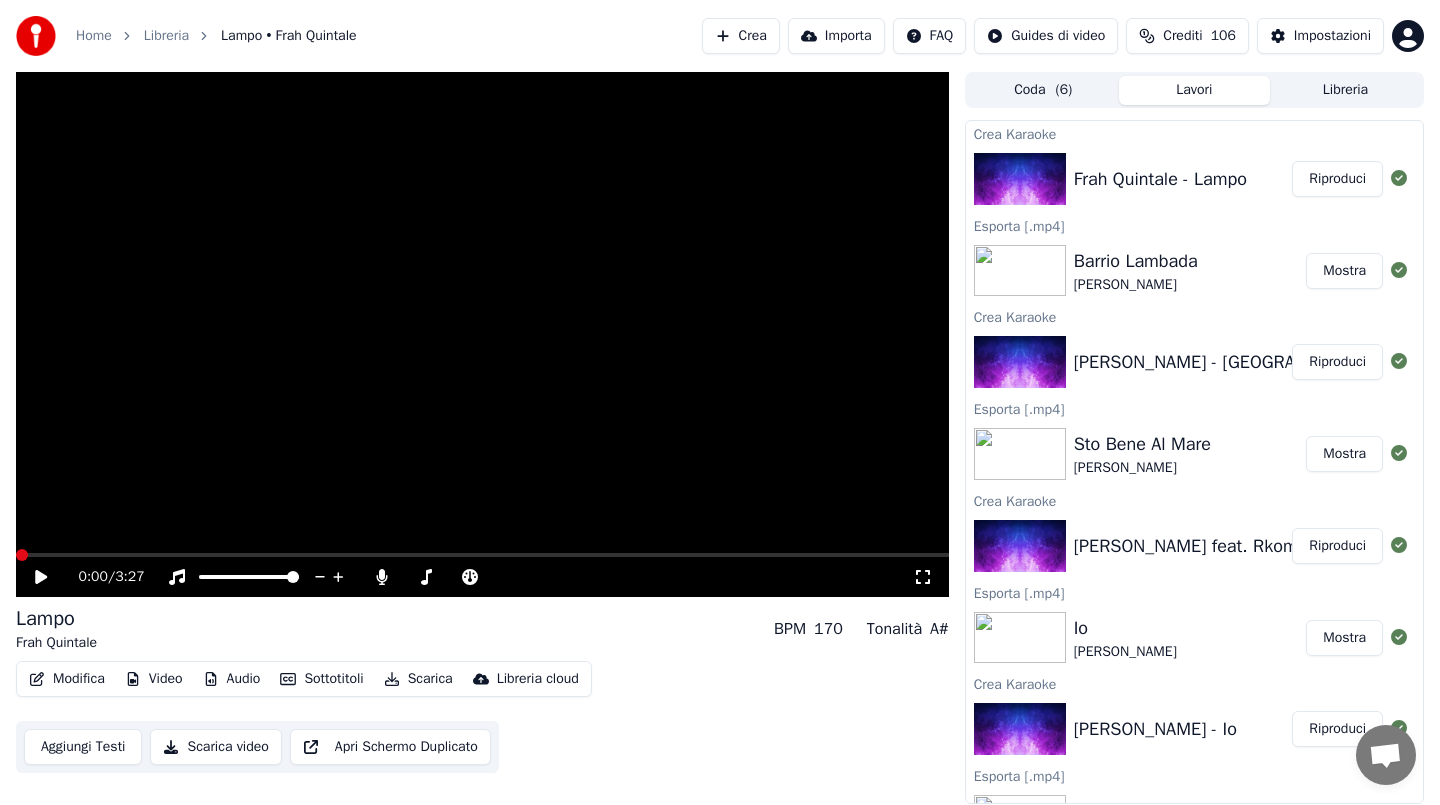 click on "0:00  /  3:27" at bounding box center [482, 577] 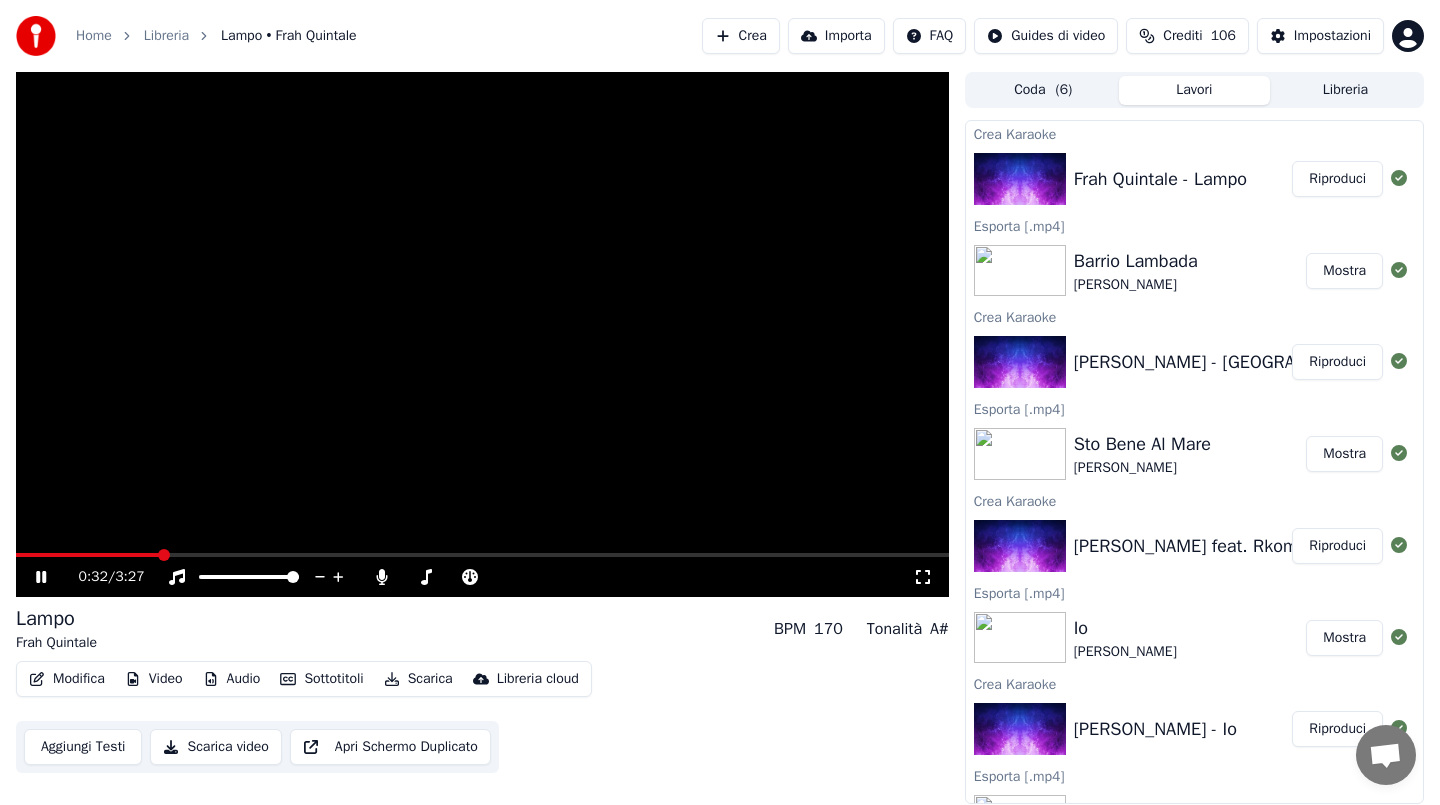click at bounding box center [482, 555] 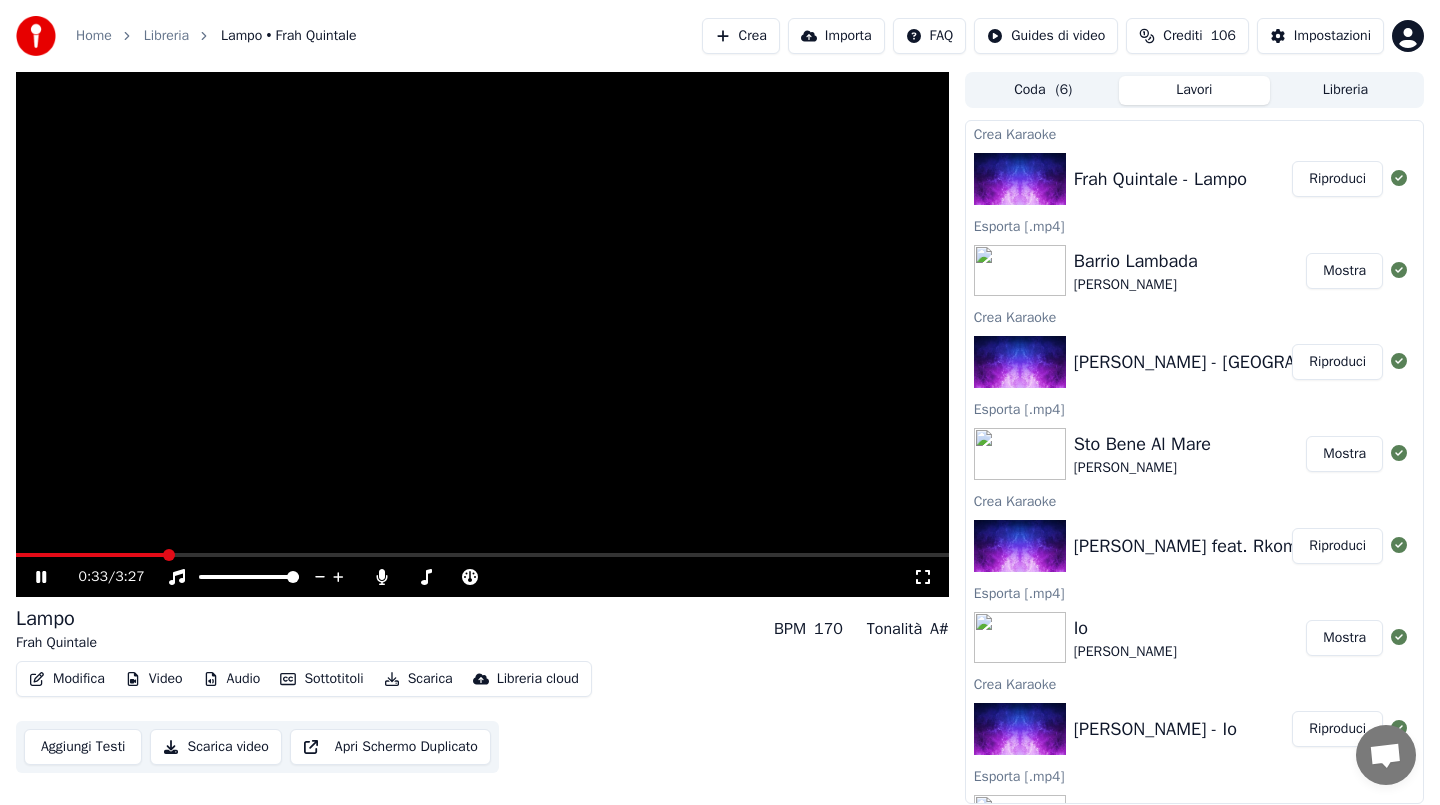 click at bounding box center (482, 334) 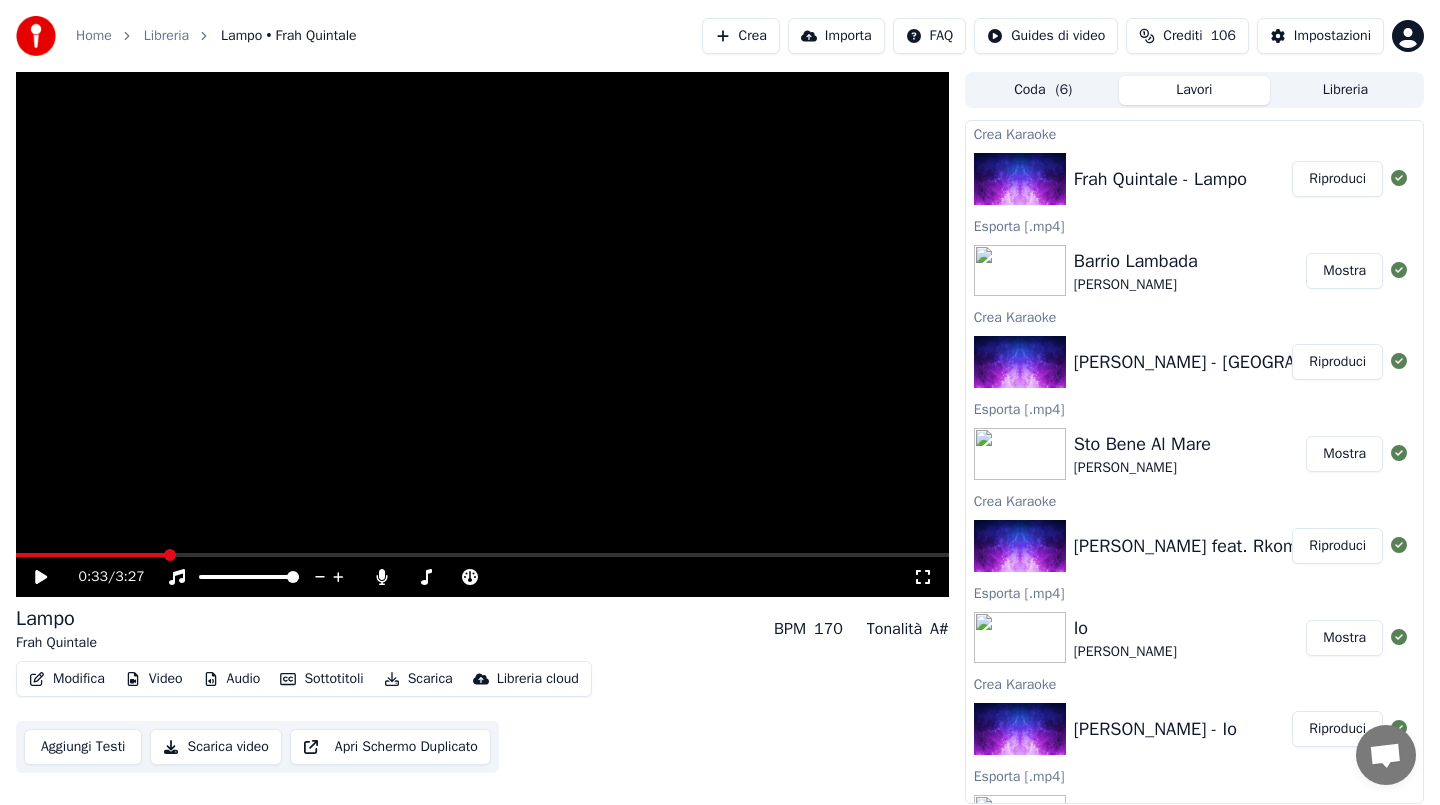 click on "Aggiungi Testi" at bounding box center (83, 747) 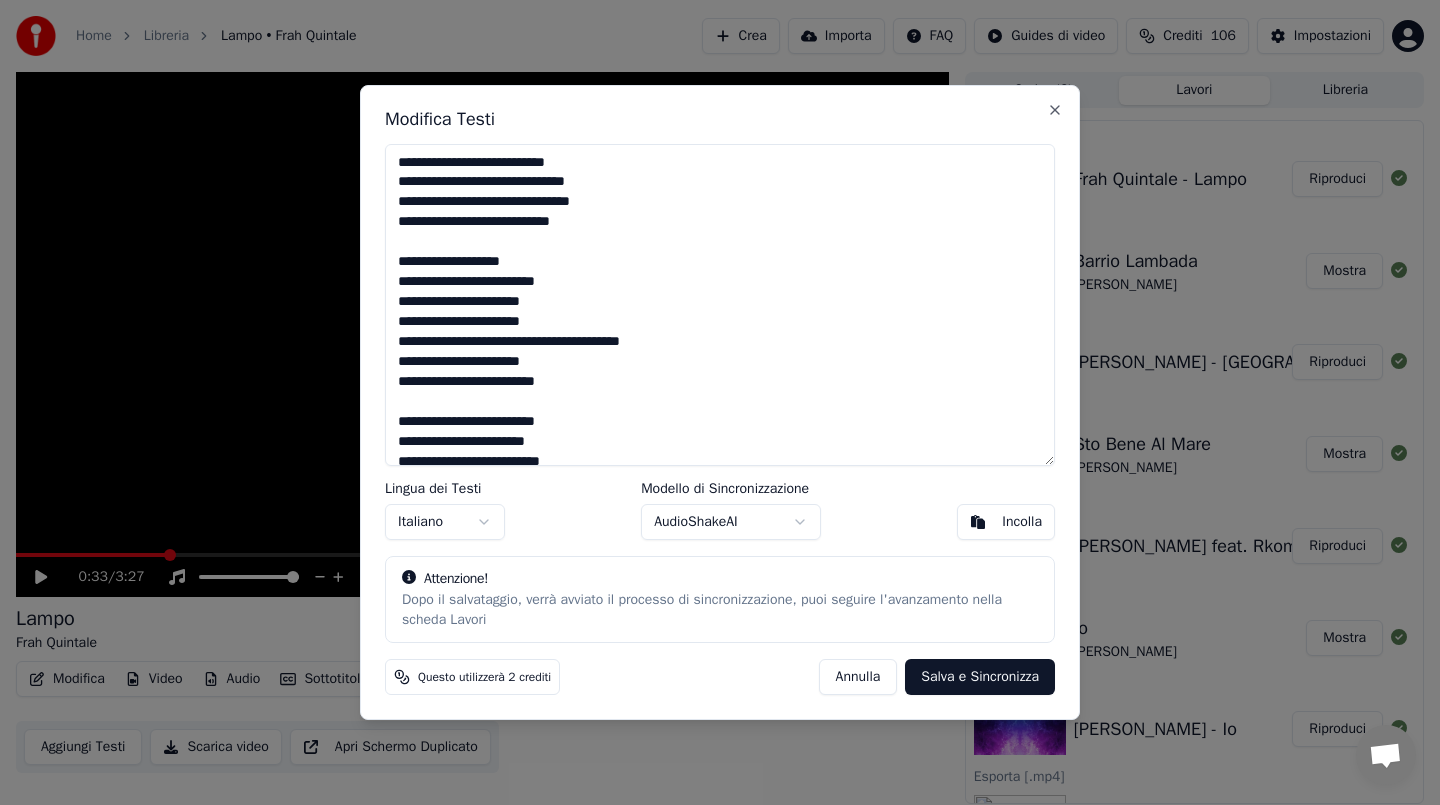 click on "Salva e Sincronizza" at bounding box center (980, 677) 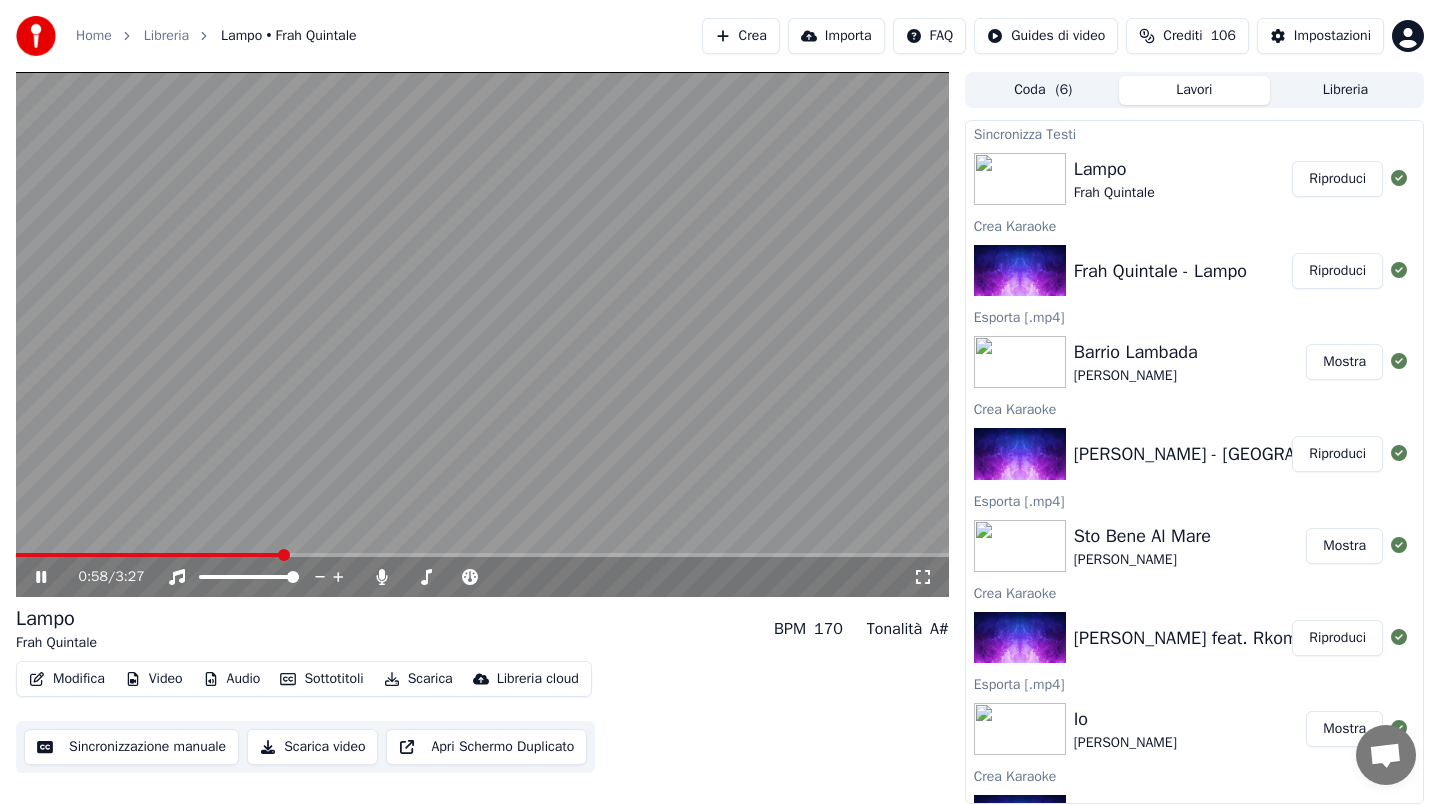click at bounding box center (482, 334) 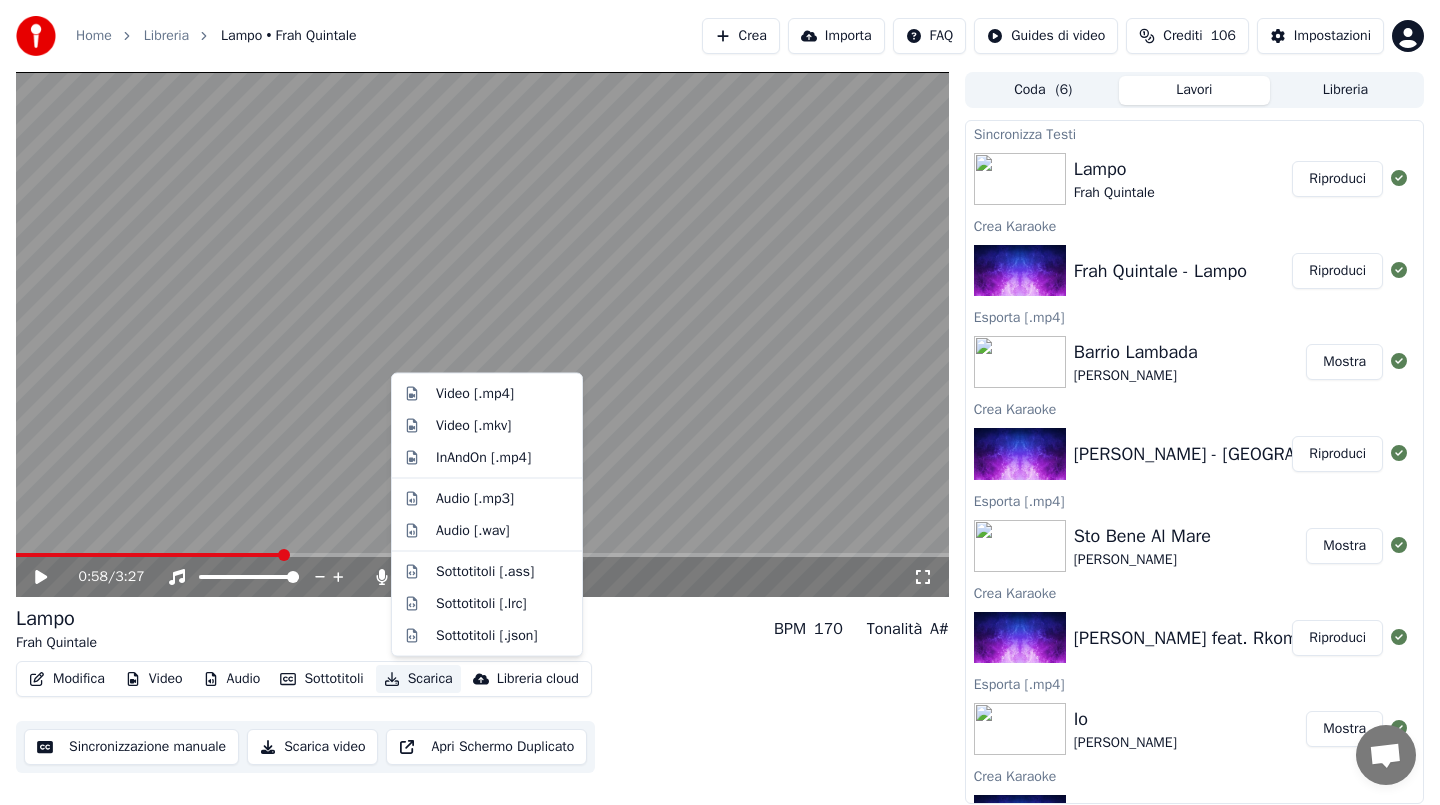 click on "Scarica" at bounding box center (418, 679) 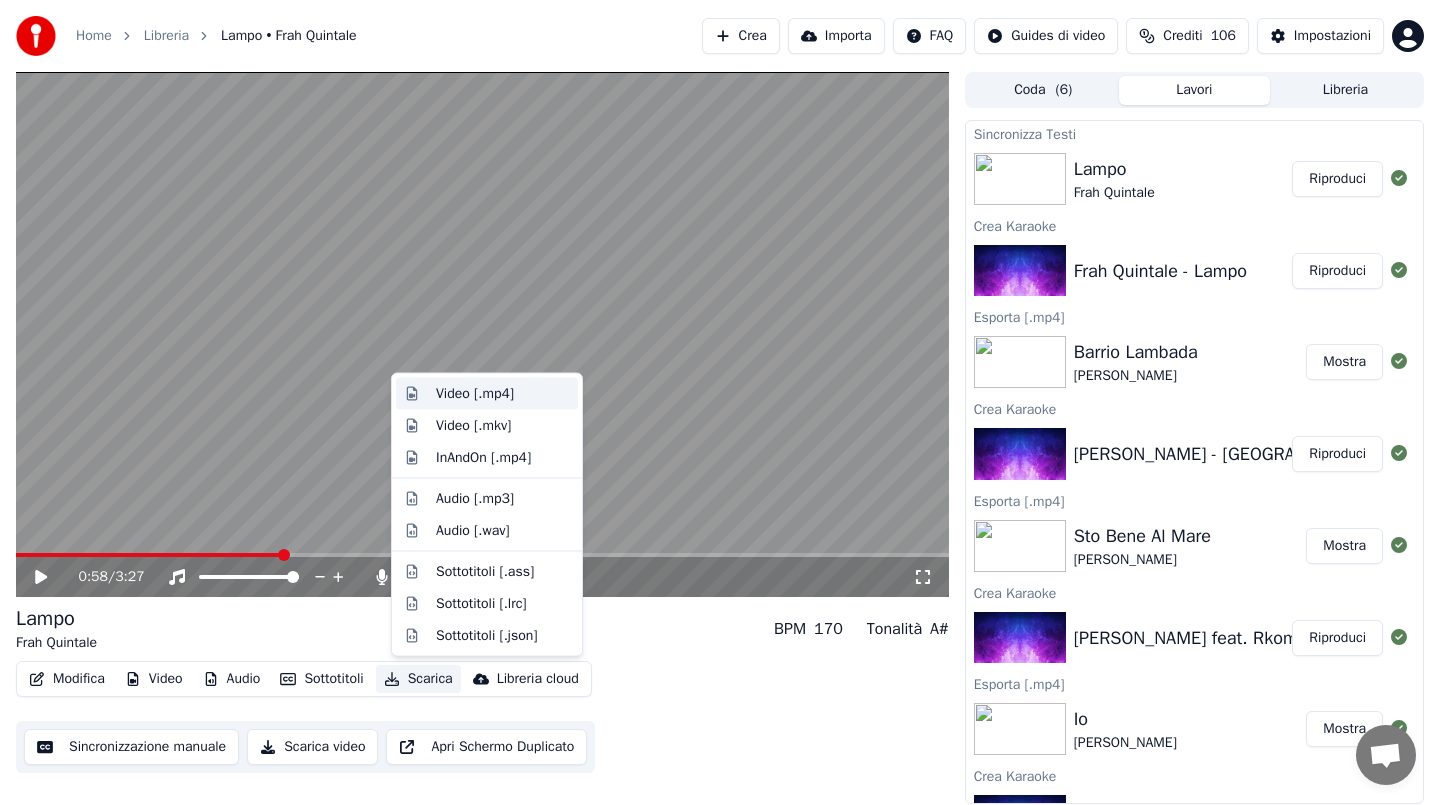 click on "Video [.mp4]" at bounding box center (475, 394) 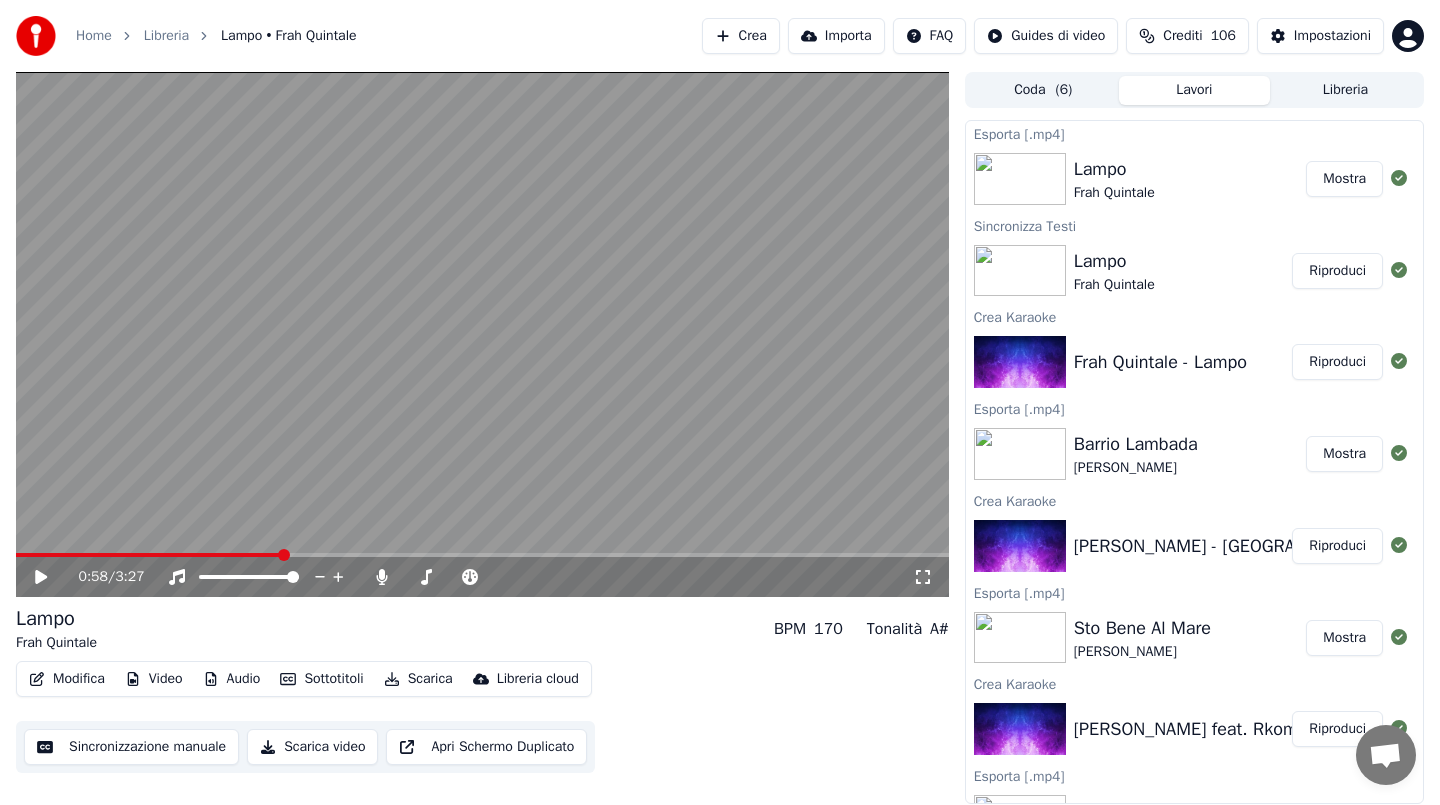 click on "Crea" at bounding box center [741, 36] 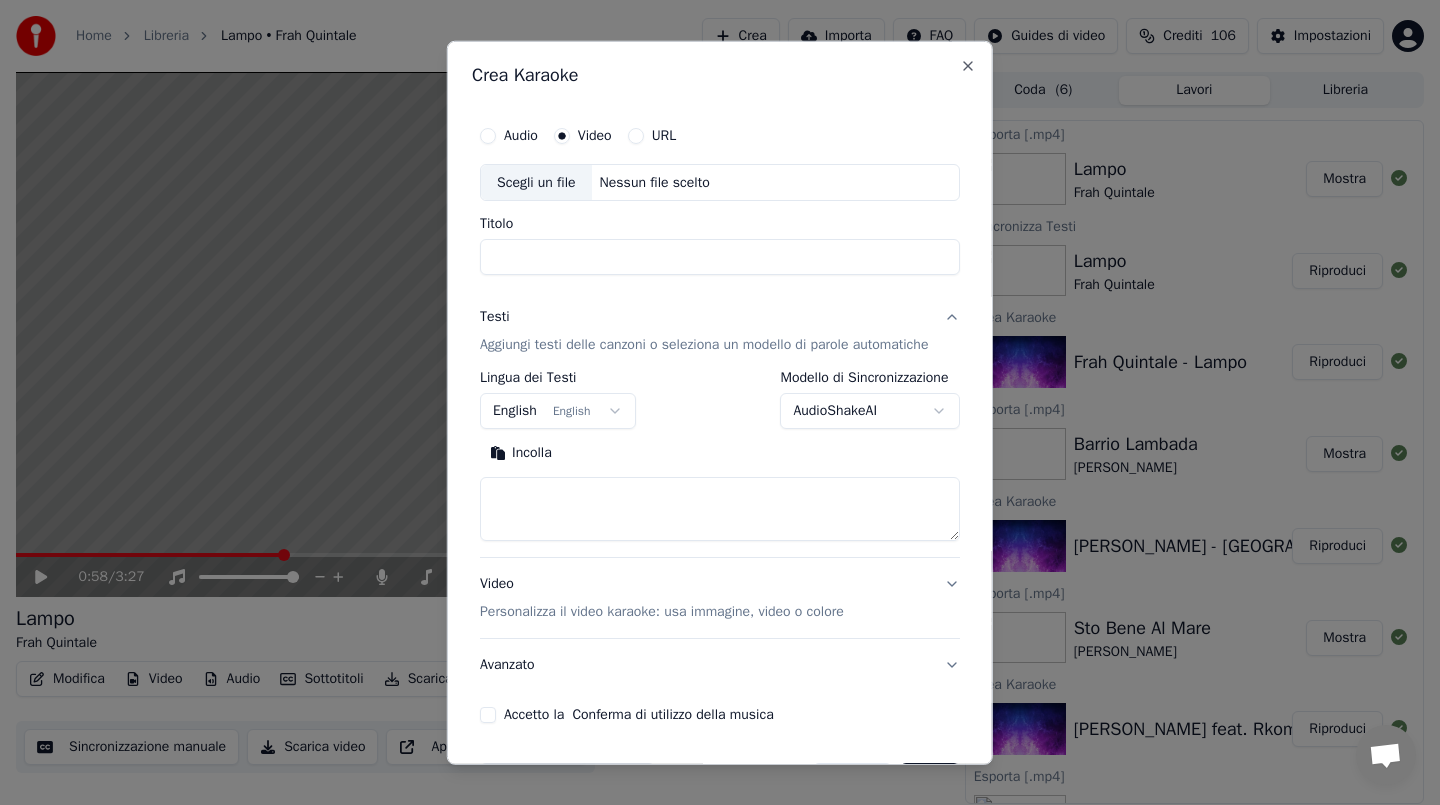 click on "Nessun file scelto" at bounding box center [654, 182] 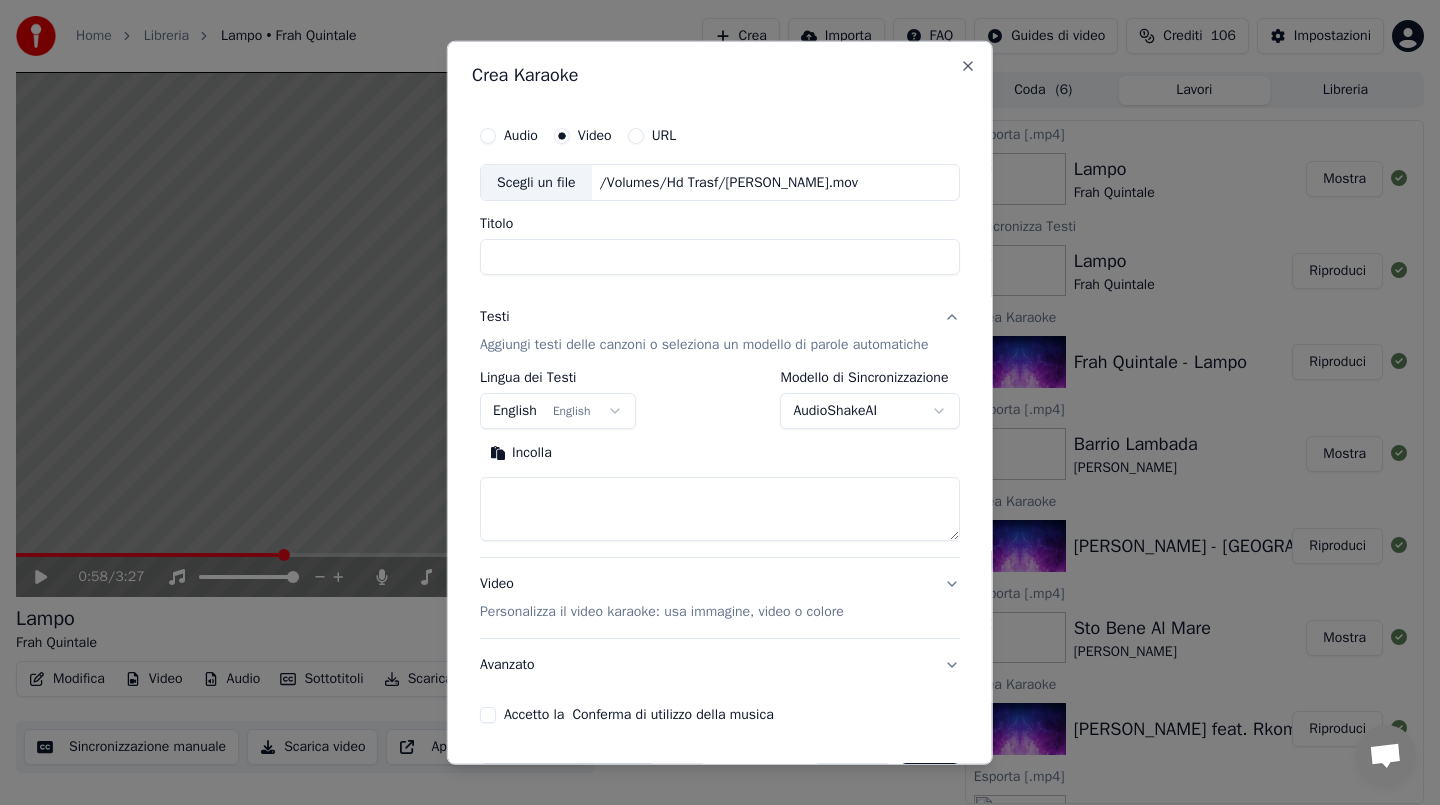 type on "**********" 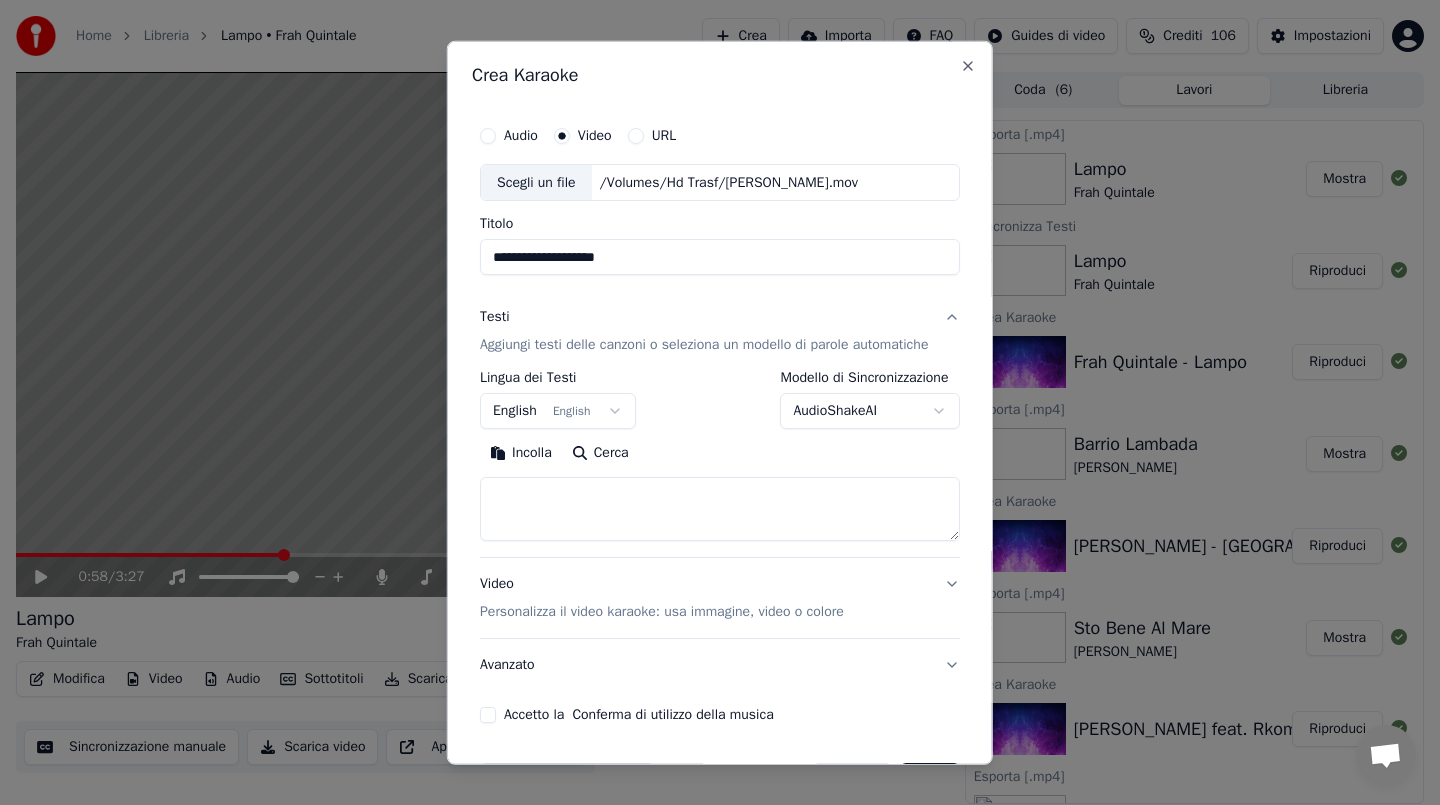 drag, startPoint x: 645, startPoint y: 254, endPoint x: 334, endPoint y: 246, distance: 311.10287 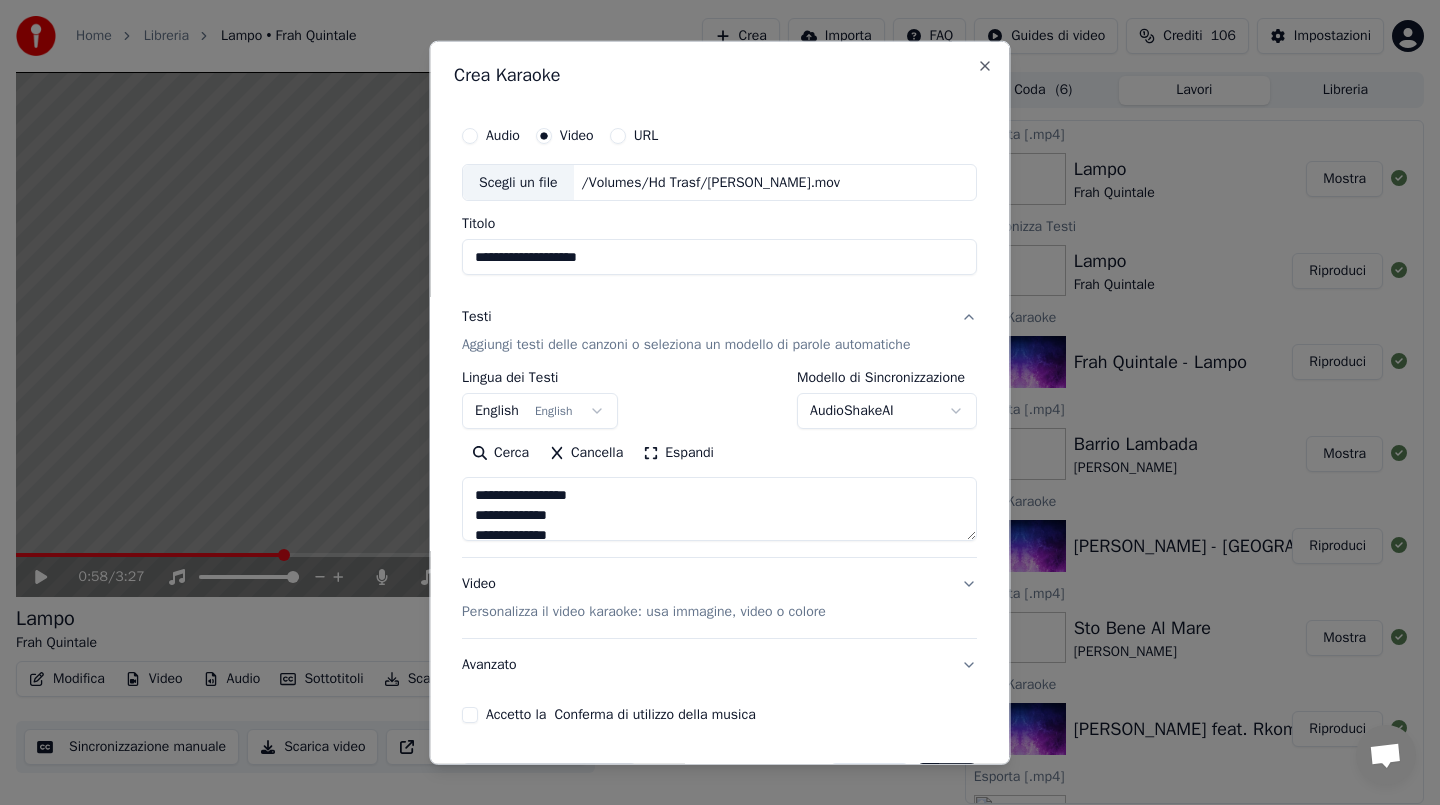 drag, startPoint x: 476, startPoint y: 518, endPoint x: 476, endPoint y: 460, distance: 58 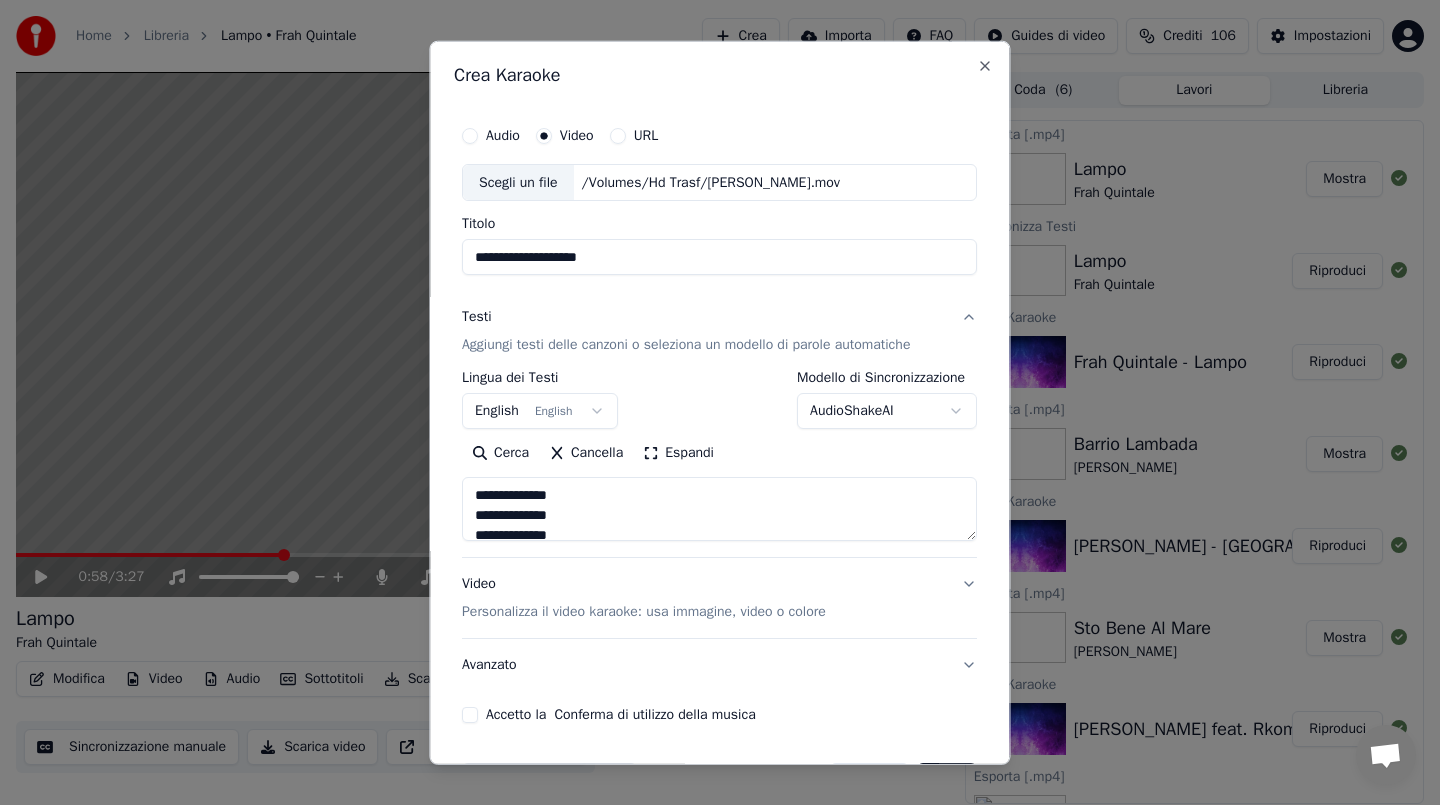 type on "**********" 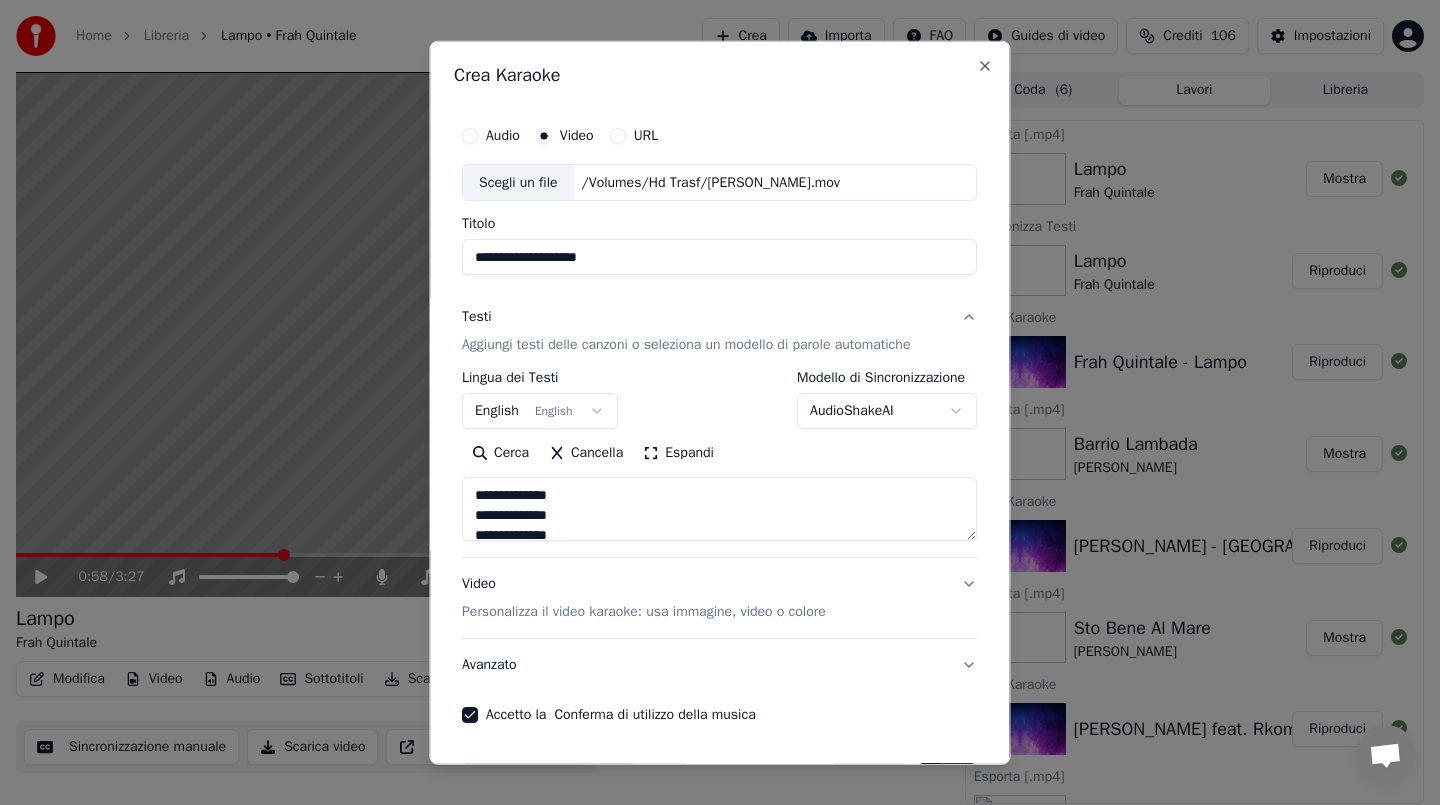 scroll, scrollTop: 67, scrollLeft: 0, axis: vertical 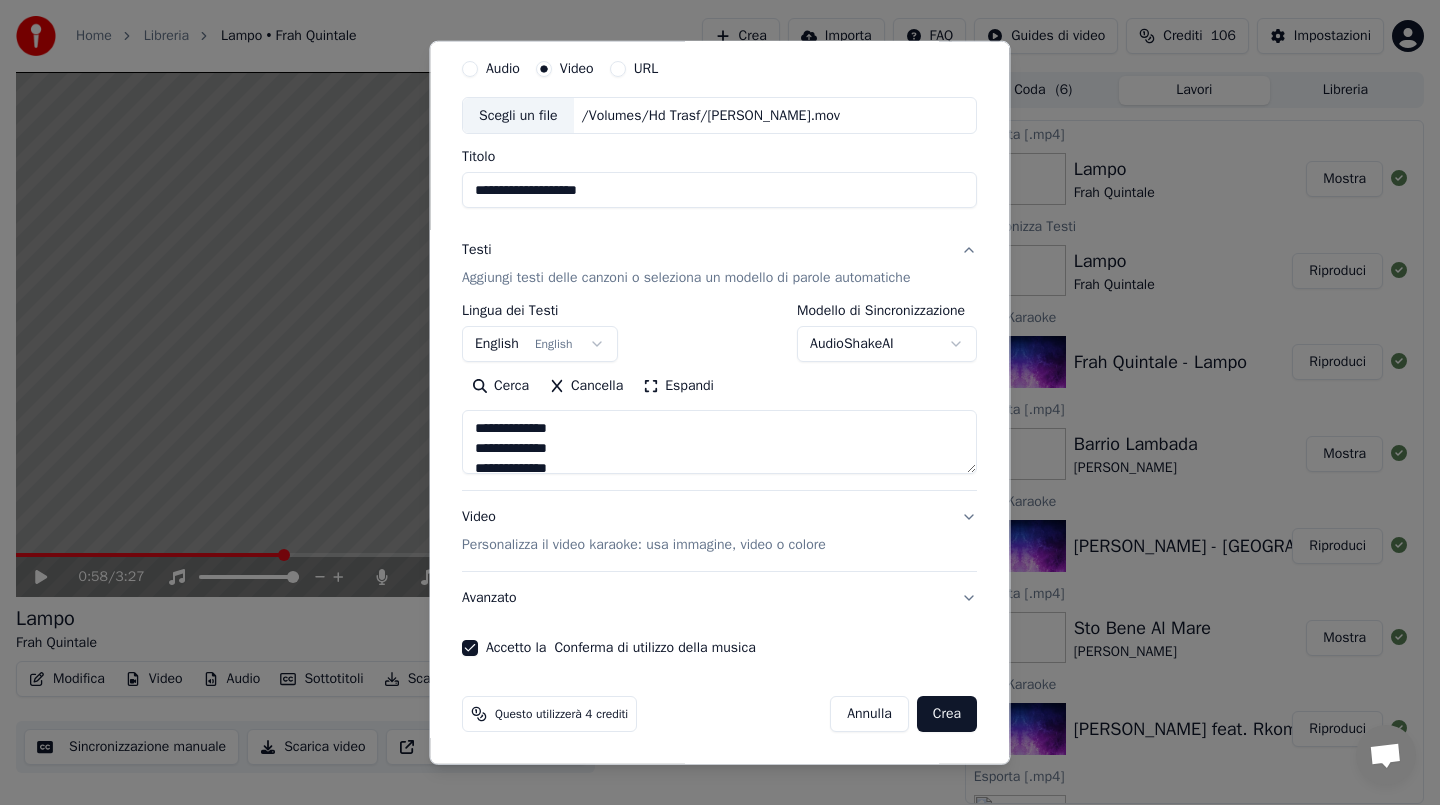 click on "Crea" at bounding box center [947, 714] 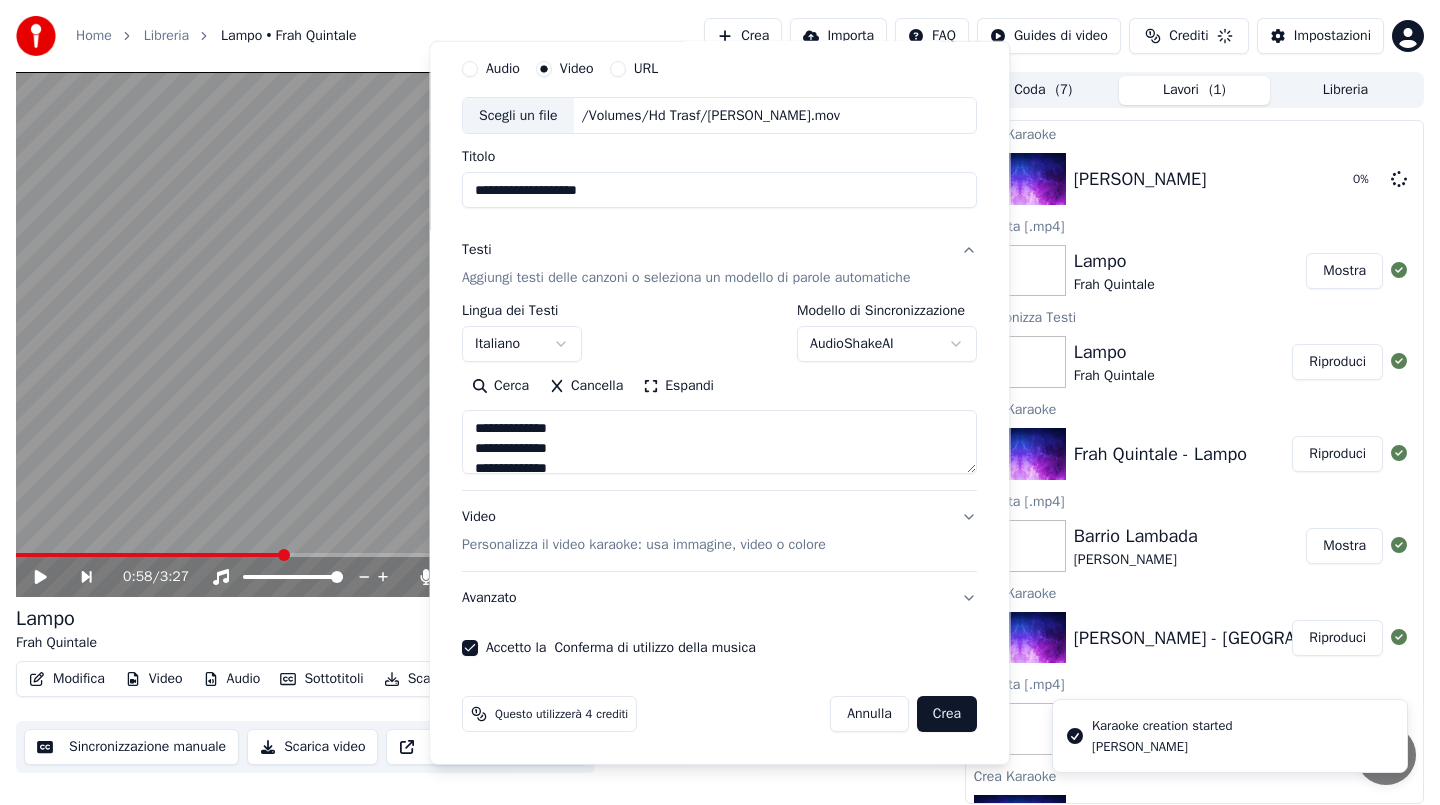 type 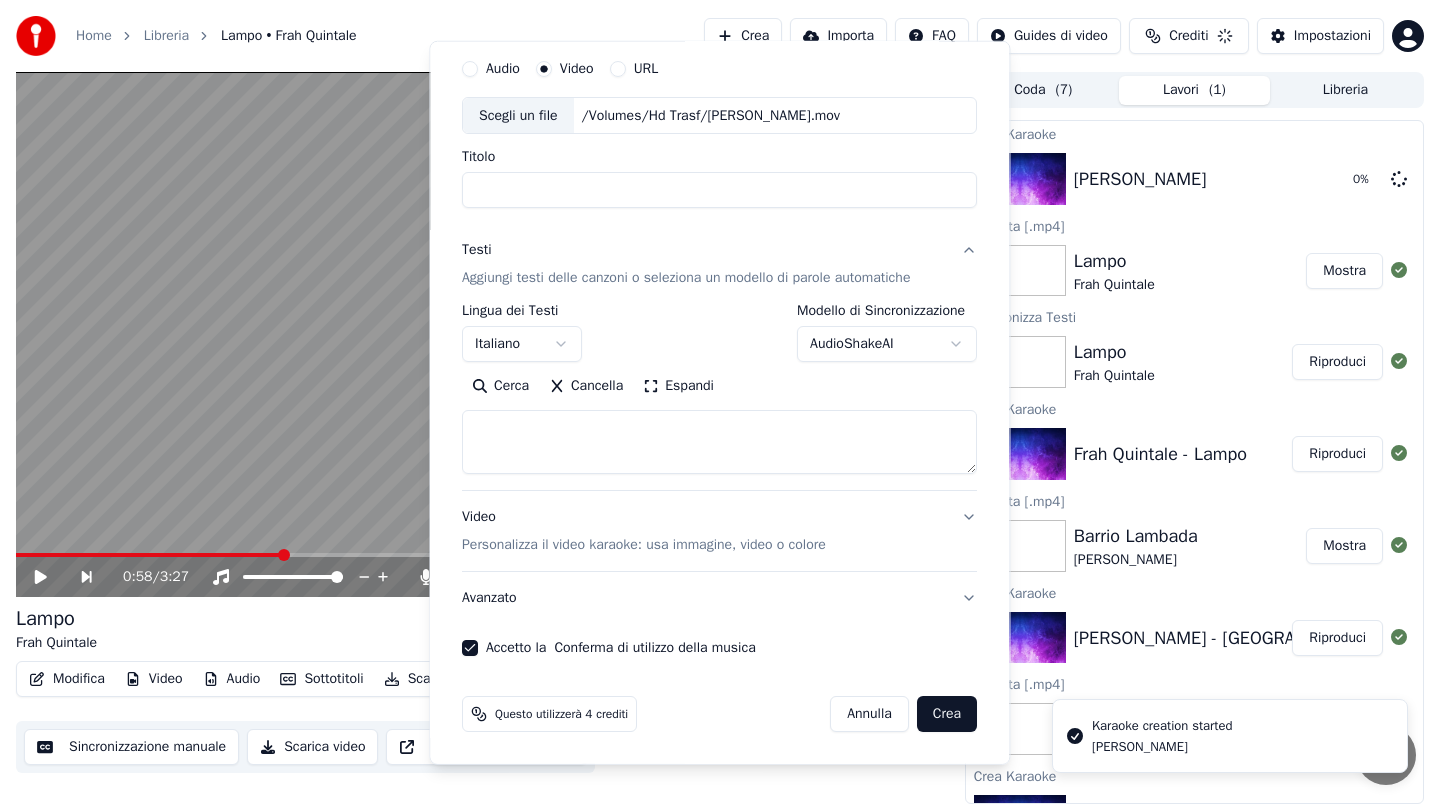 select 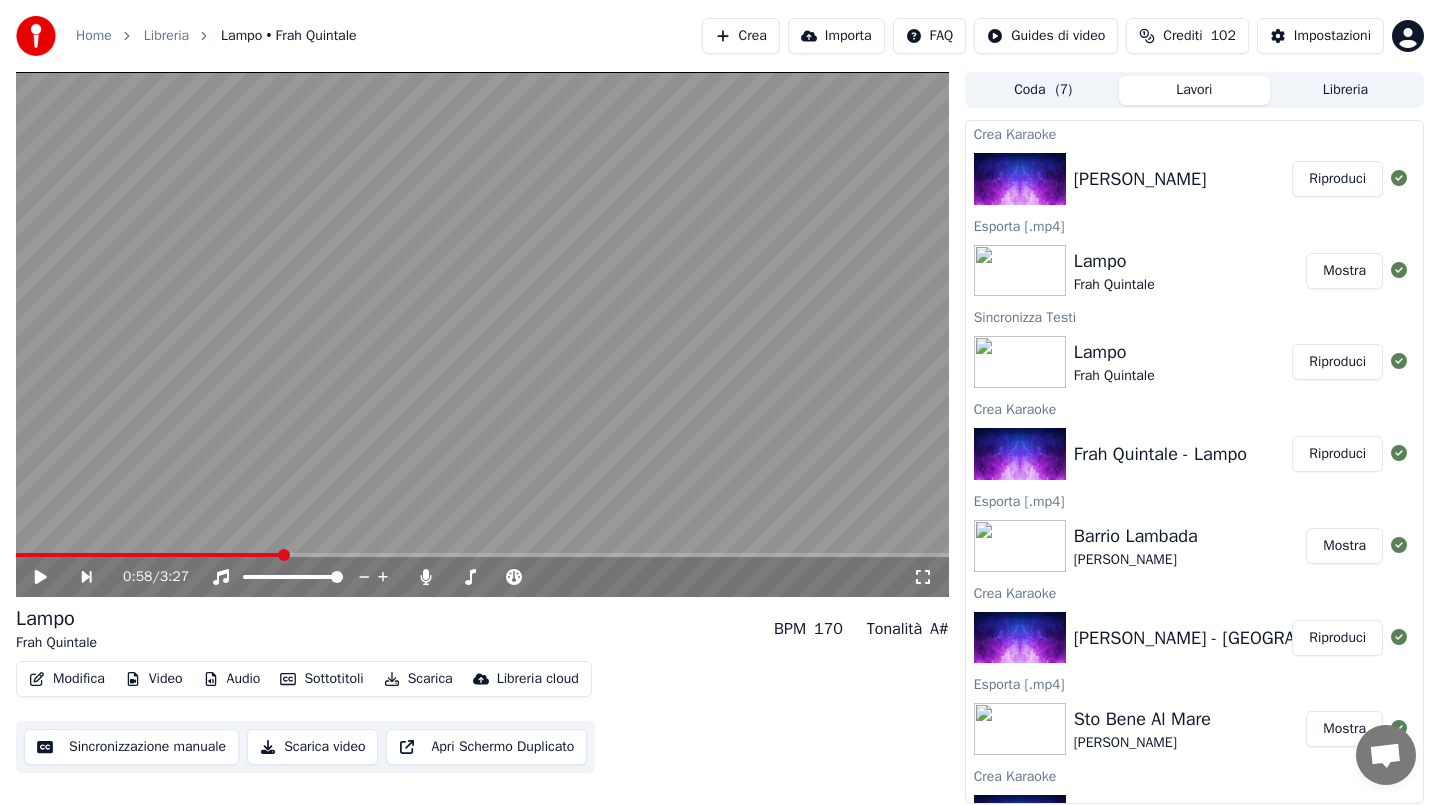 click on "Riproduci" at bounding box center [1337, 179] 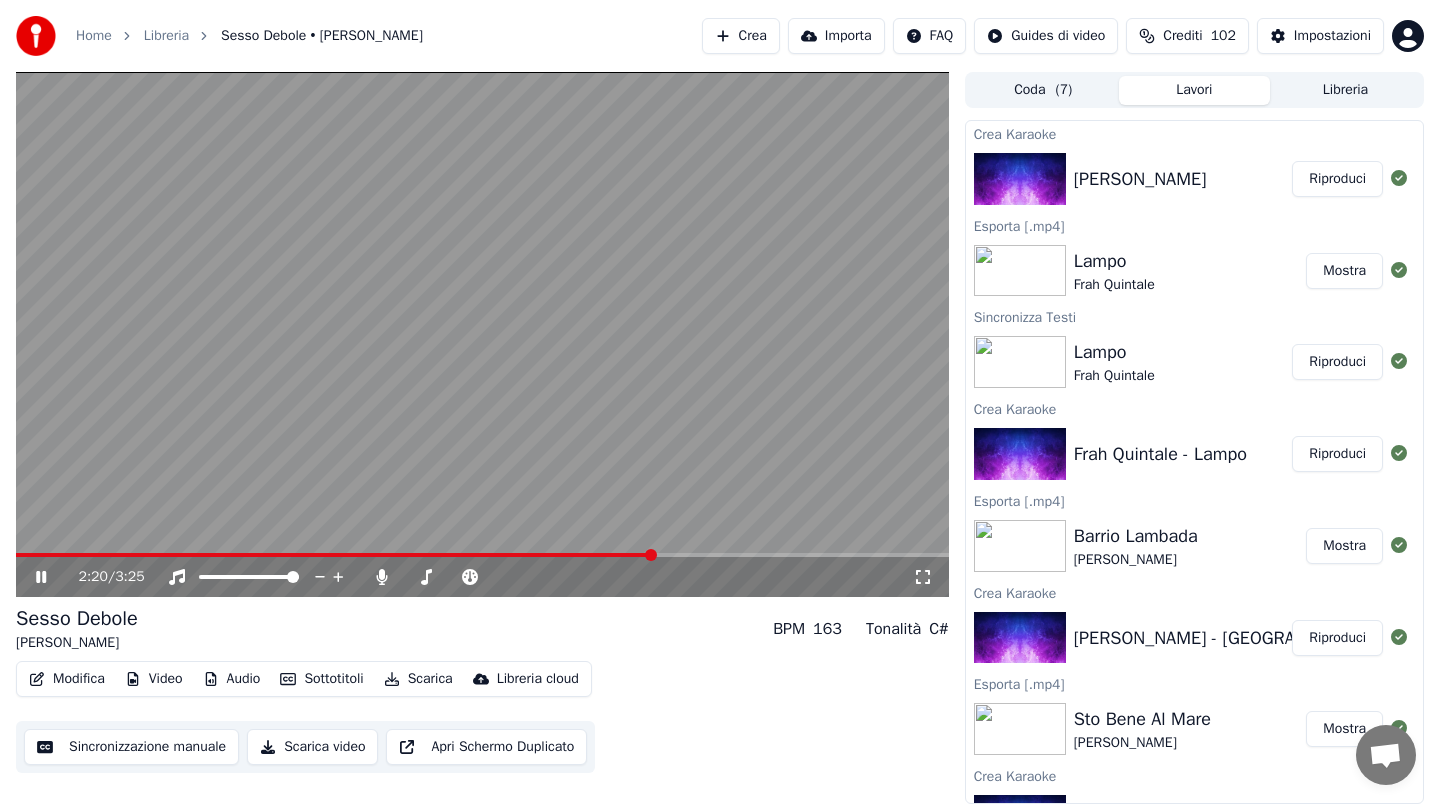 click at bounding box center [482, 334] 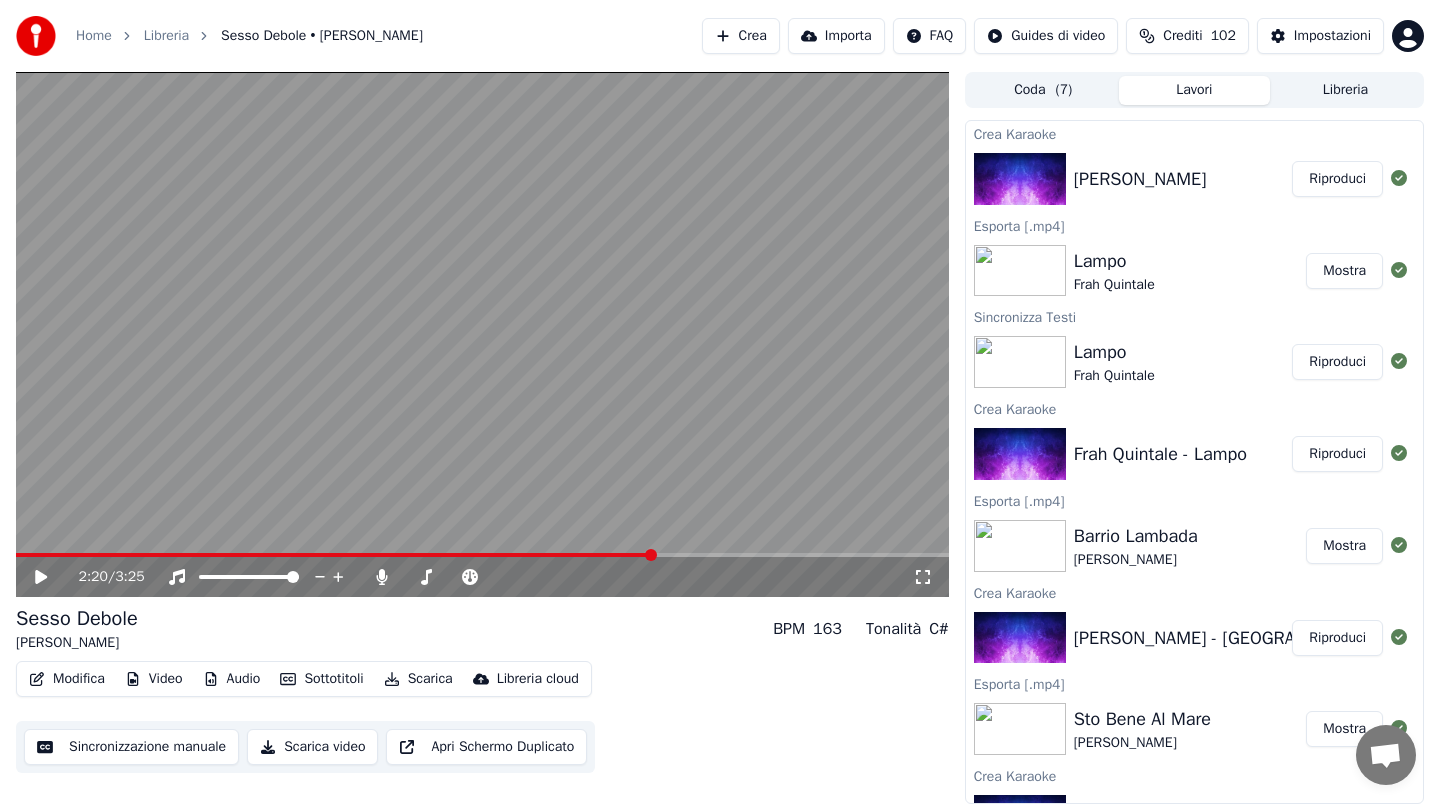 click on "Sincronizzazione manuale" at bounding box center (131, 747) 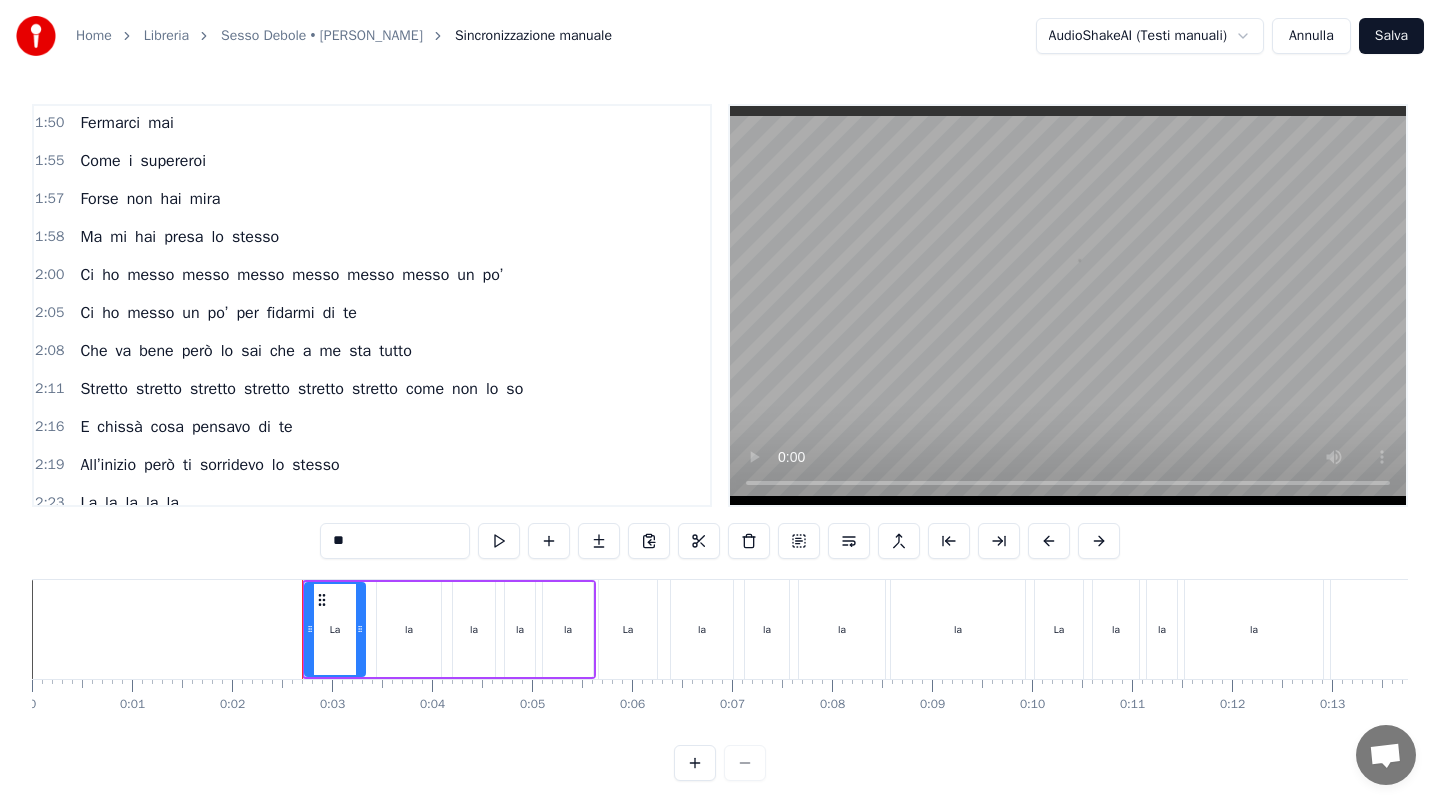 scroll, scrollTop: 1328, scrollLeft: 0, axis: vertical 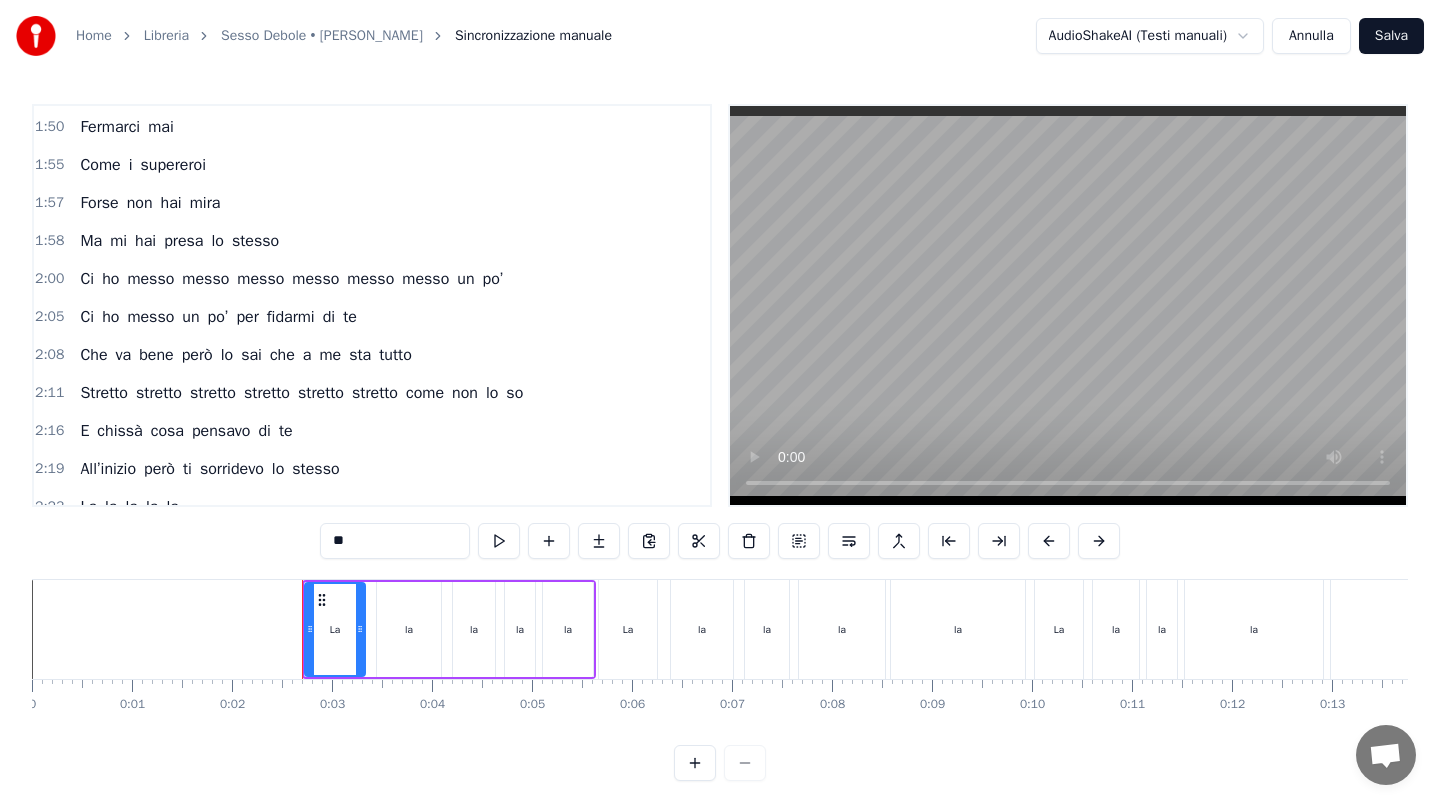 click on "Stretto" at bounding box center [104, 393] 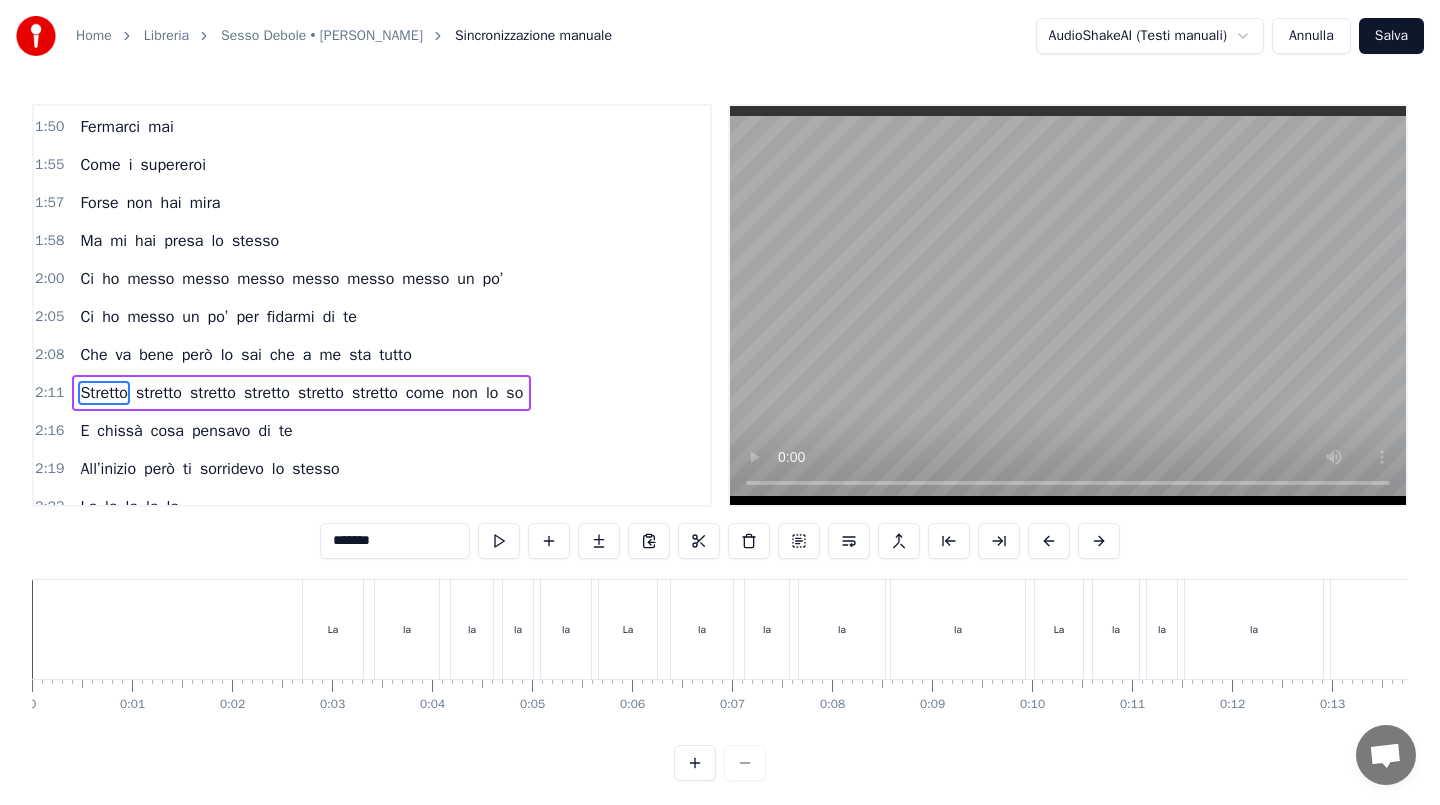 scroll, scrollTop: 1410, scrollLeft: 0, axis: vertical 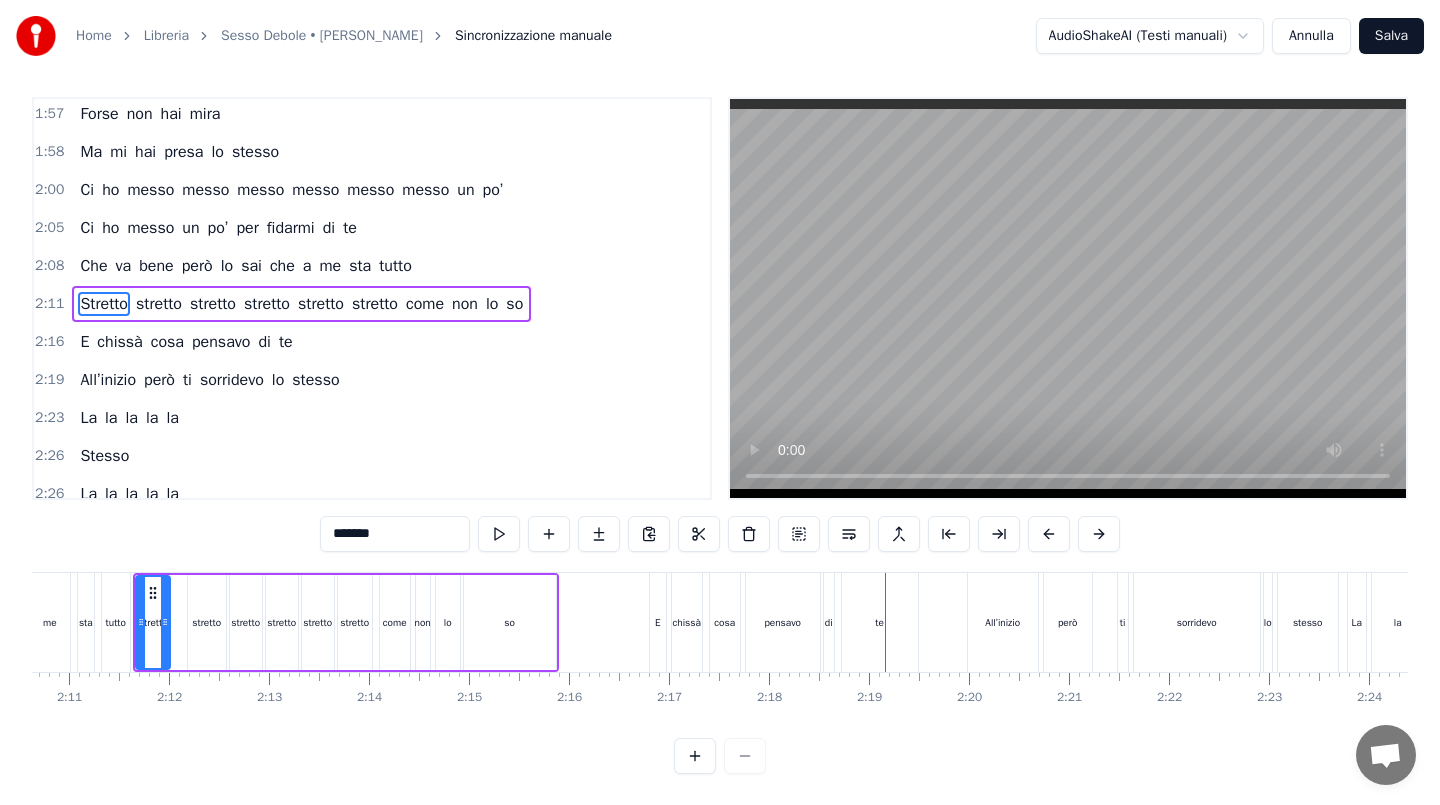 click on "pensavo" at bounding box center (221, 342) 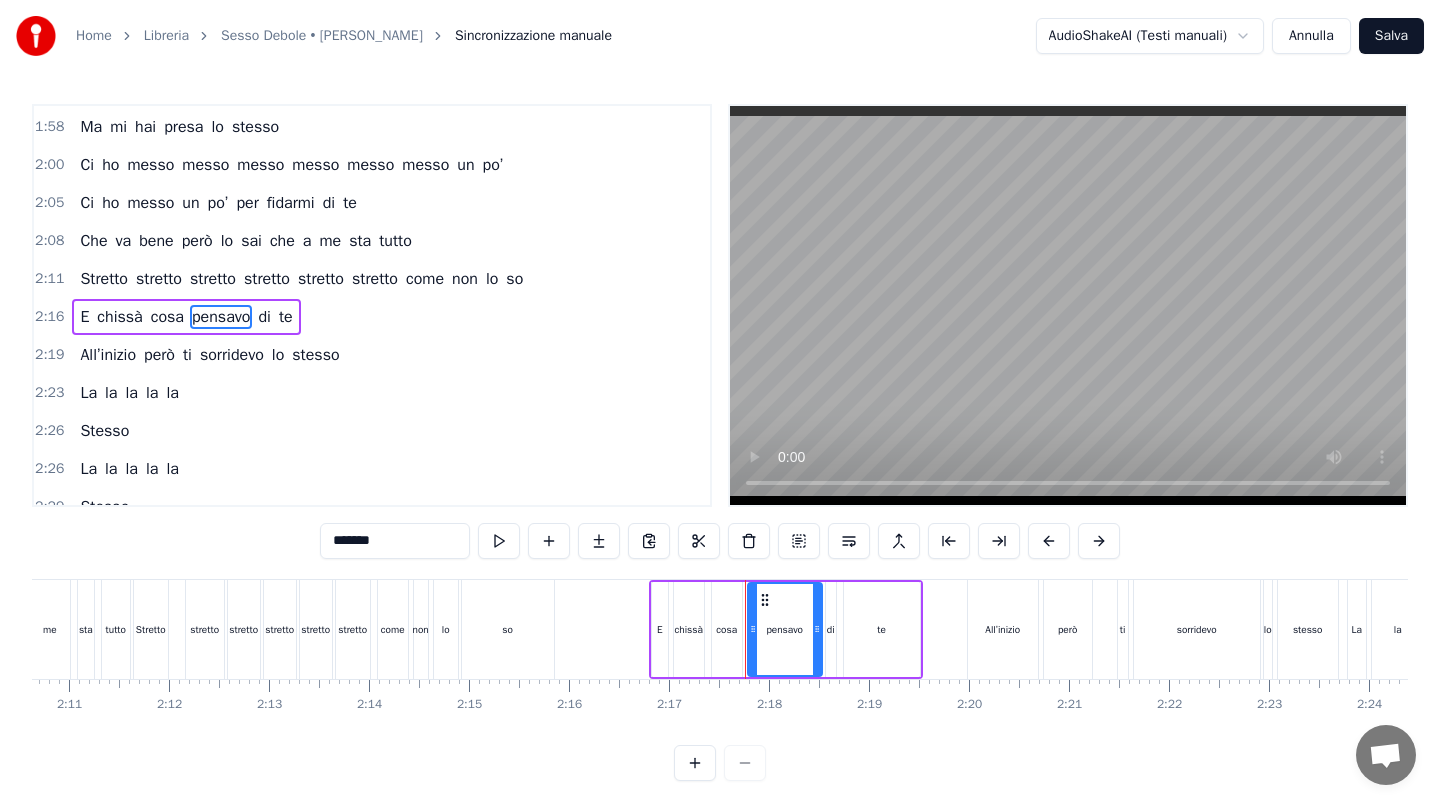 scroll, scrollTop: 1454, scrollLeft: 0, axis: vertical 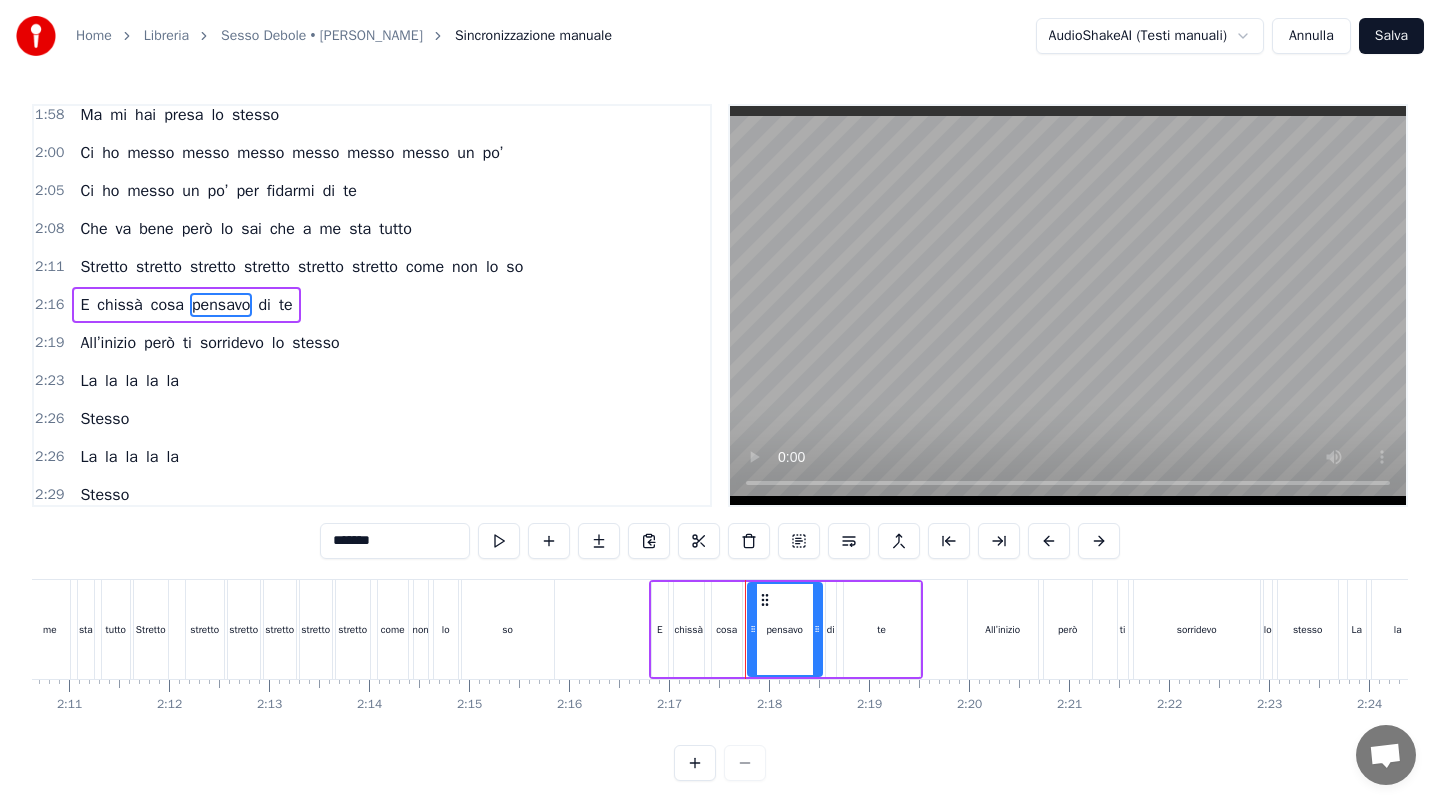 click on "*******" at bounding box center (395, 541) 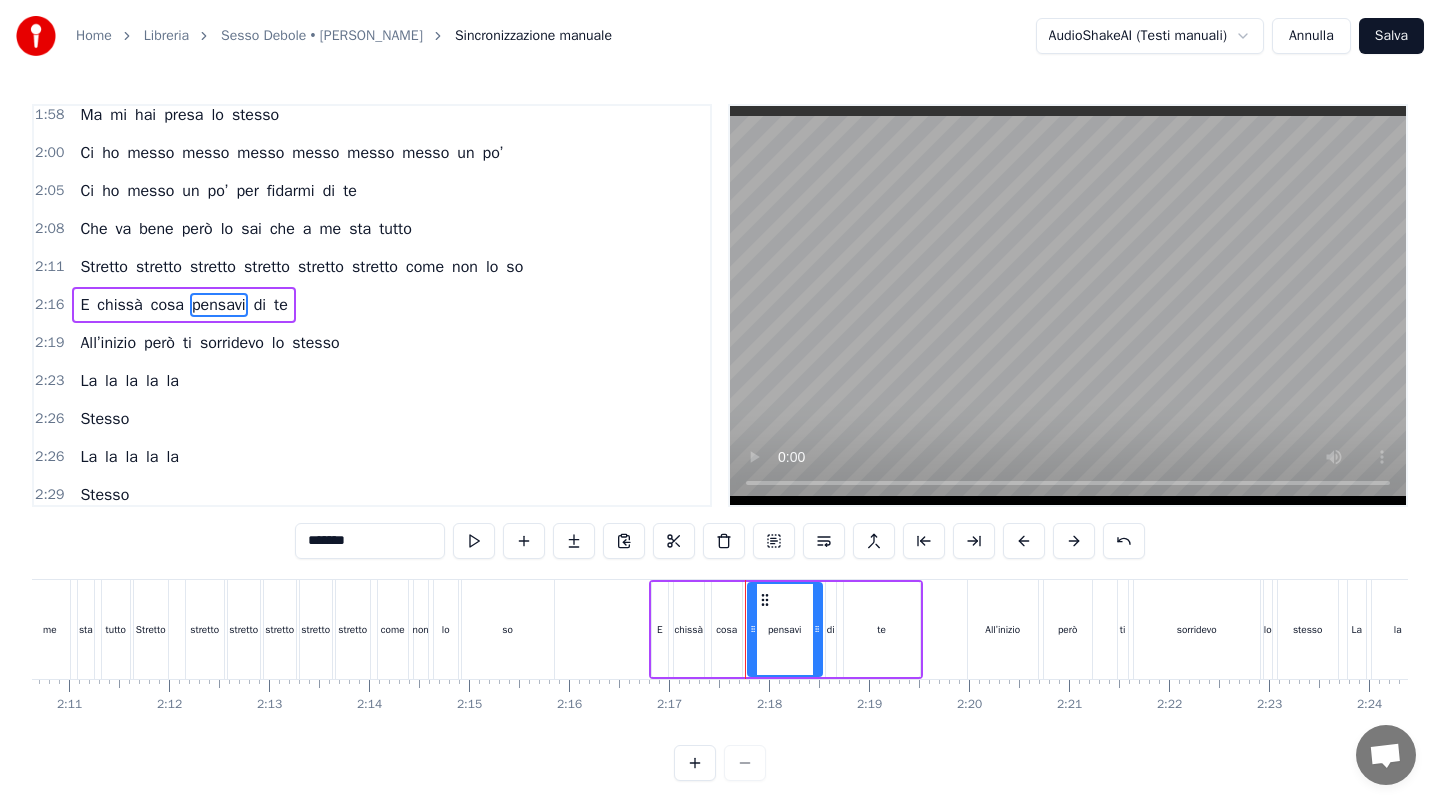click on "te" at bounding box center (281, 305) 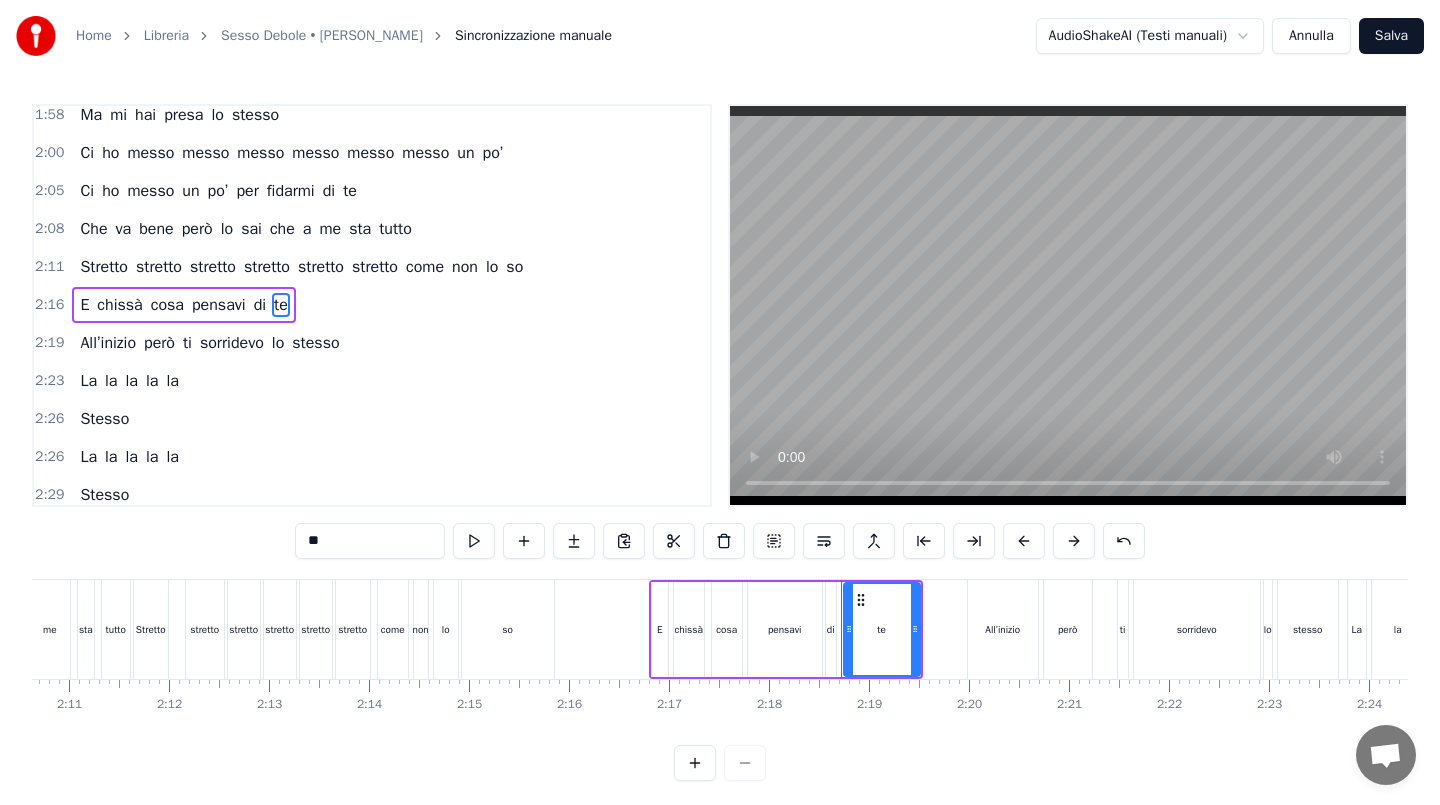 click on "**" at bounding box center [370, 541] 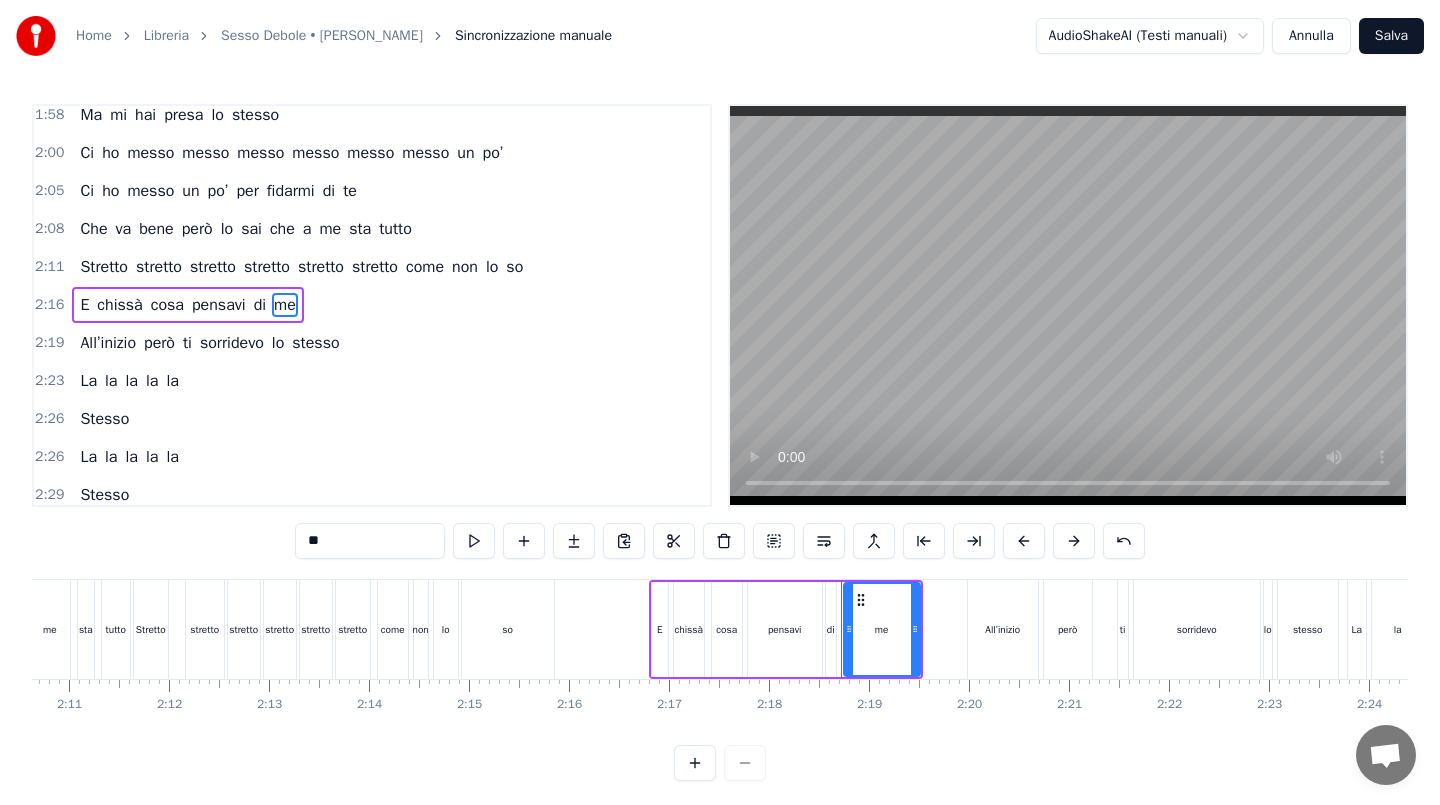 type on "**" 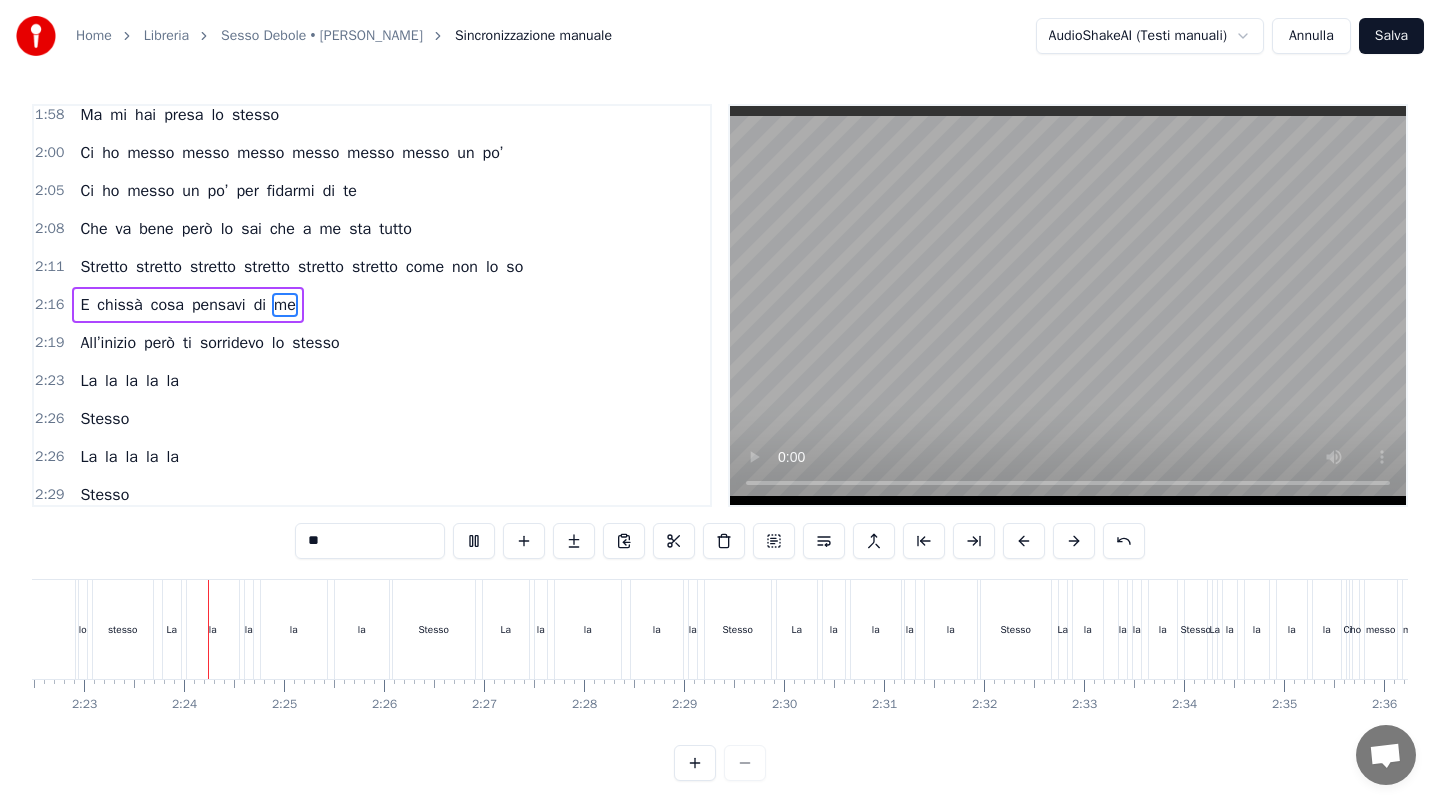 scroll, scrollTop: 0, scrollLeft: 14249, axis: horizontal 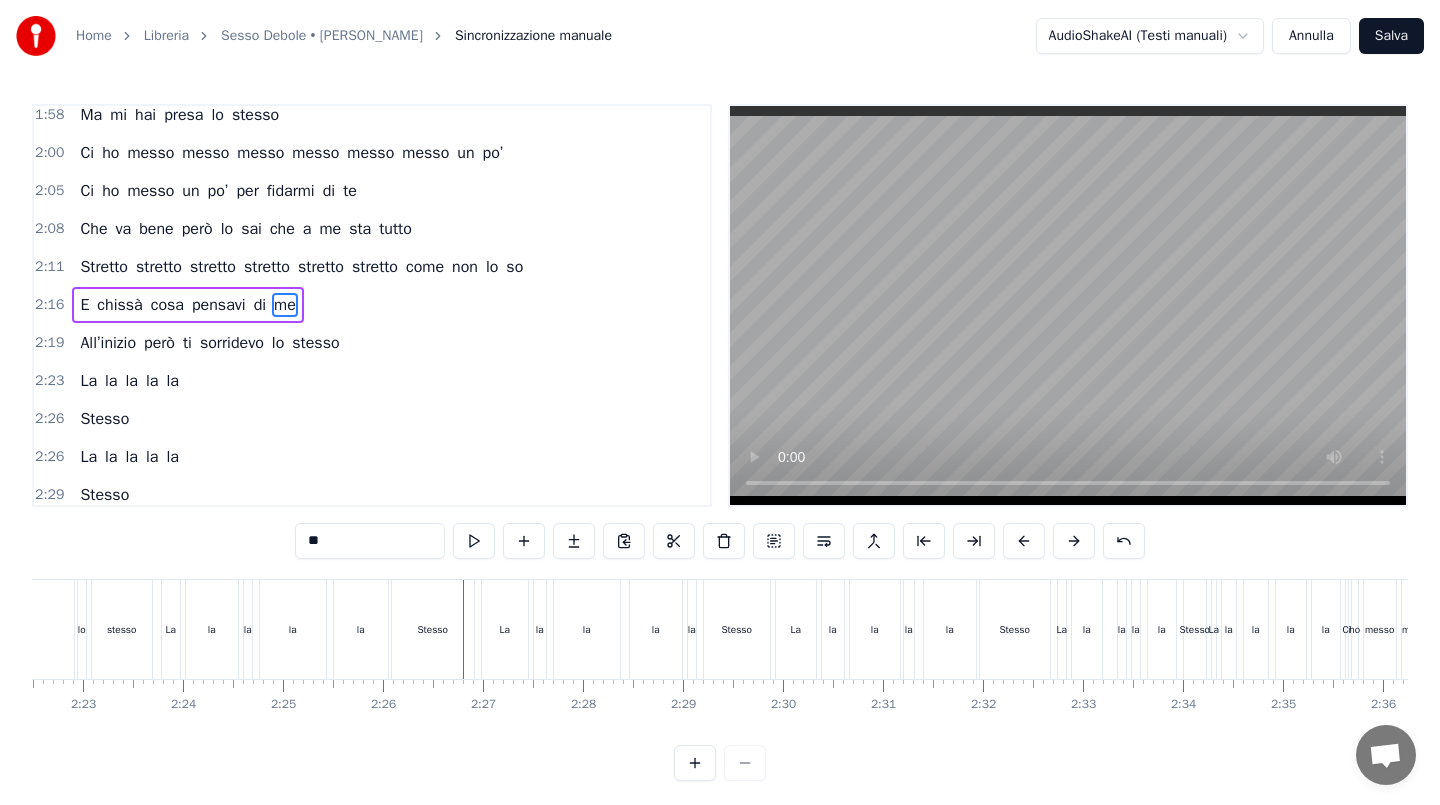 click on "Salva" at bounding box center [1391, 36] 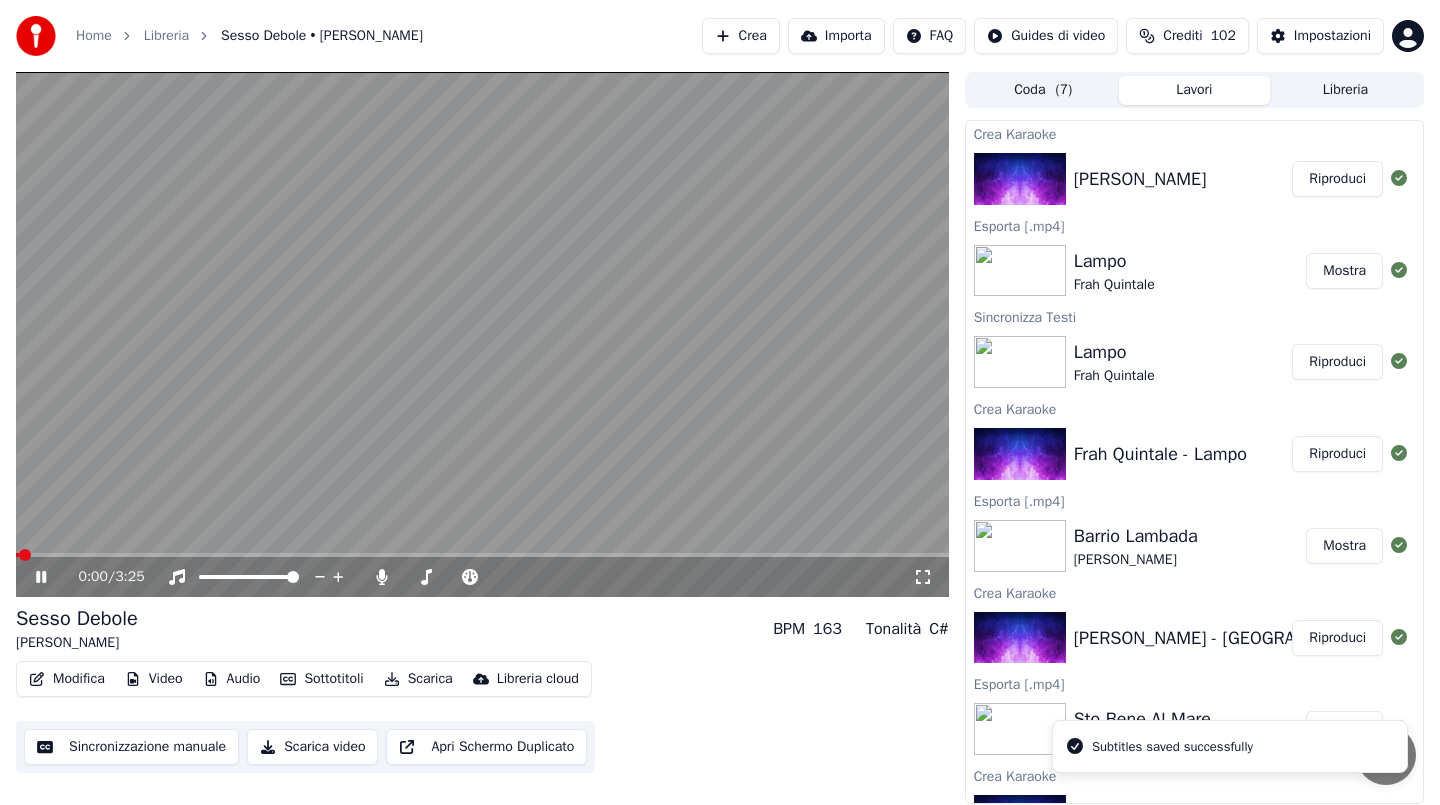 click 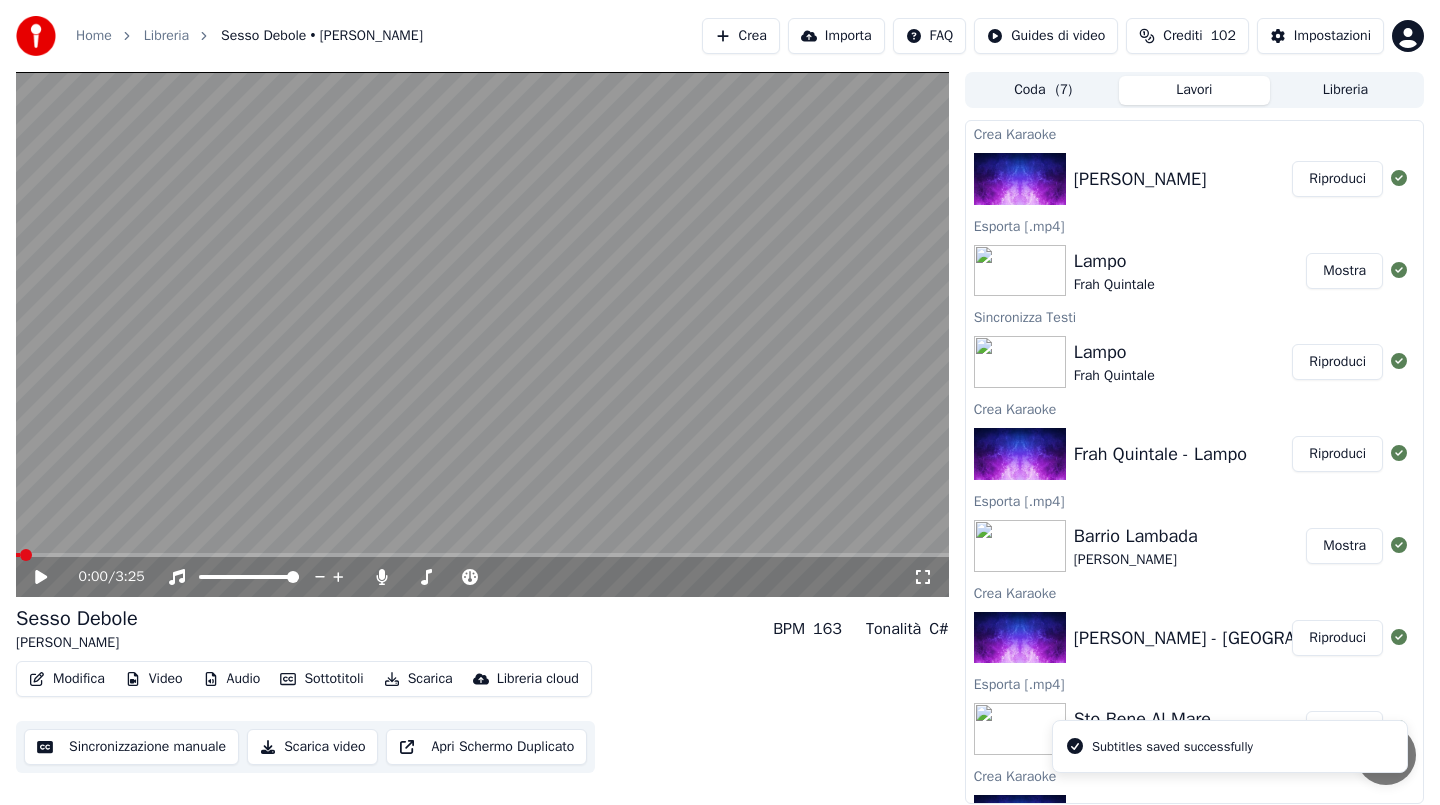 click on "Scarica video" at bounding box center (312, 747) 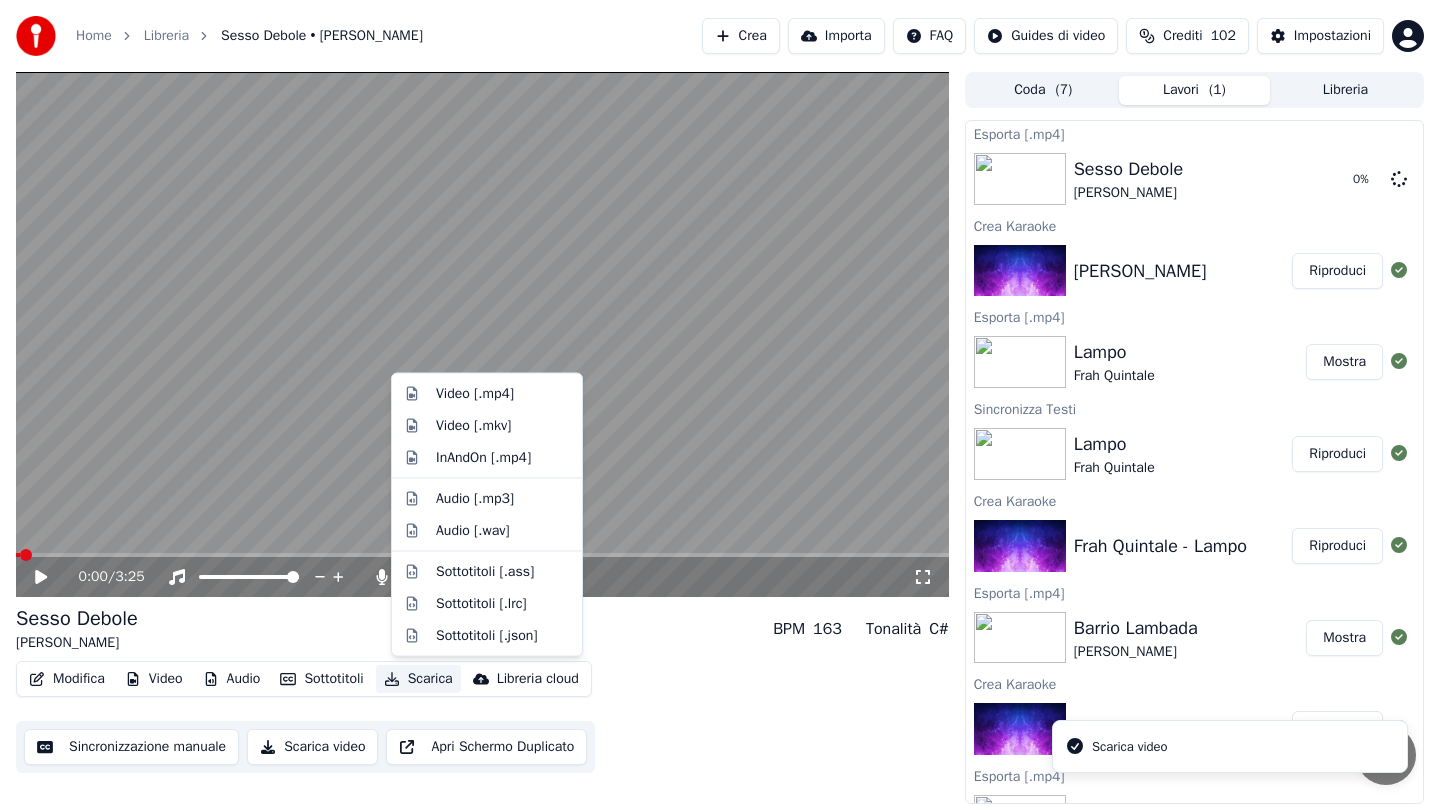 click on "Scarica" at bounding box center (418, 679) 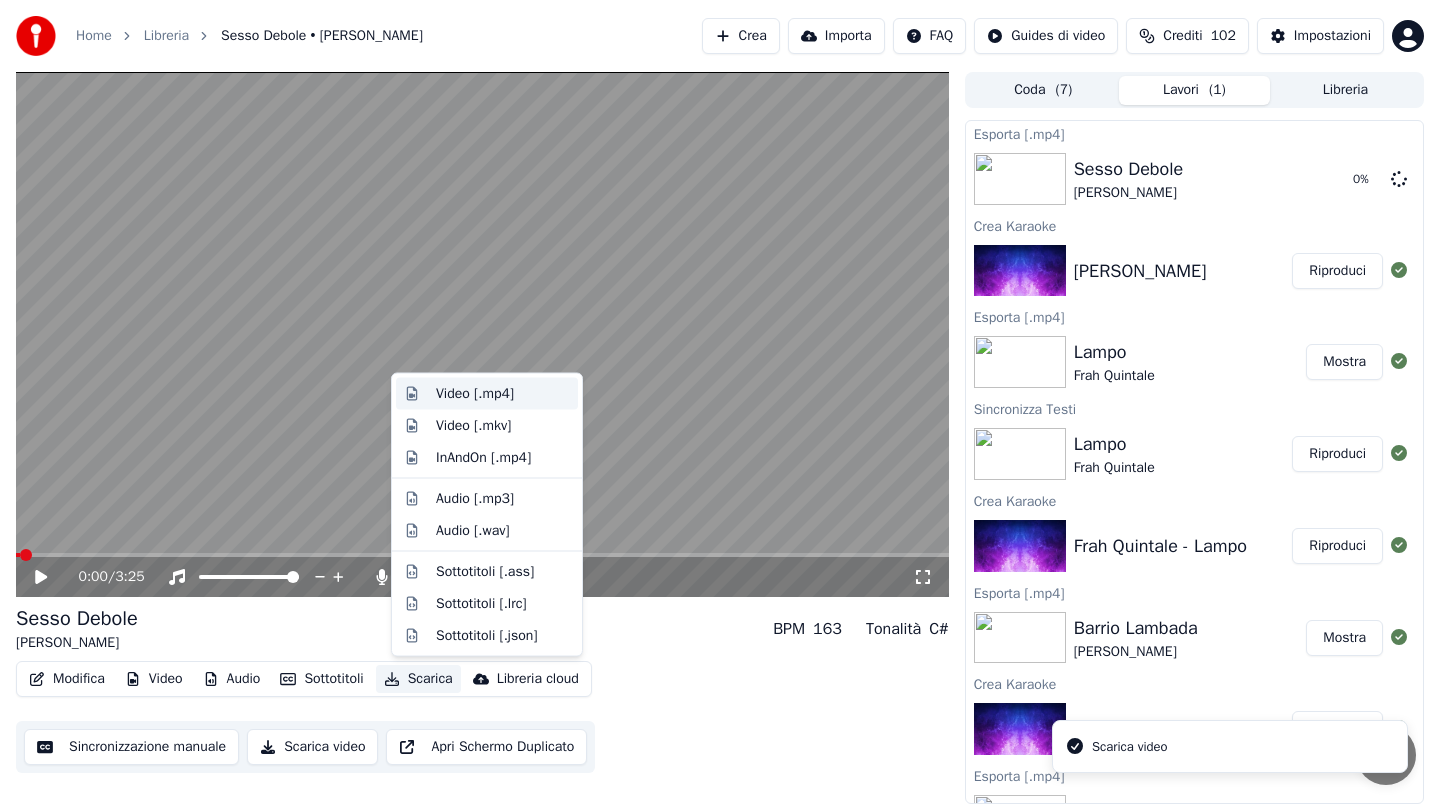 click on "Video [.mp4]" at bounding box center [475, 394] 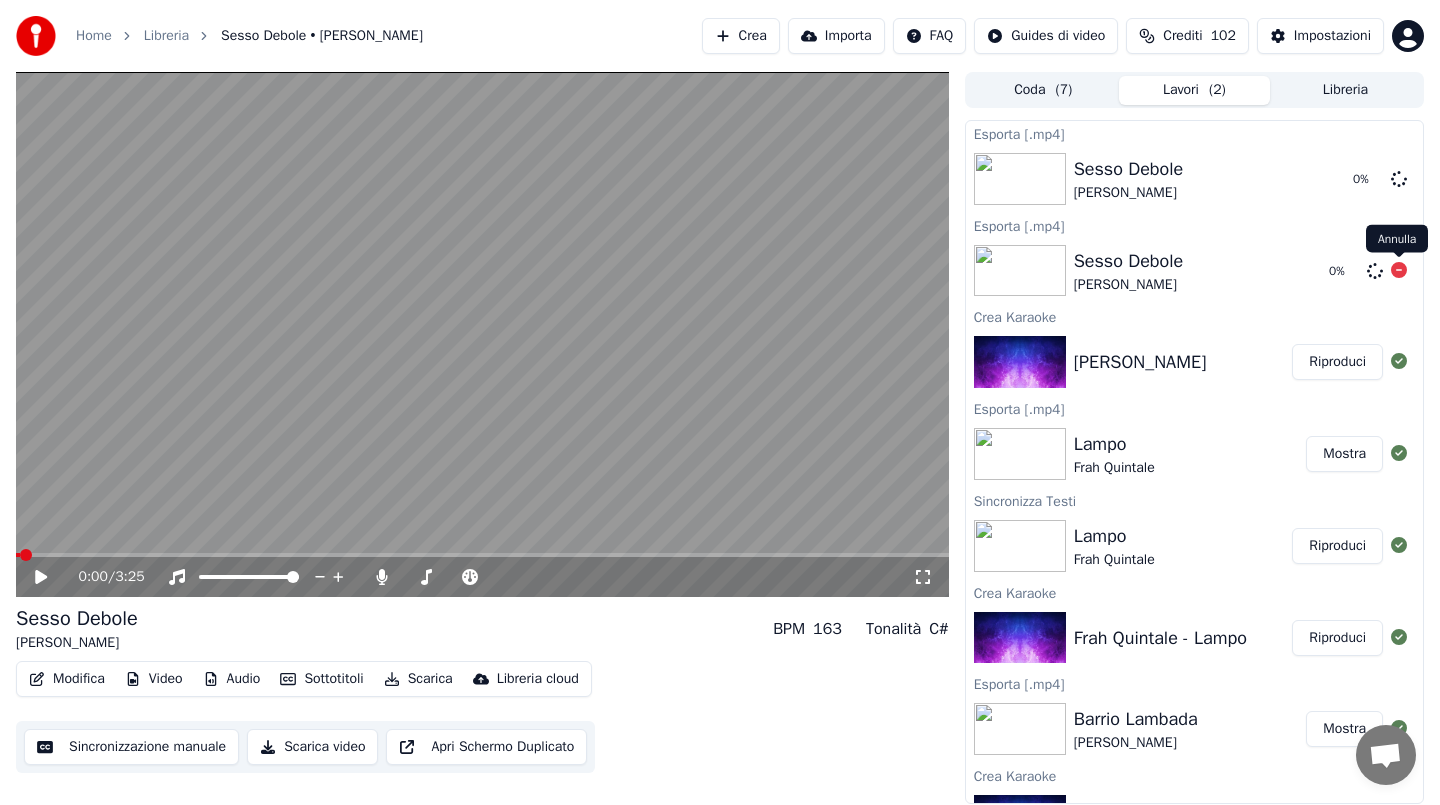 click 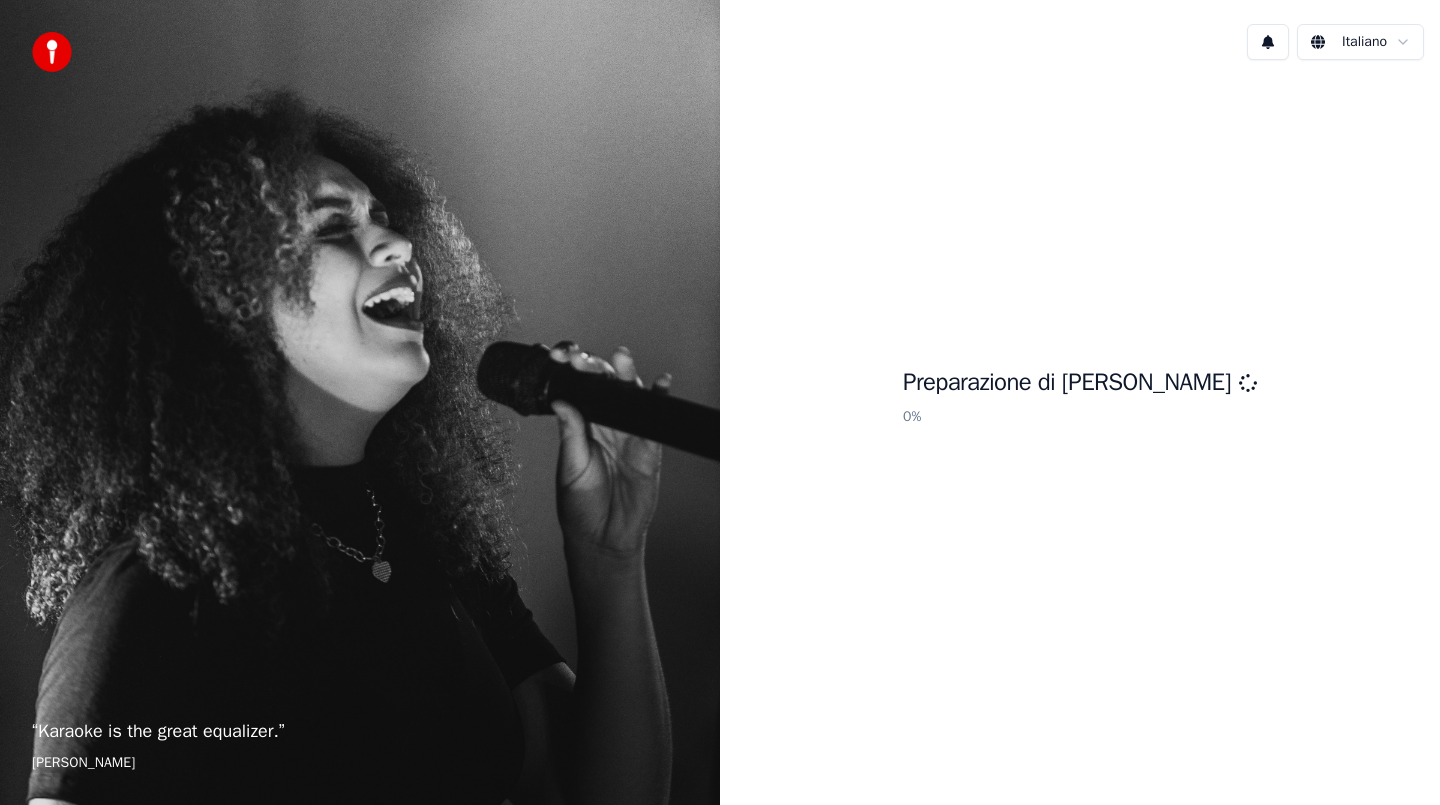 scroll, scrollTop: 0, scrollLeft: 0, axis: both 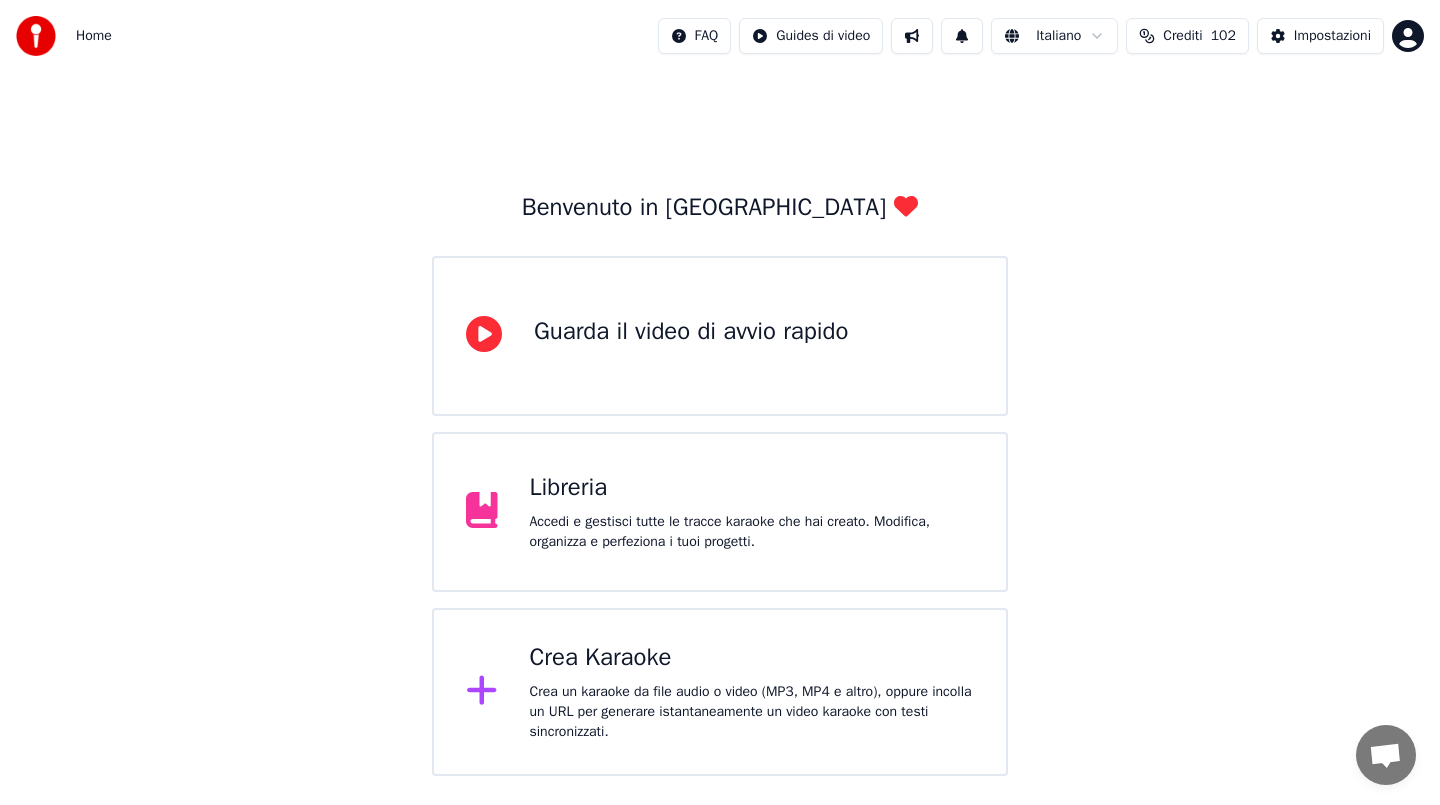 click on "Crea Karaoke Crea un karaoke da file audio o video (MP3, MP4 e altro), oppure incolla un URL per generare istantaneamente un video karaoke con testi sincronizzati." at bounding box center [720, 692] 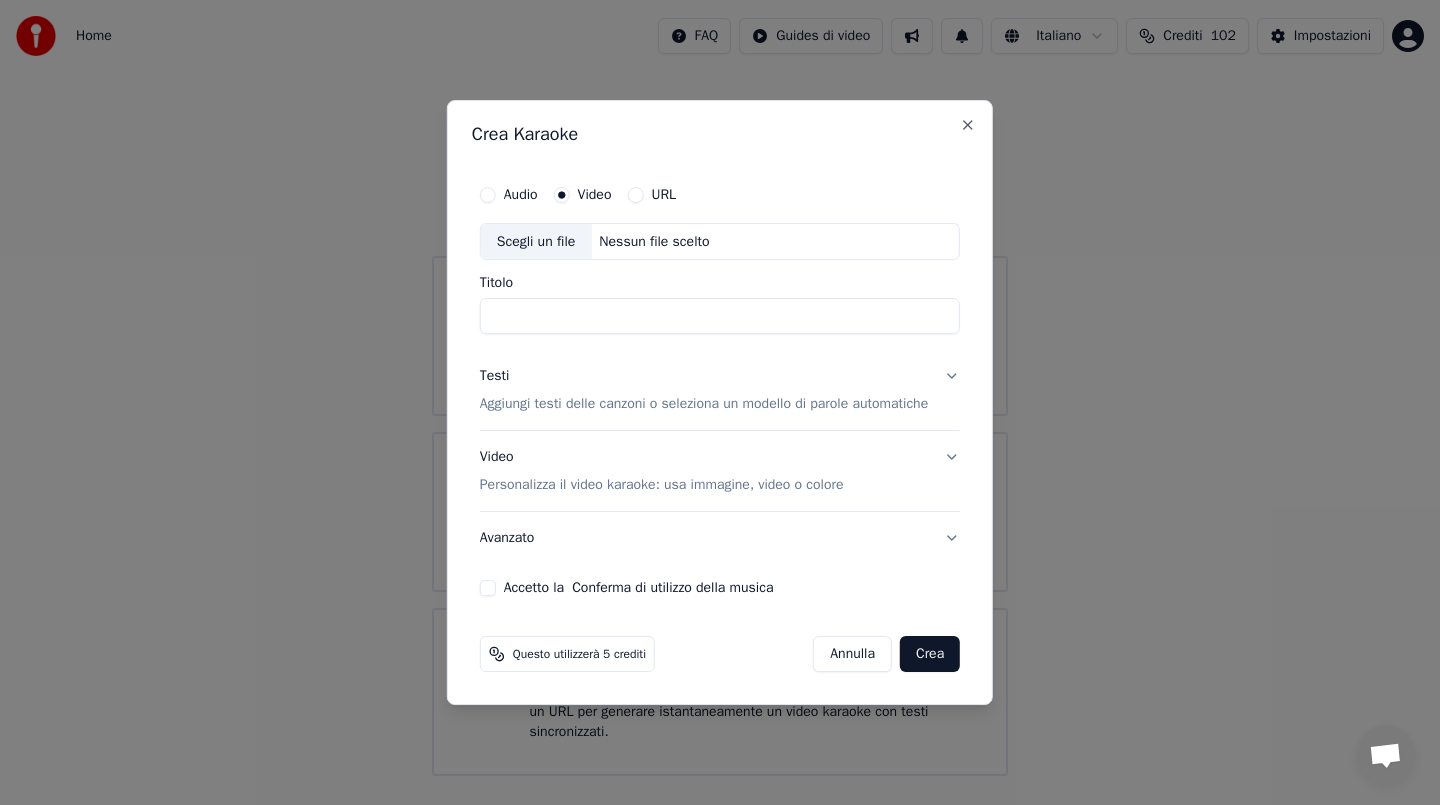 click on "Nessun file scelto" at bounding box center [654, 242] 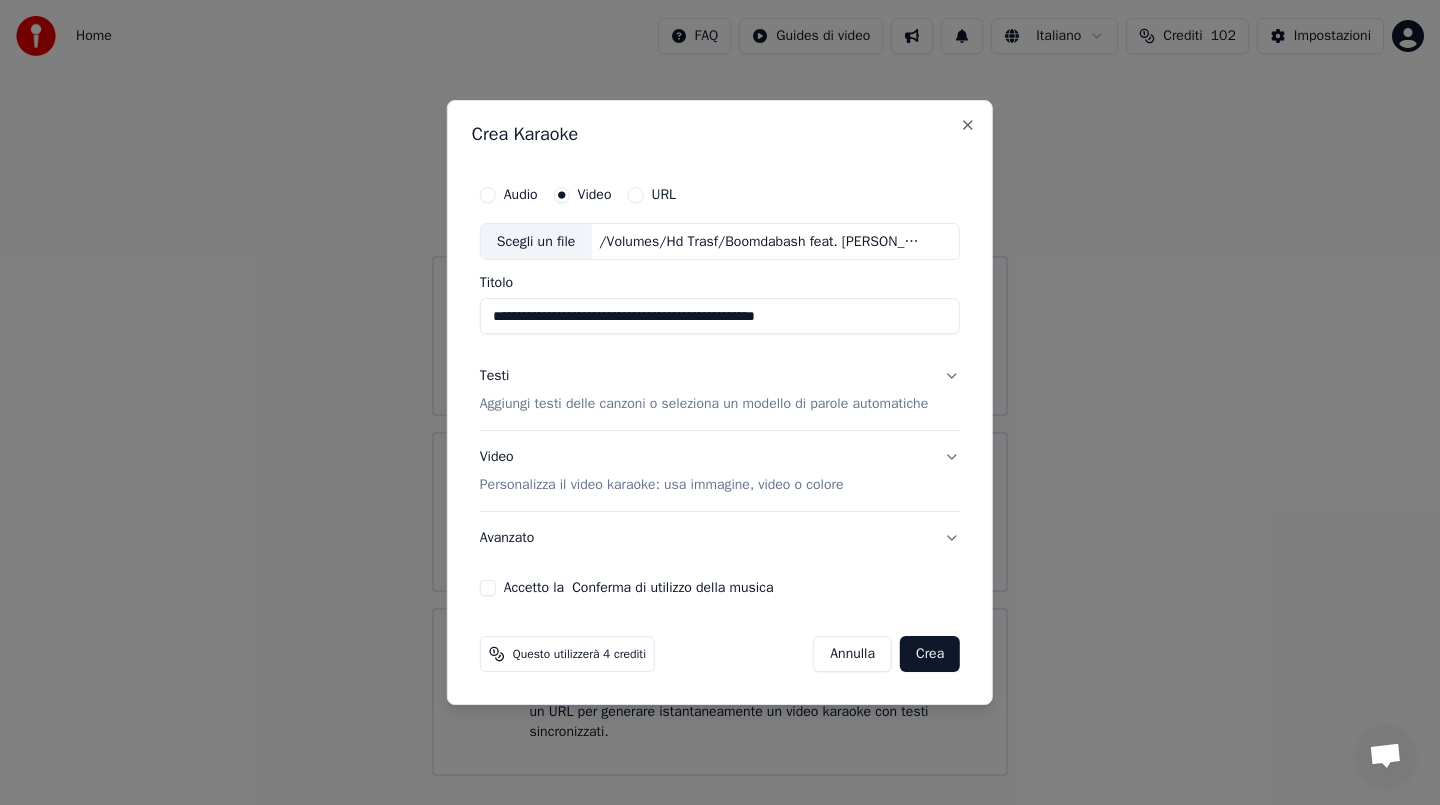 type on "**********" 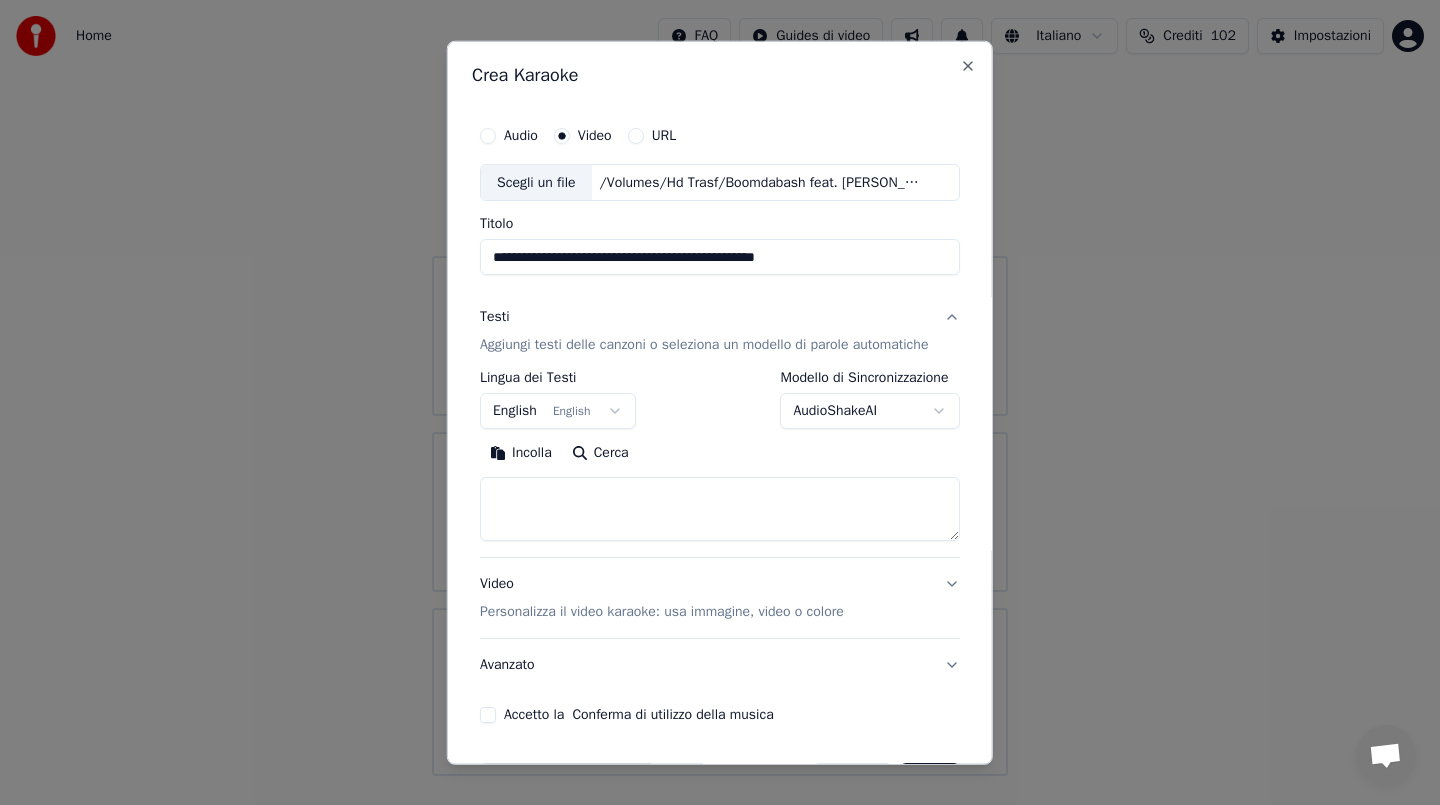 click on "Incolla" at bounding box center [521, 453] 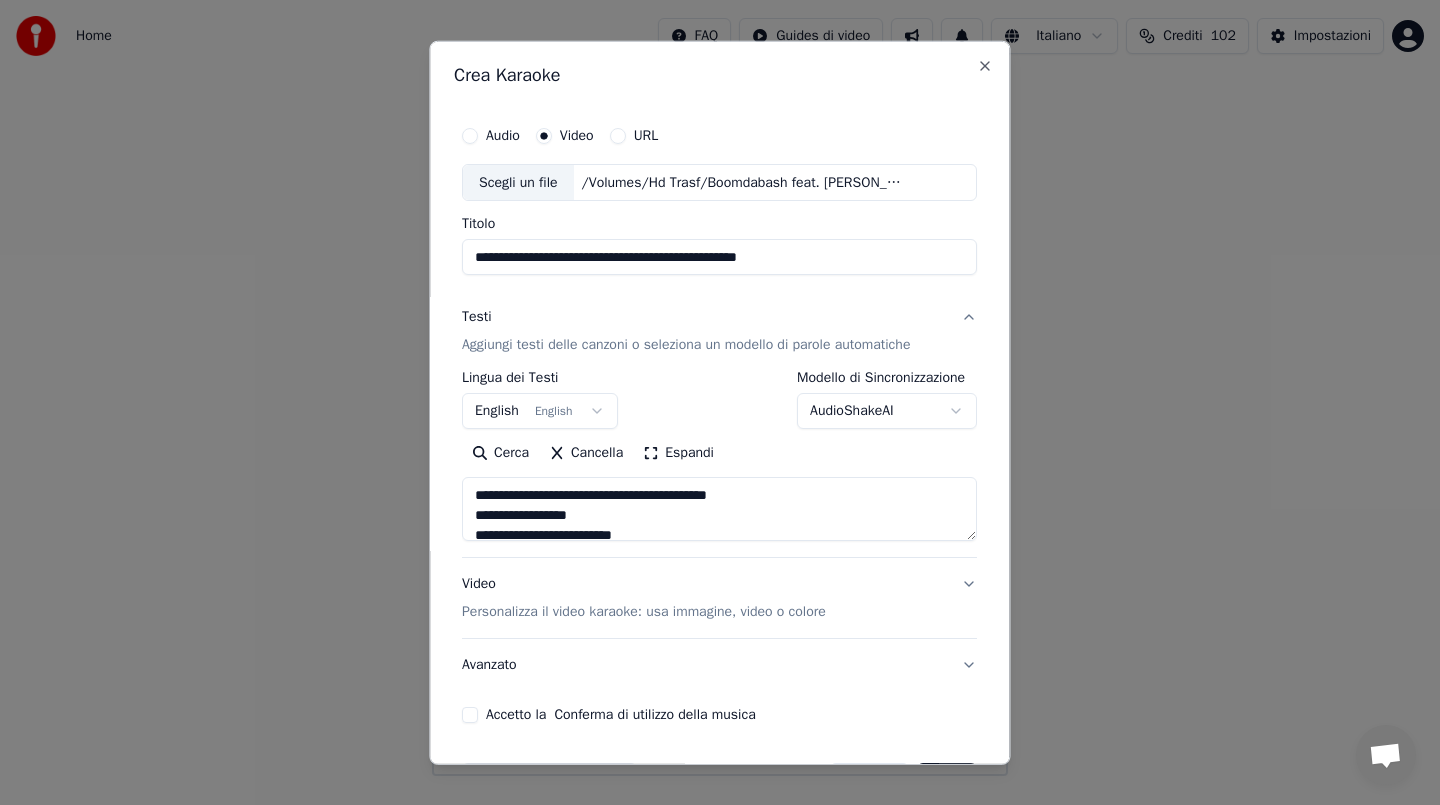 drag, startPoint x: 475, startPoint y: 517, endPoint x: 476, endPoint y: 481, distance: 36.013885 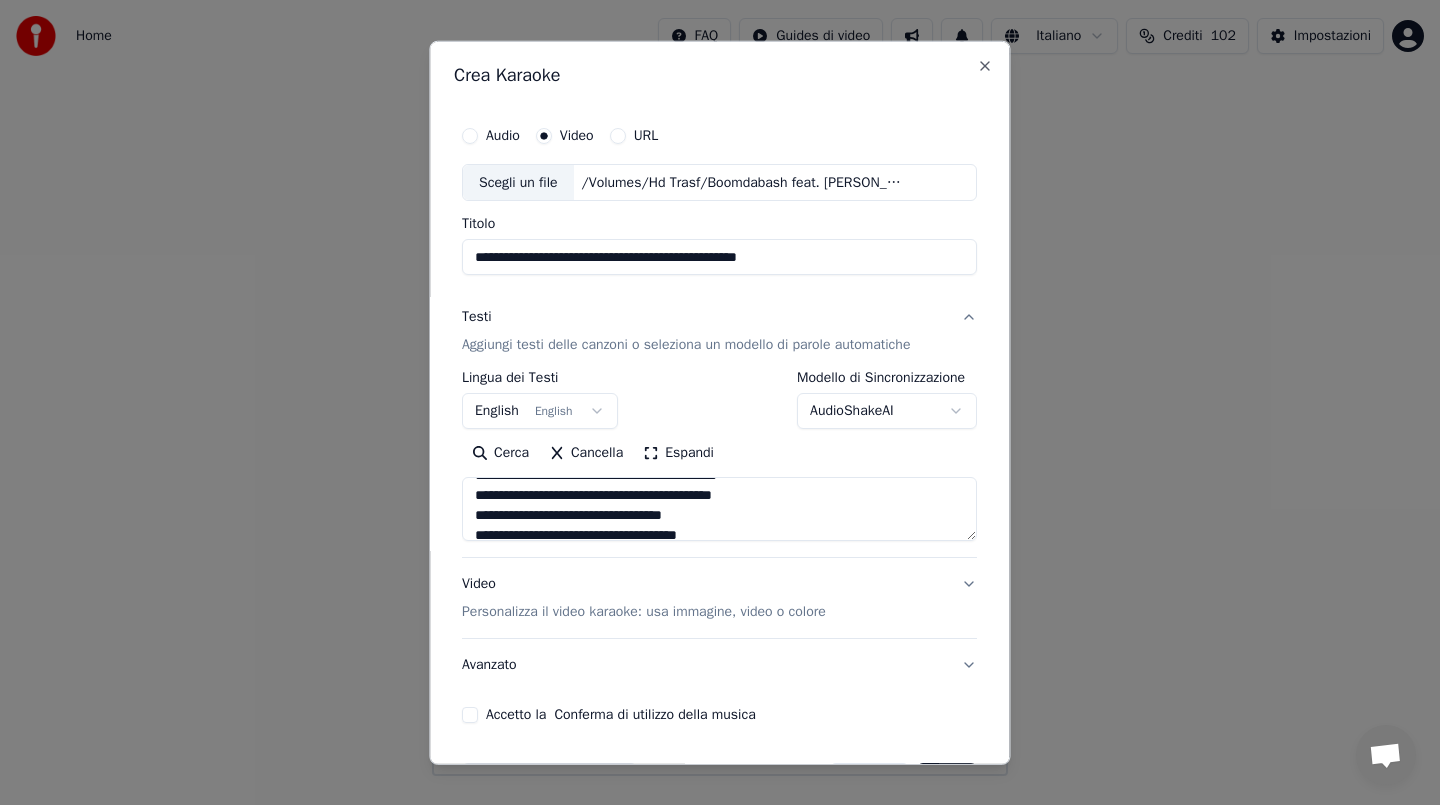 scroll, scrollTop: 913, scrollLeft: 0, axis: vertical 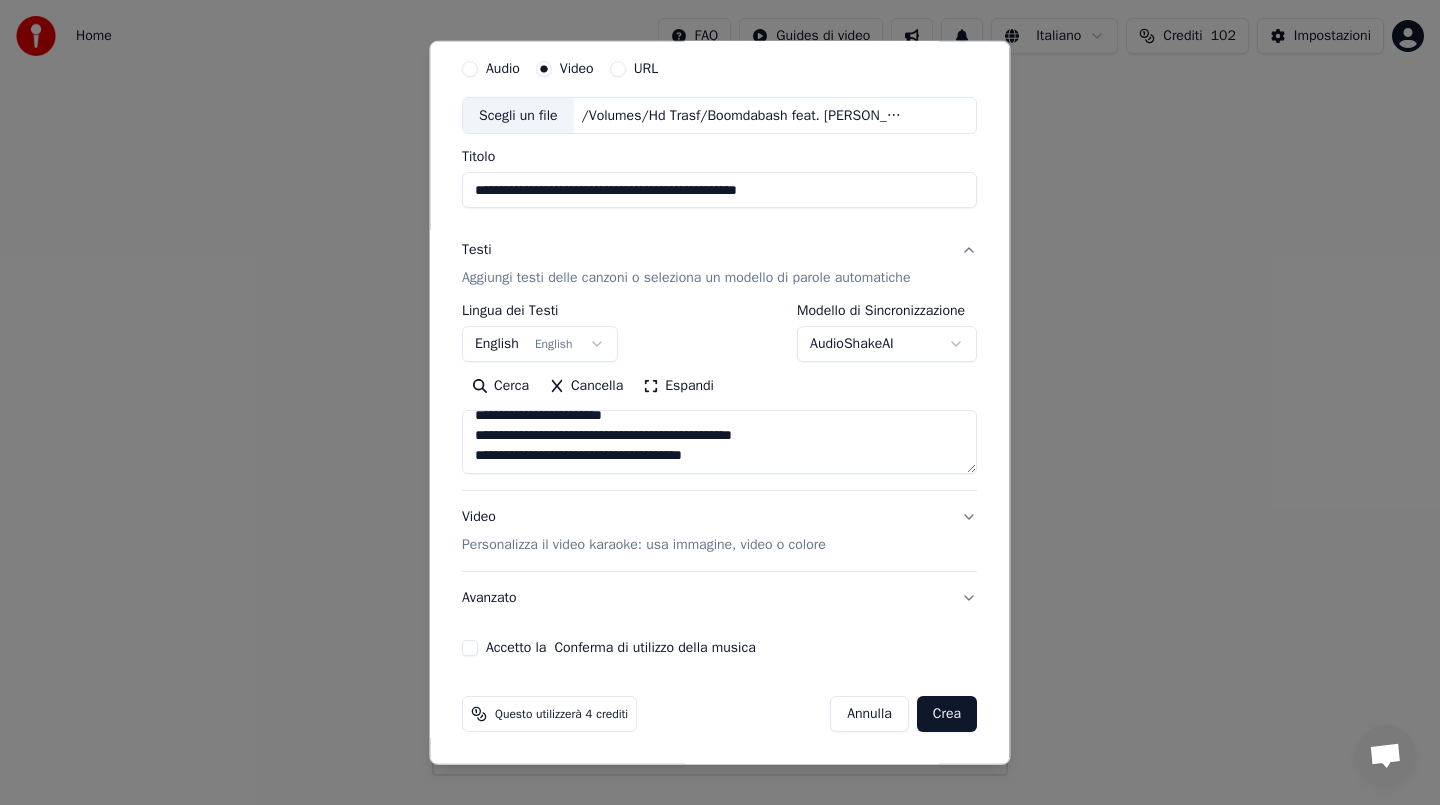 type on "**********" 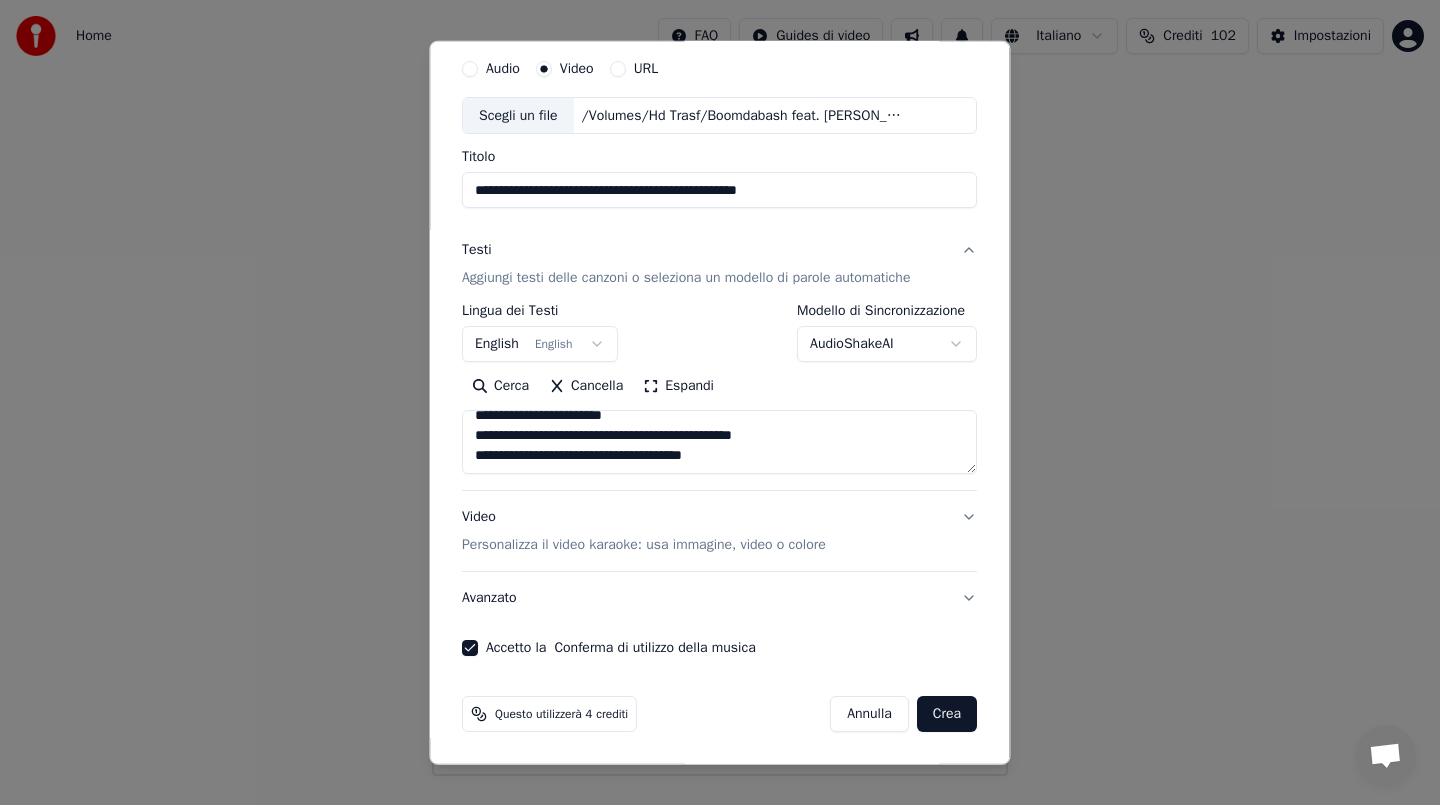 click on "Crea" at bounding box center (947, 714) 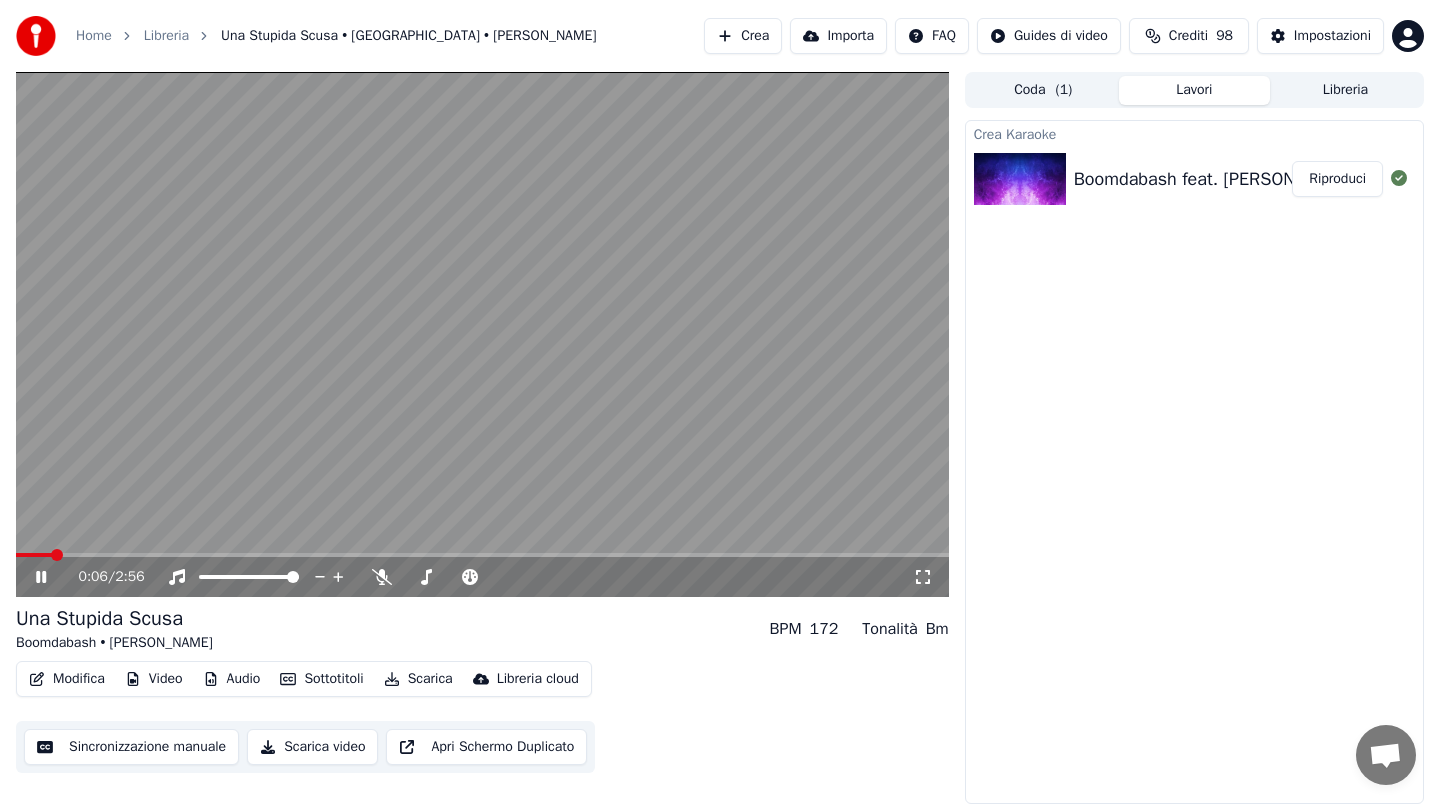click at bounding box center [482, 555] 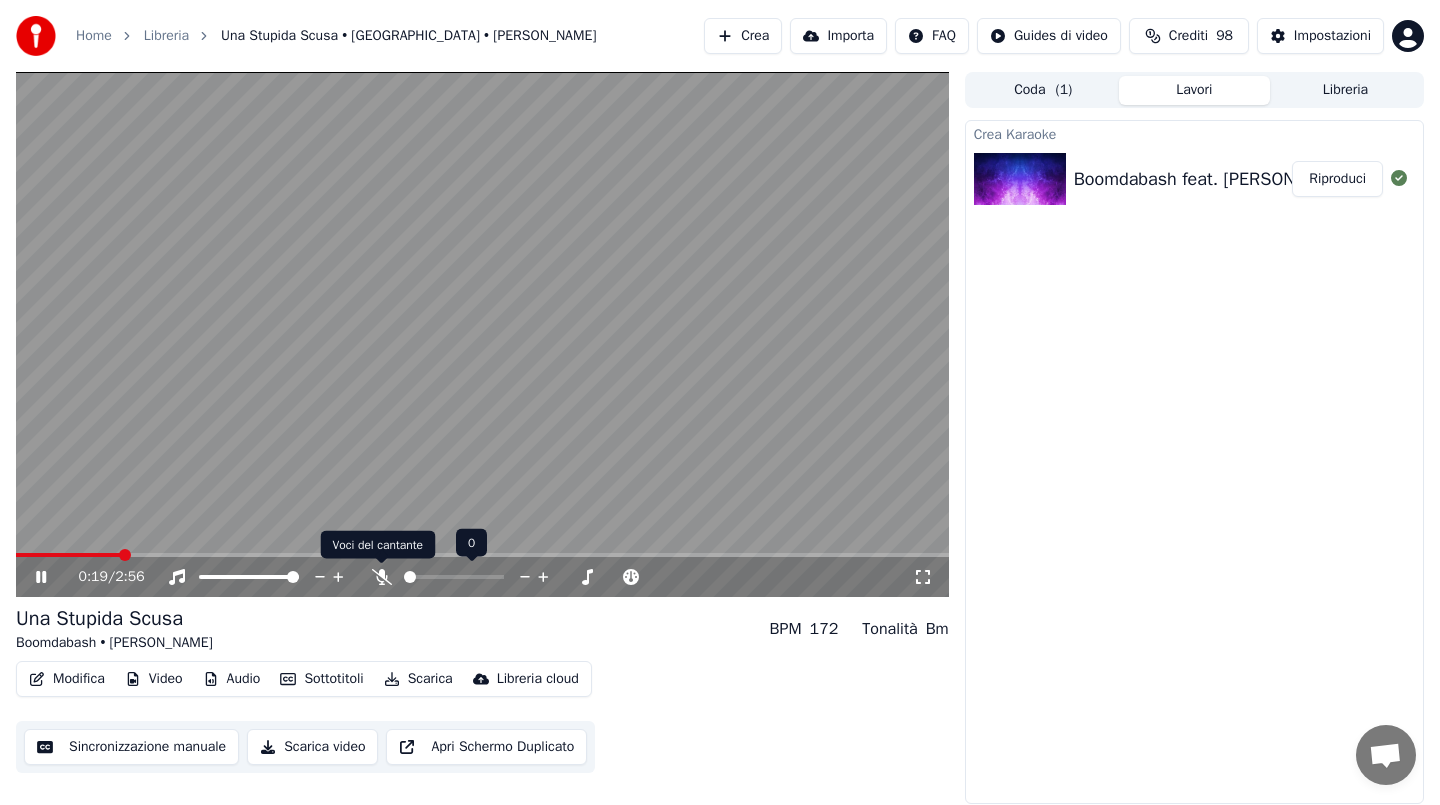 click 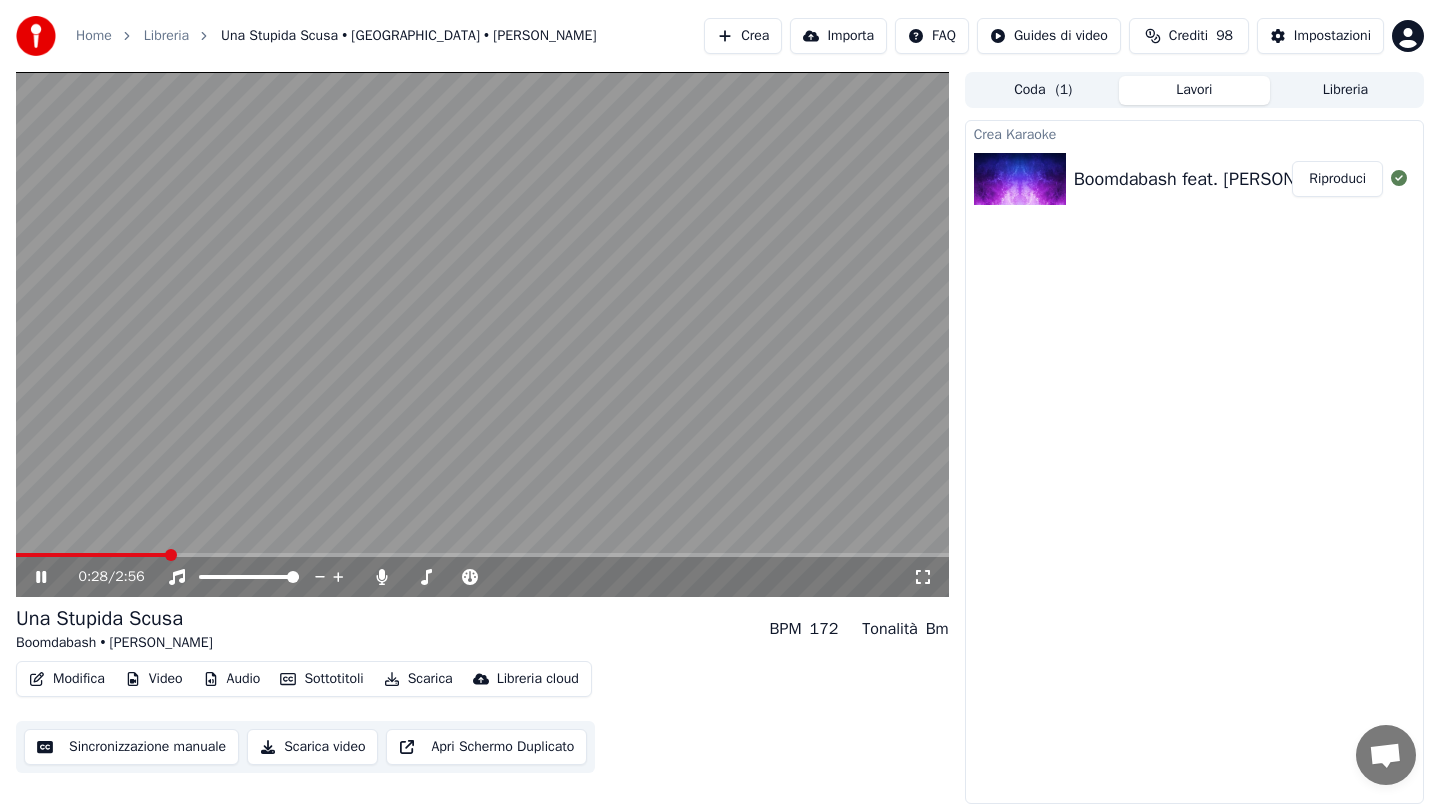 click at bounding box center (482, 334) 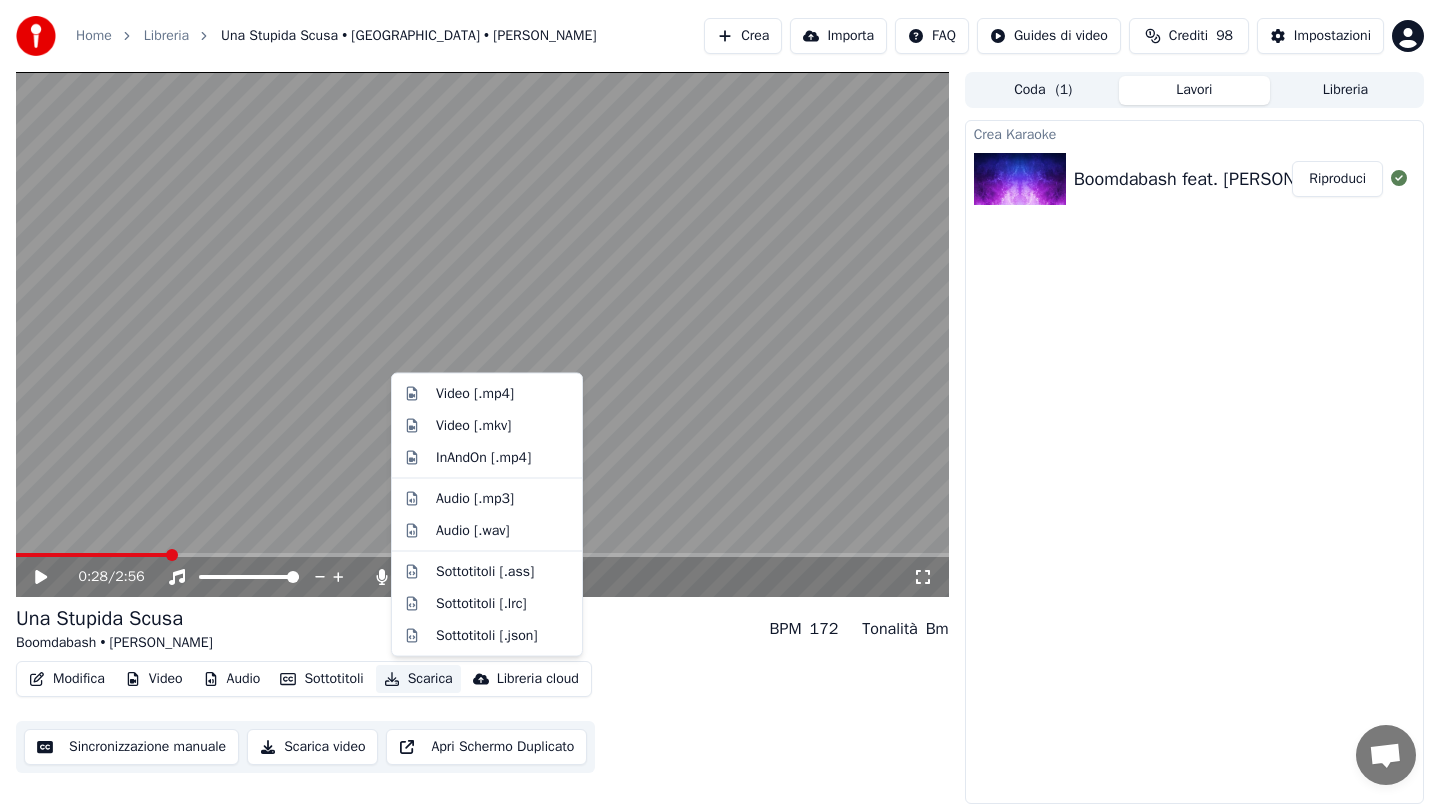 click on "Scarica" at bounding box center (418, 679) 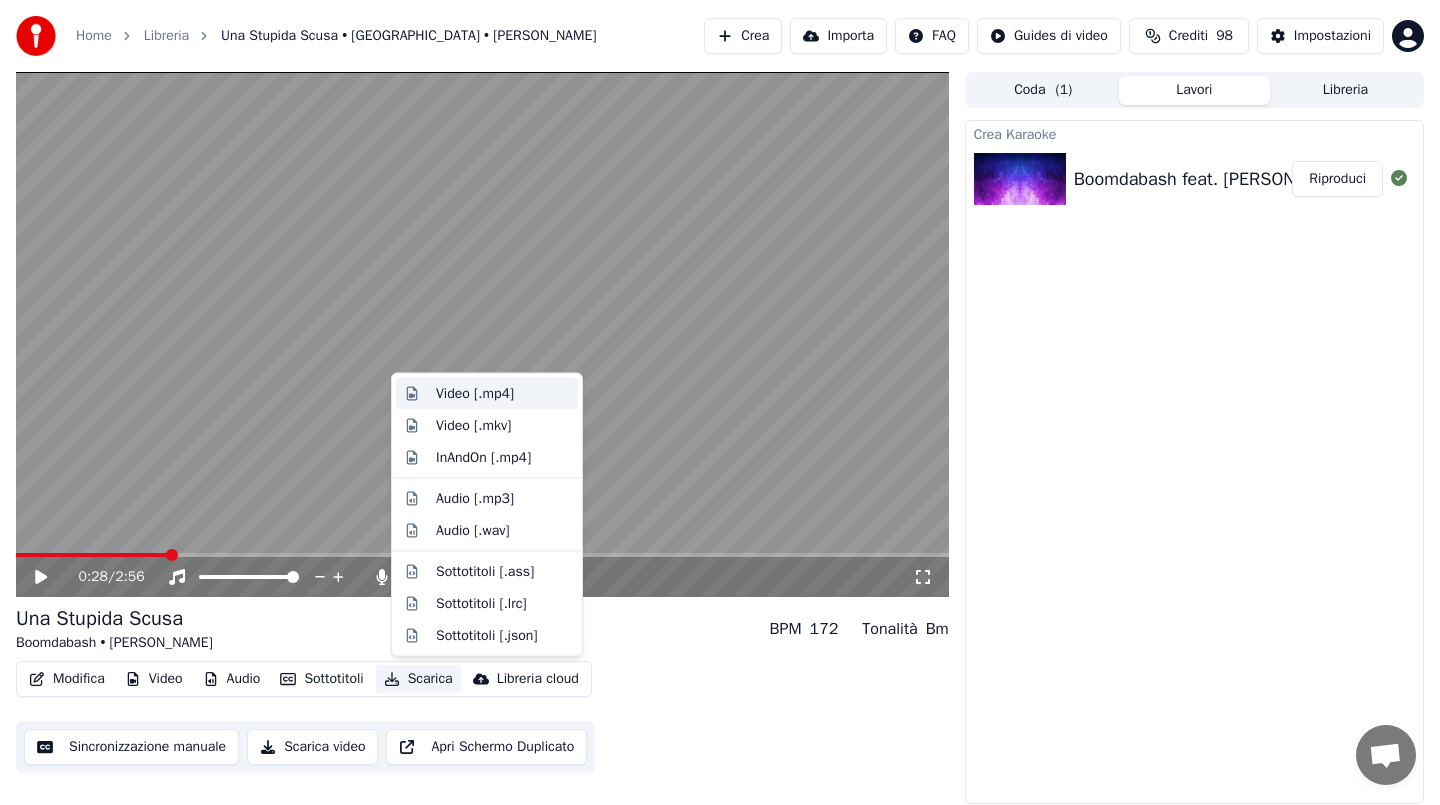 click on "Video [.mp4]" at bounding box center [475, 394] 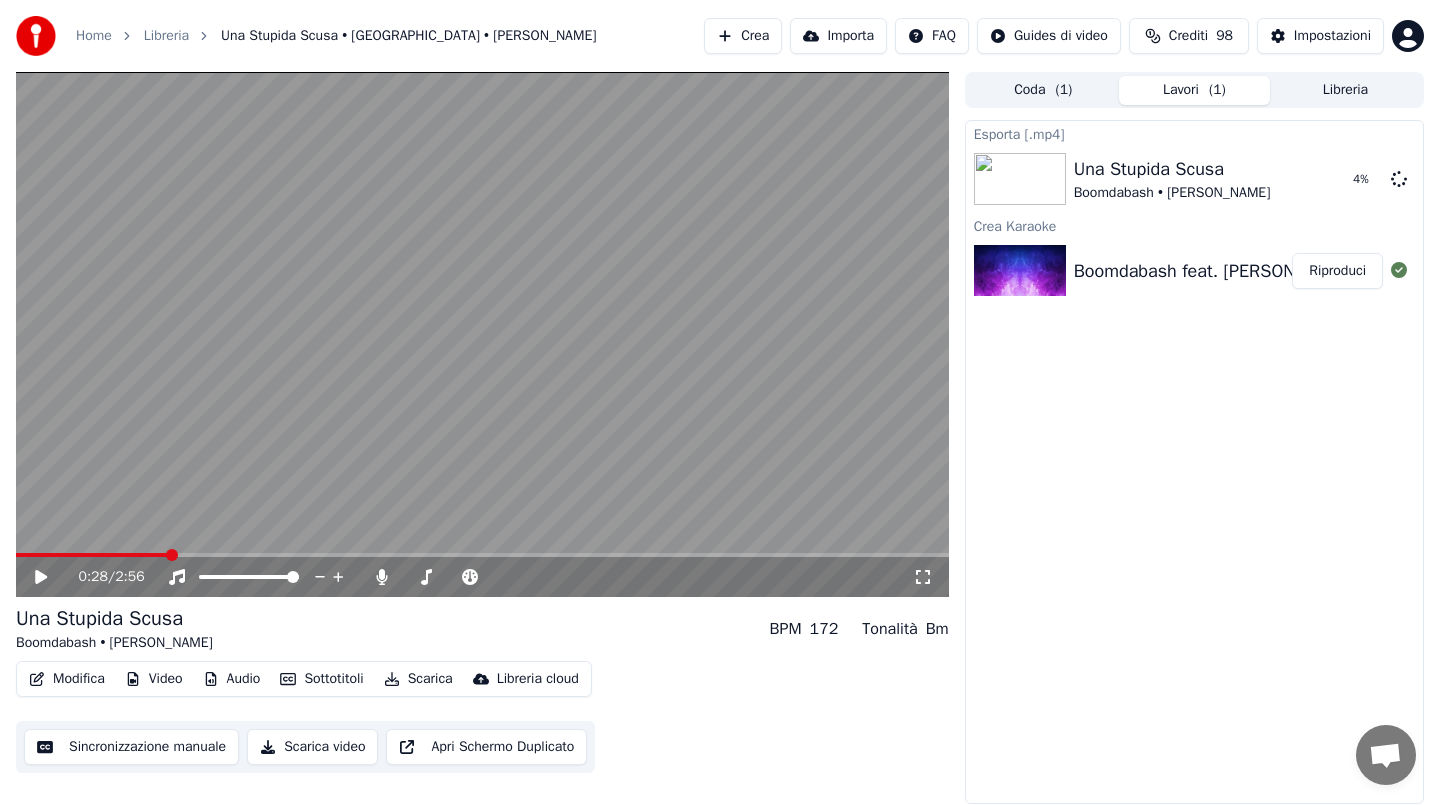 click on "Crea" at bounding box center (743, 36) 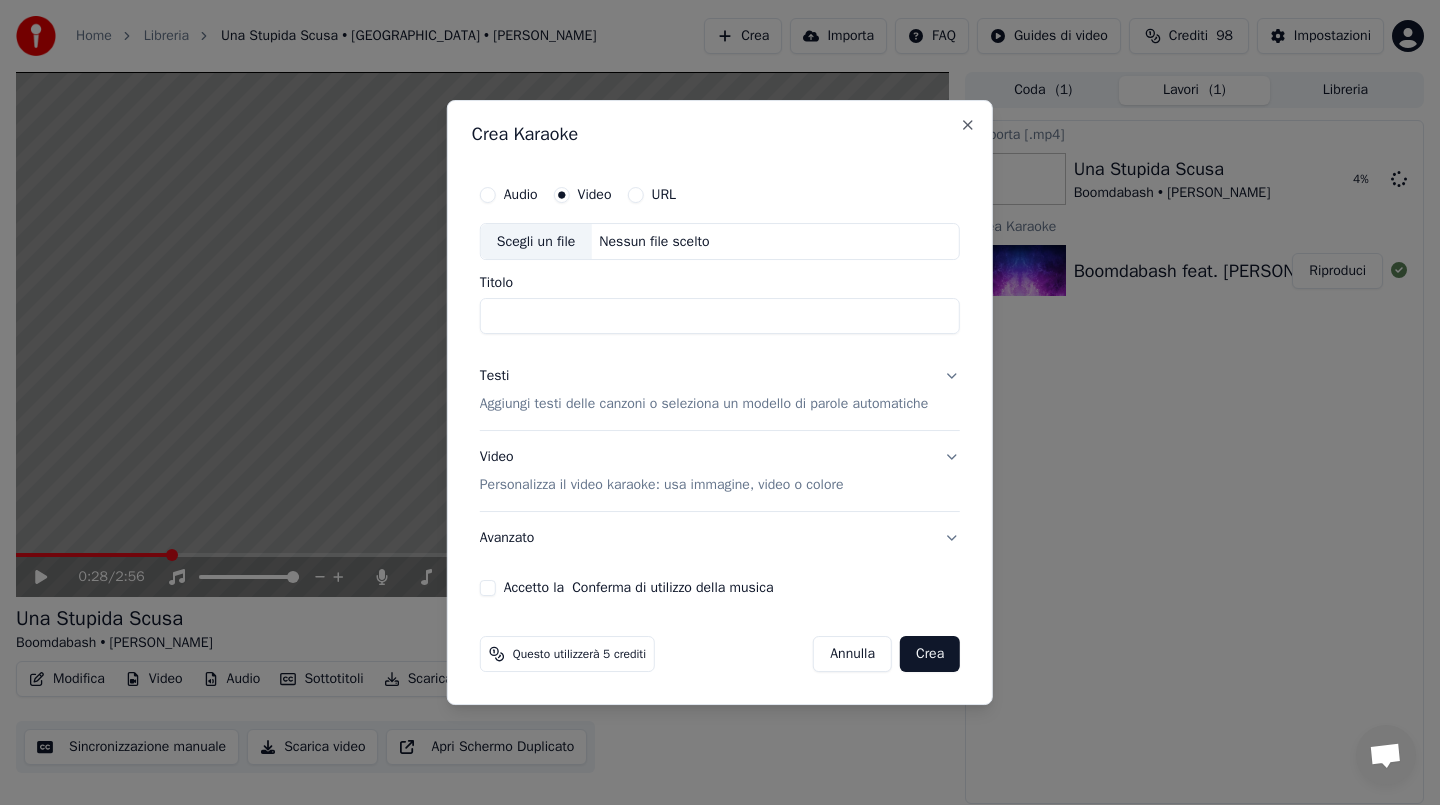 click on "Nessun file scelto" at bounding box center (654, 242) 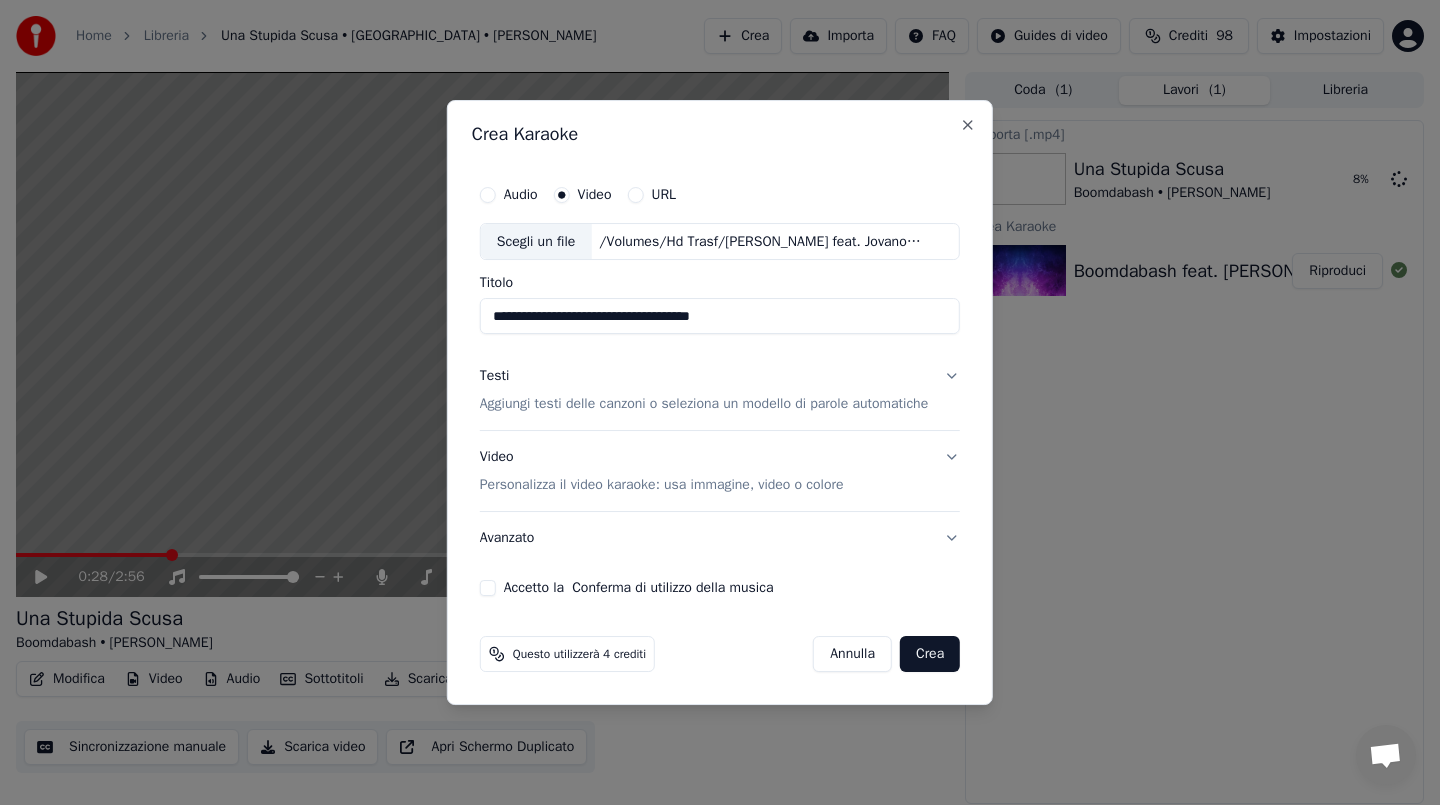 type on "**********" 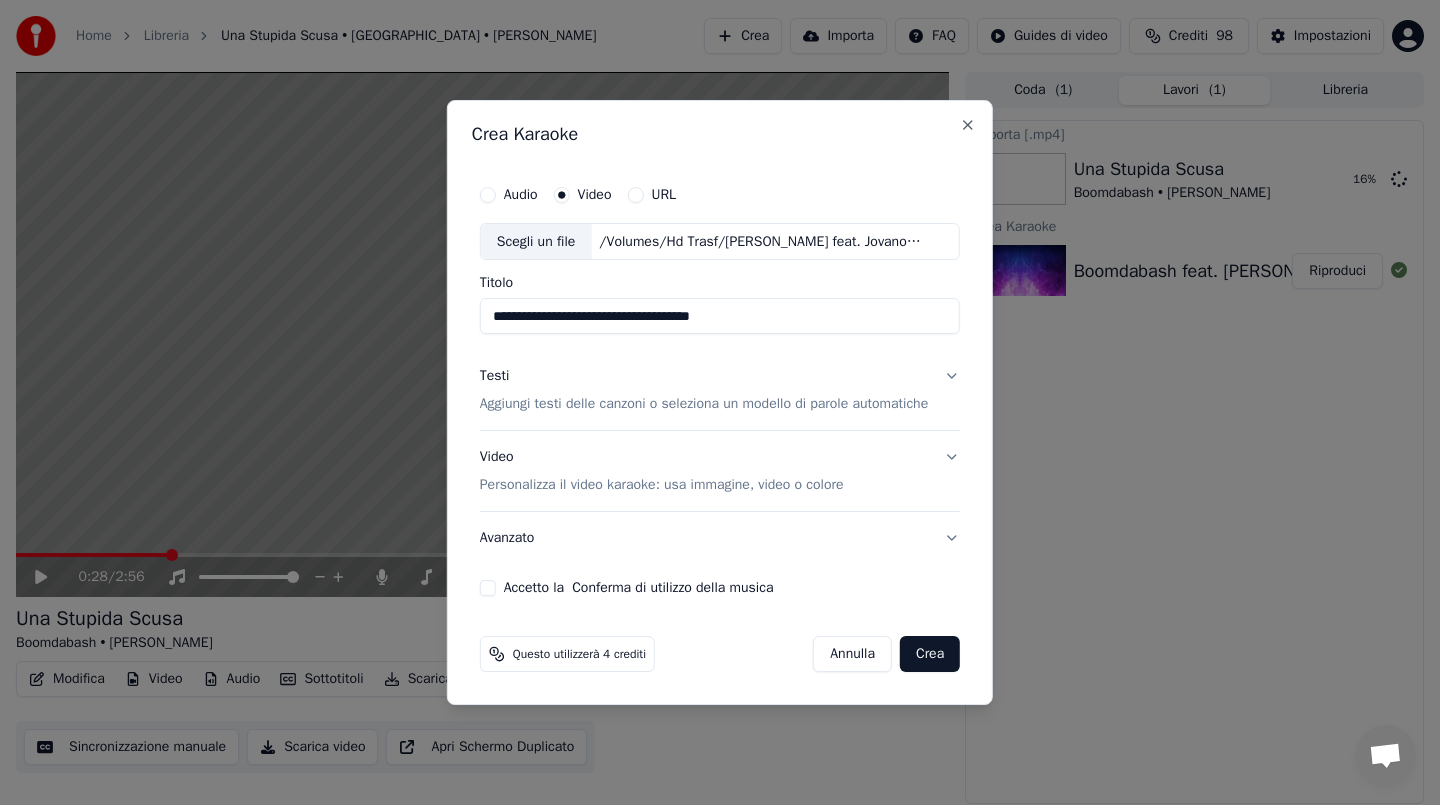 click on "Testi" at bounding box center [495, 377] 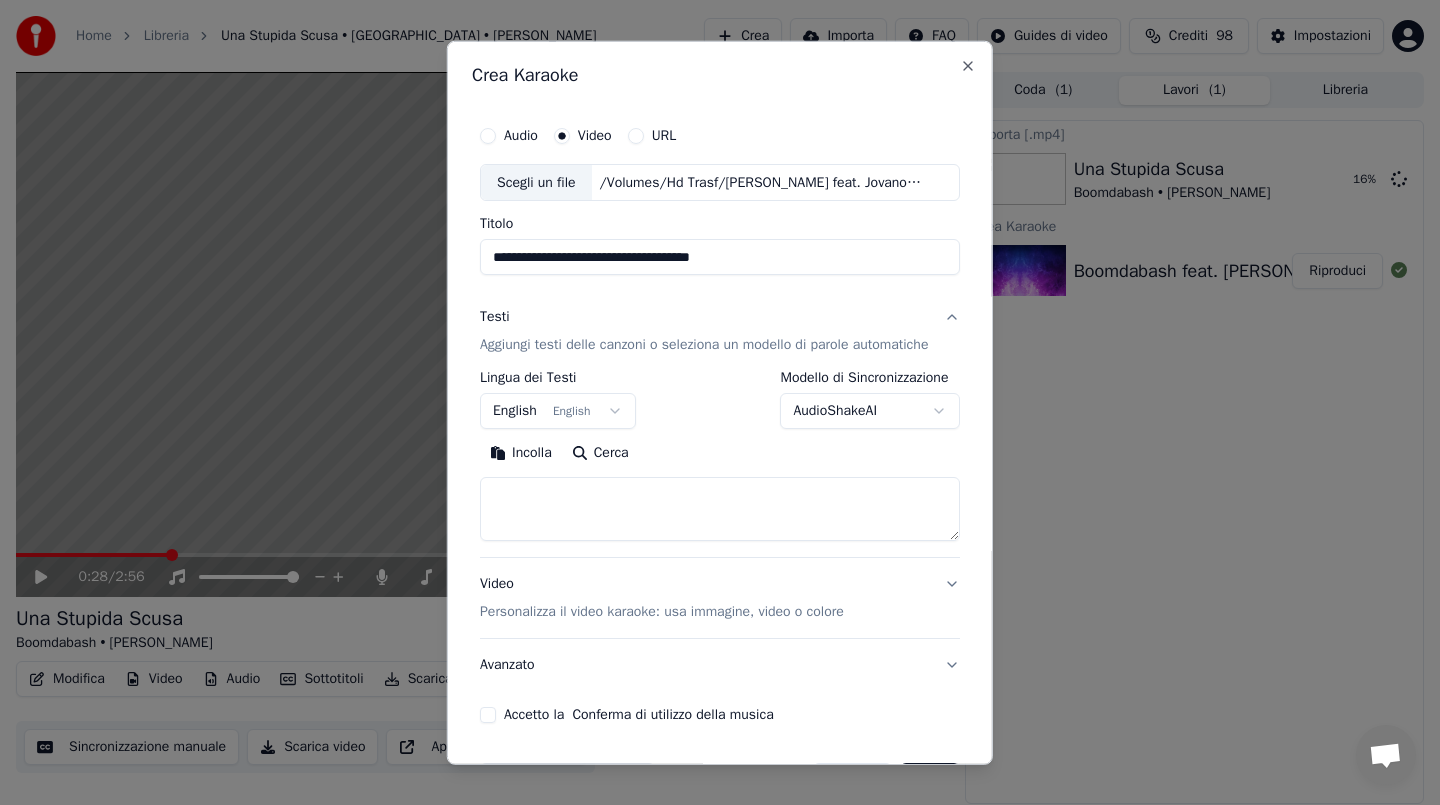 click on "Incolla" at bounding box center (521, 453) 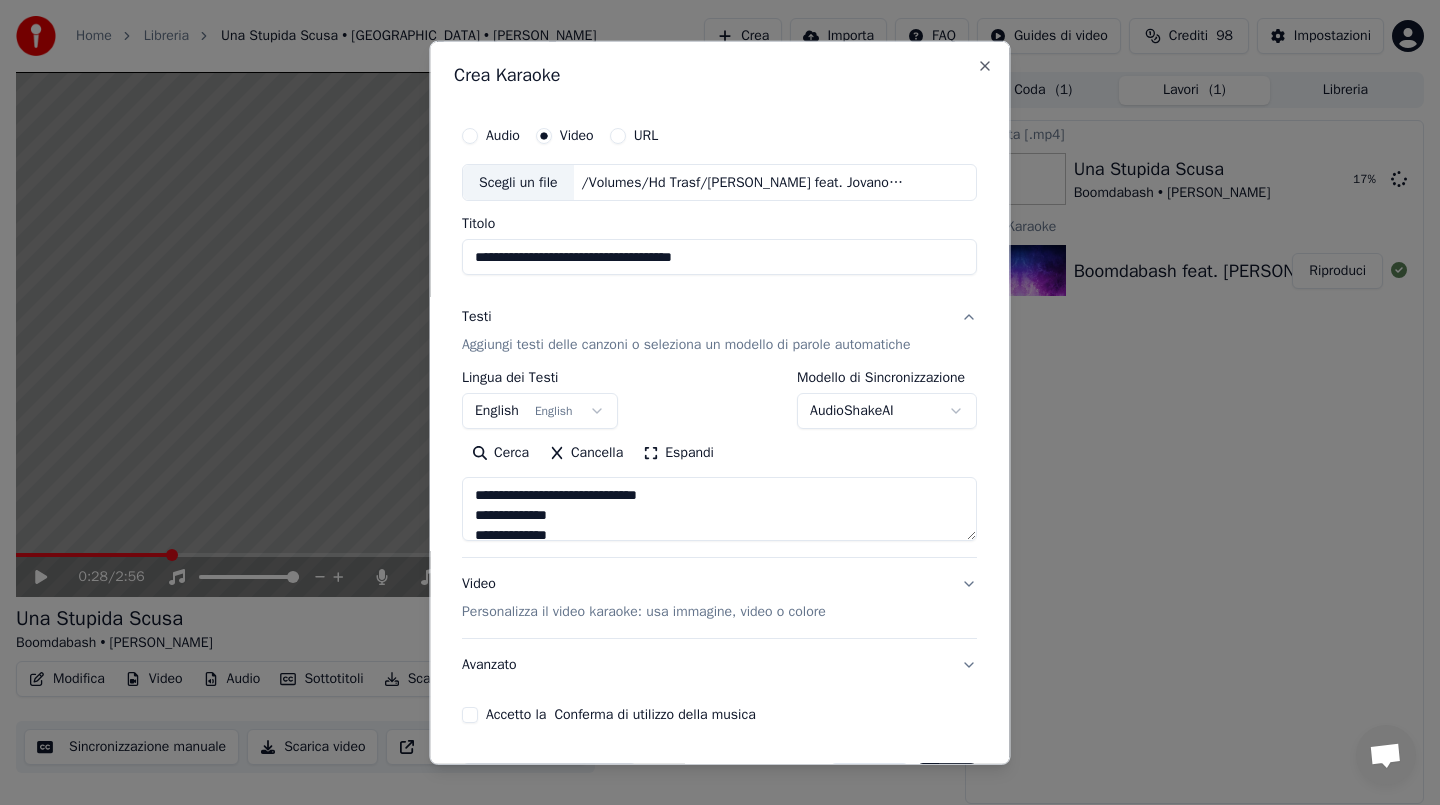 drag, startPoint x: 472, startPoint y: 483, endPoint x: 470, endPoint y: 472, distance: 11.18034 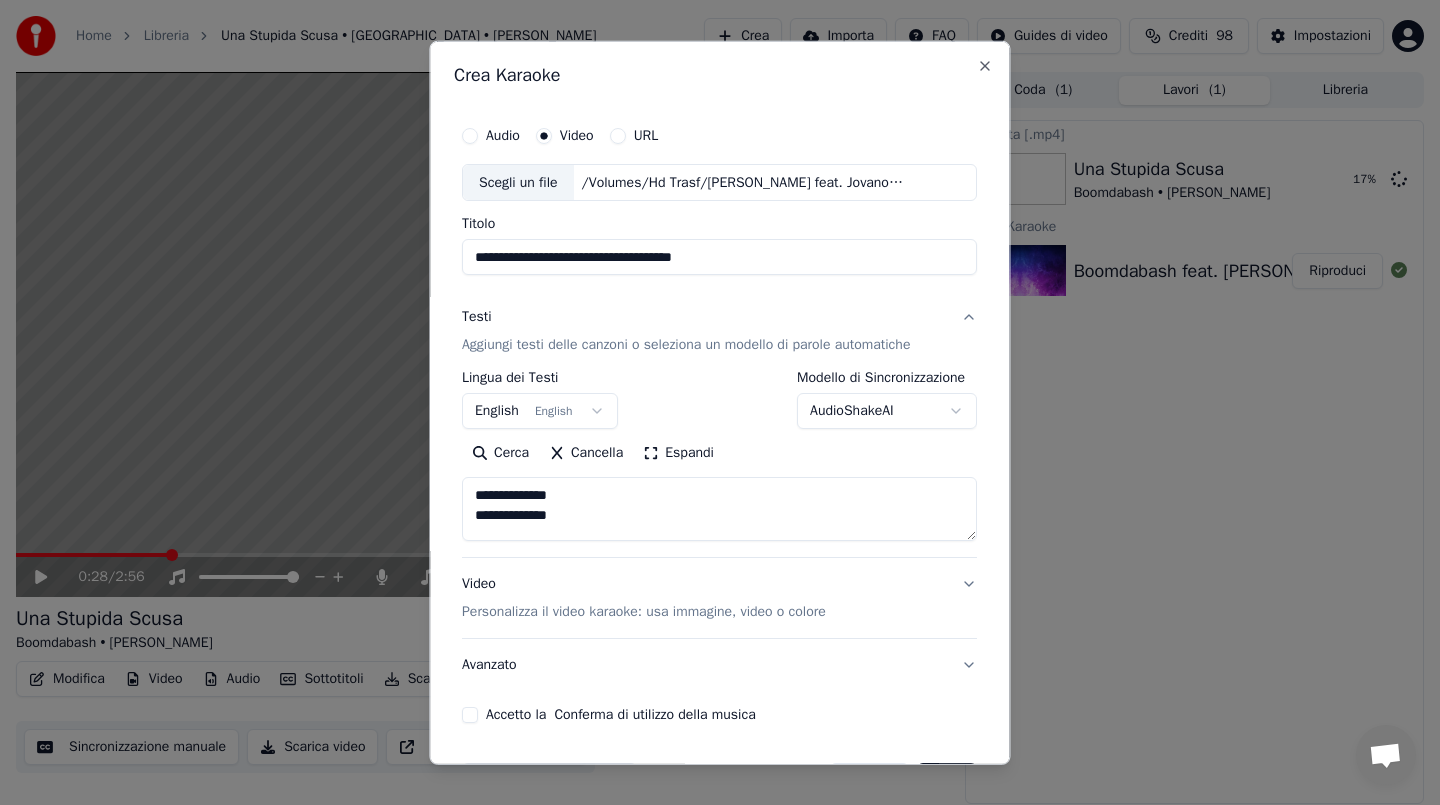 type on "**********" 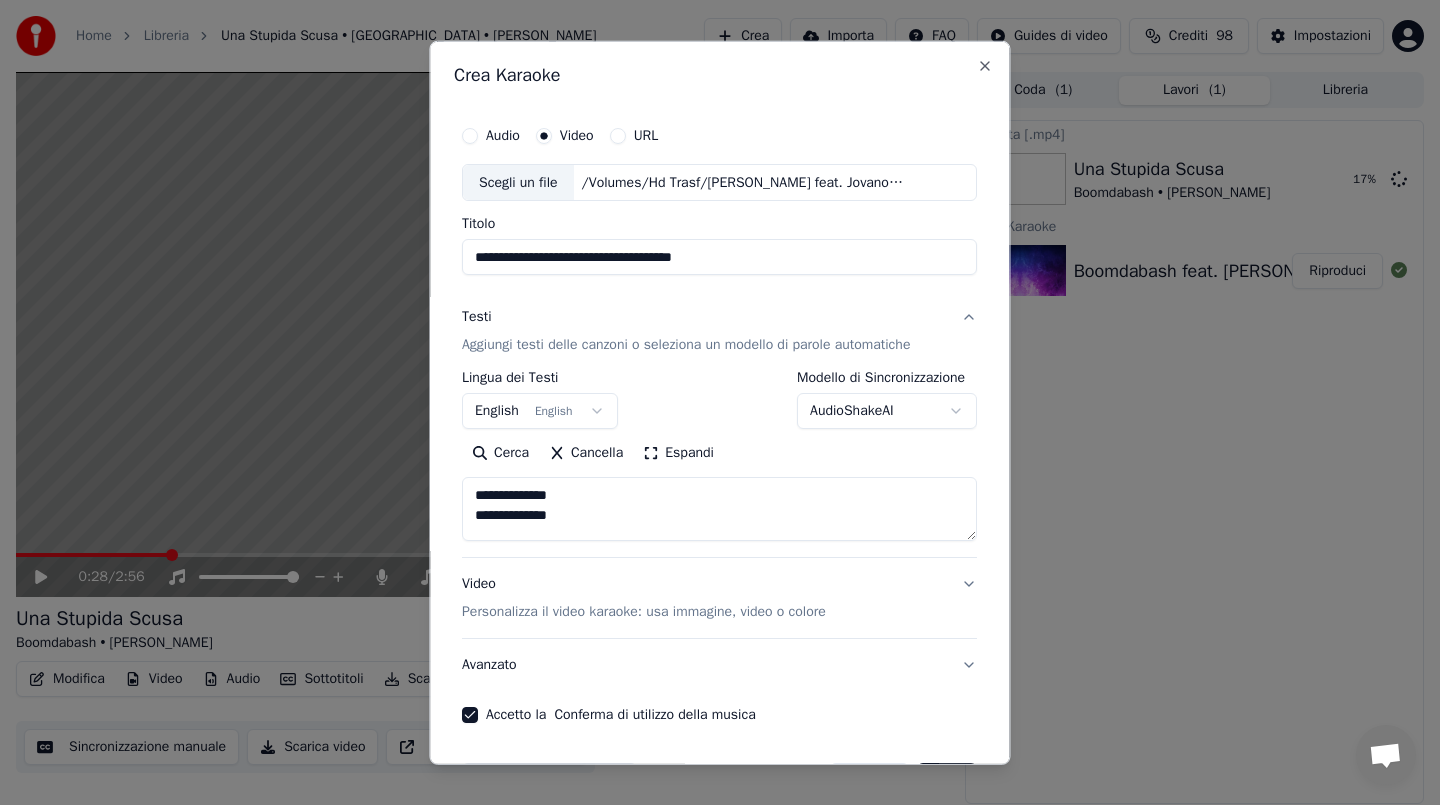 scroll, scrollTop: 67, scrollLeft: 0, axis: vertical 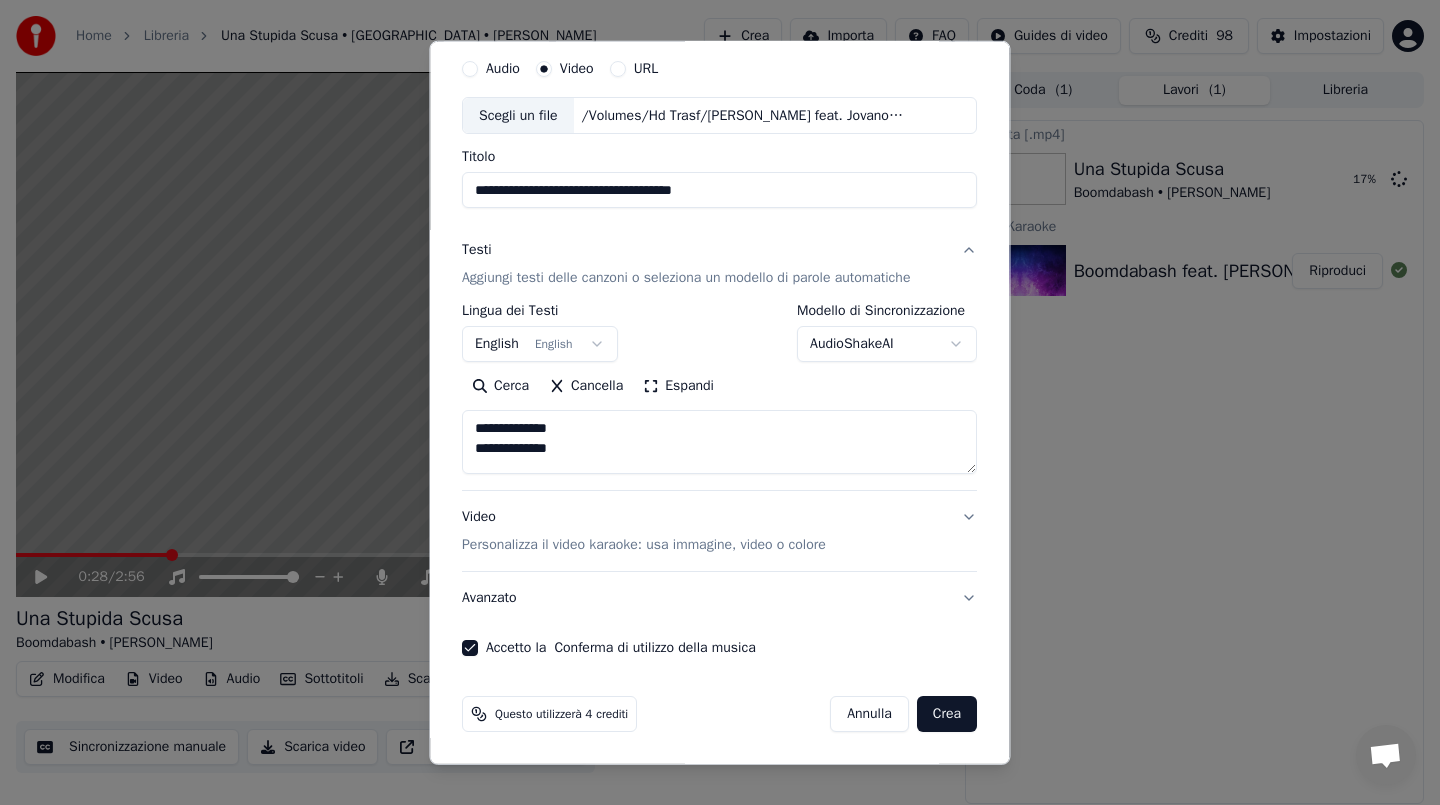 click on "Crea" at bounding box center [947, 714] 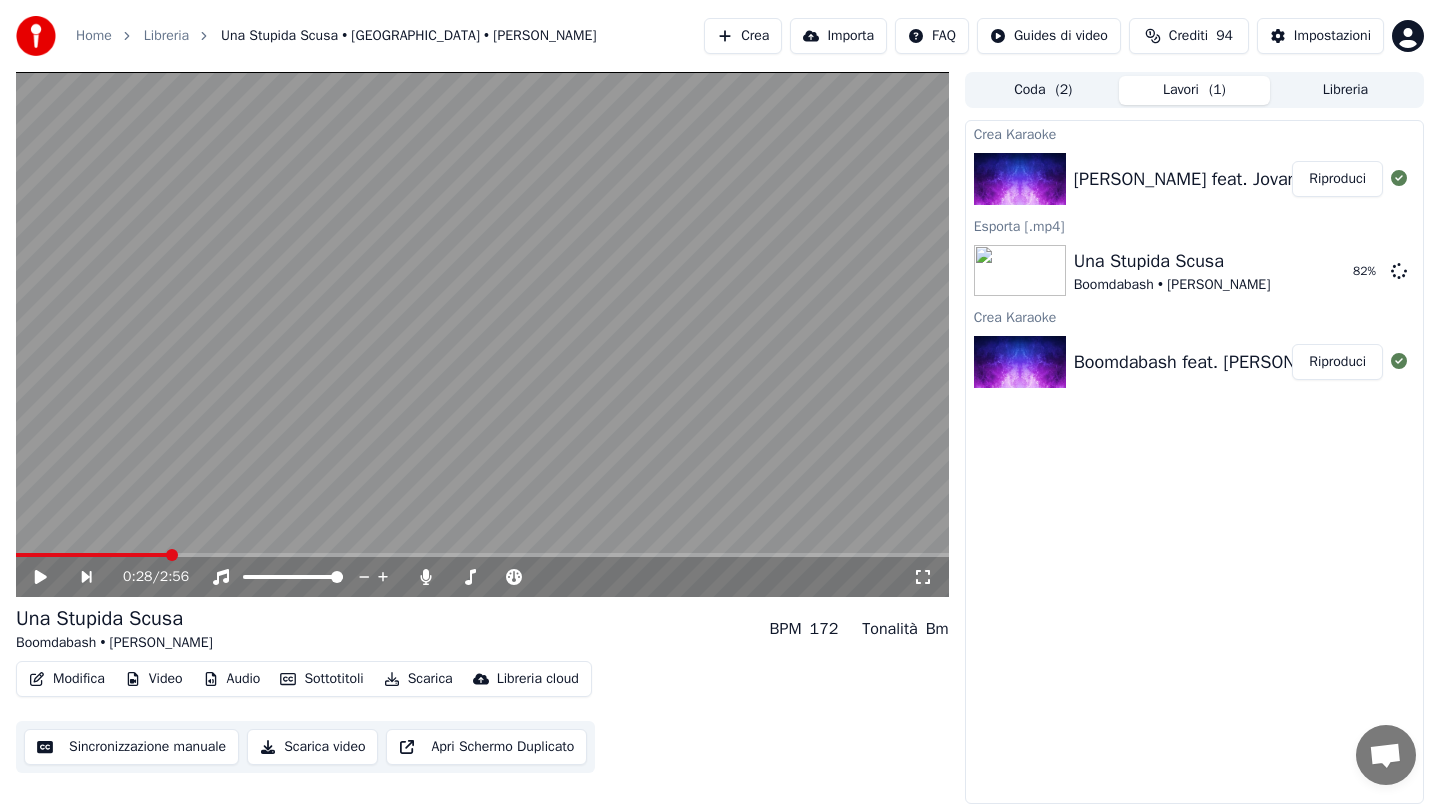 click on "Riproduci" at bounding box center [1337, 179] 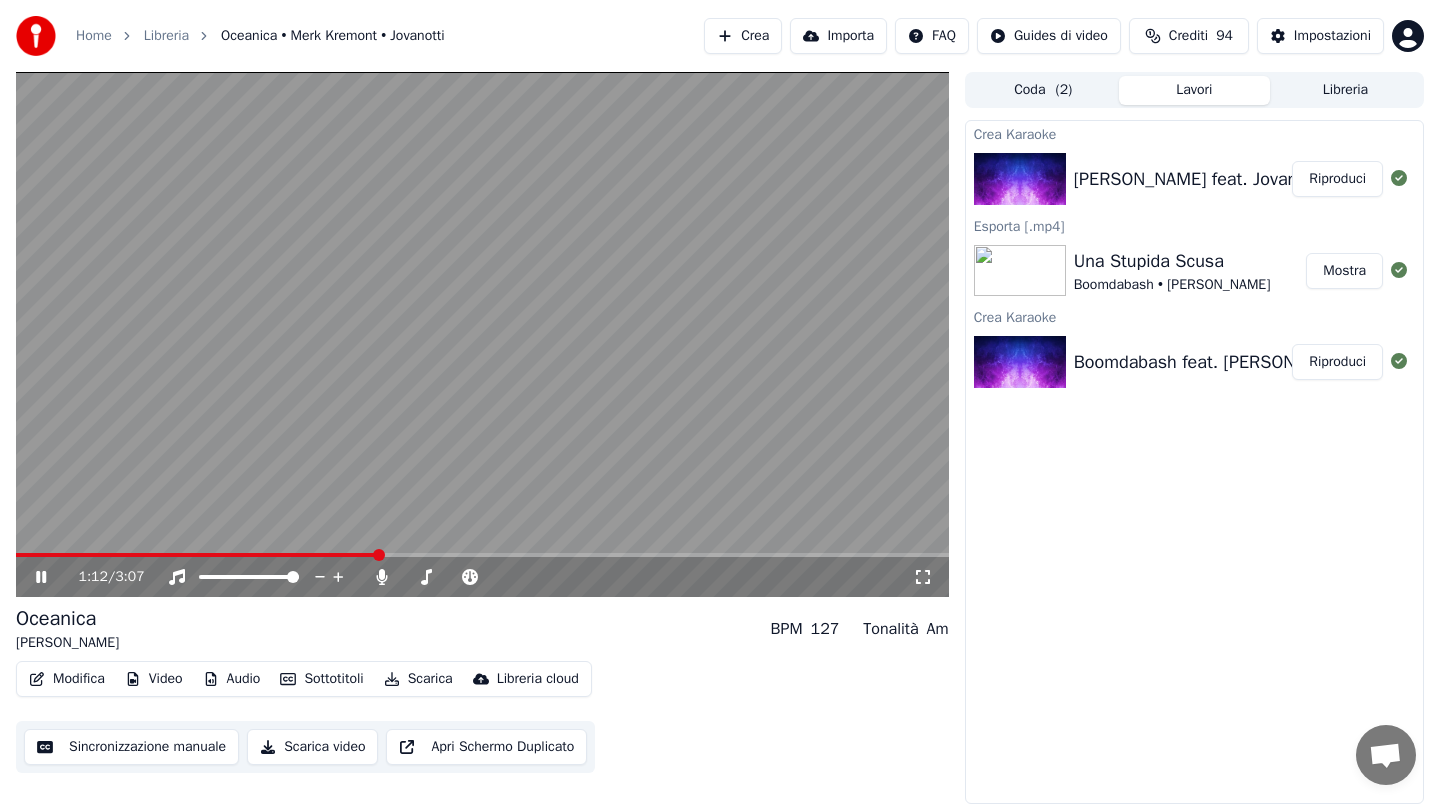 click at bounding box center [482, 334] 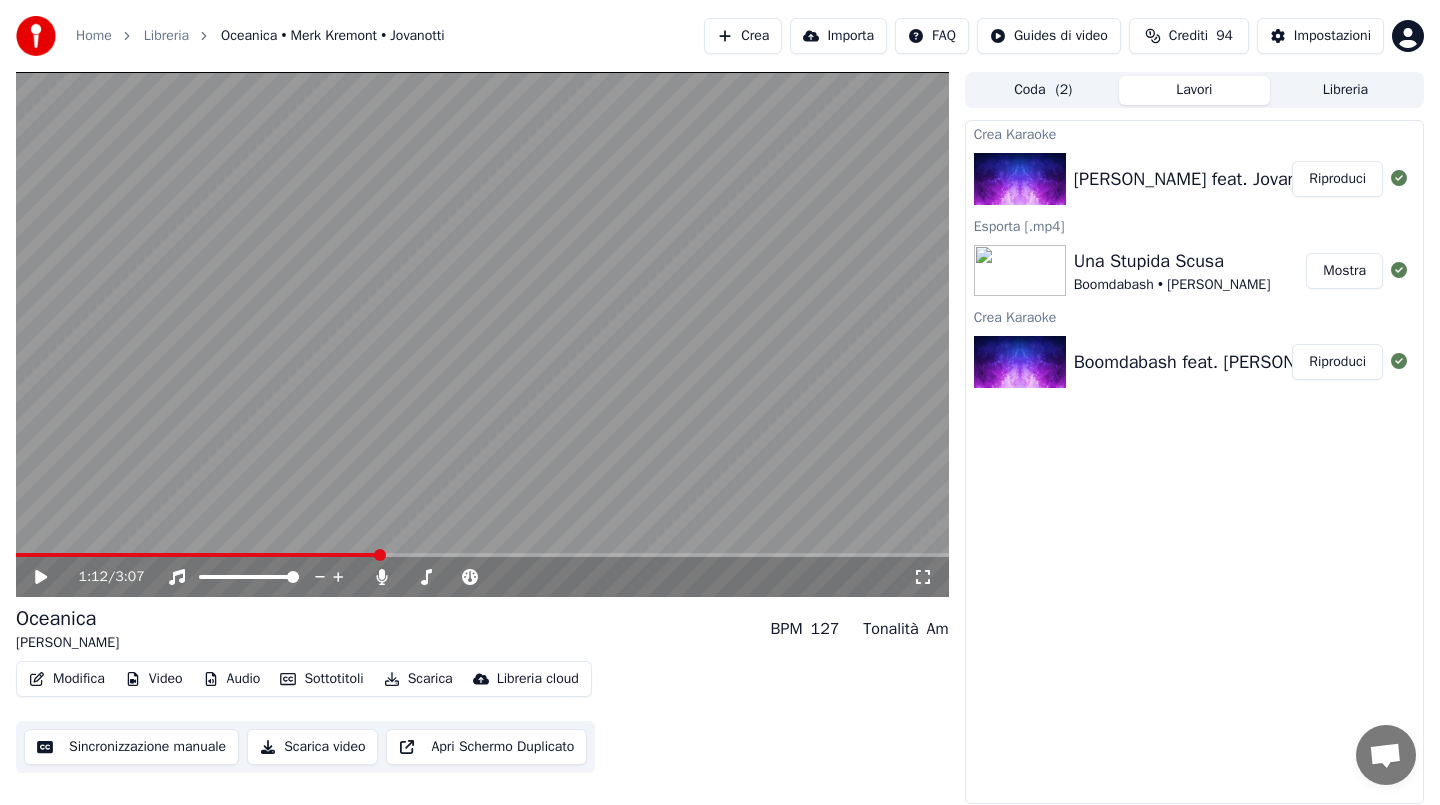 click on "Scarica" at bounding box center [418, 679] 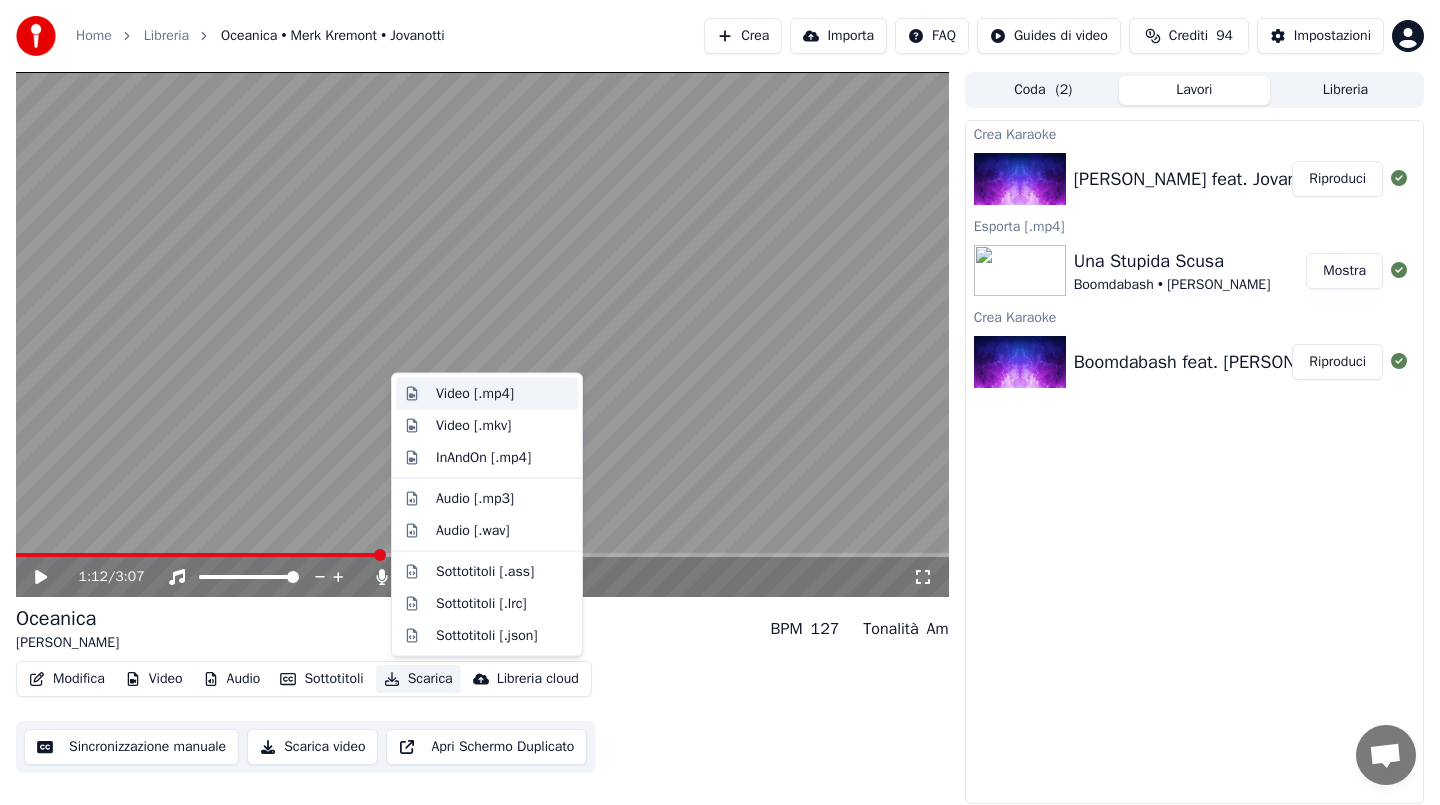 click on "Video [.mp4]" at bounding box center (475, 394) 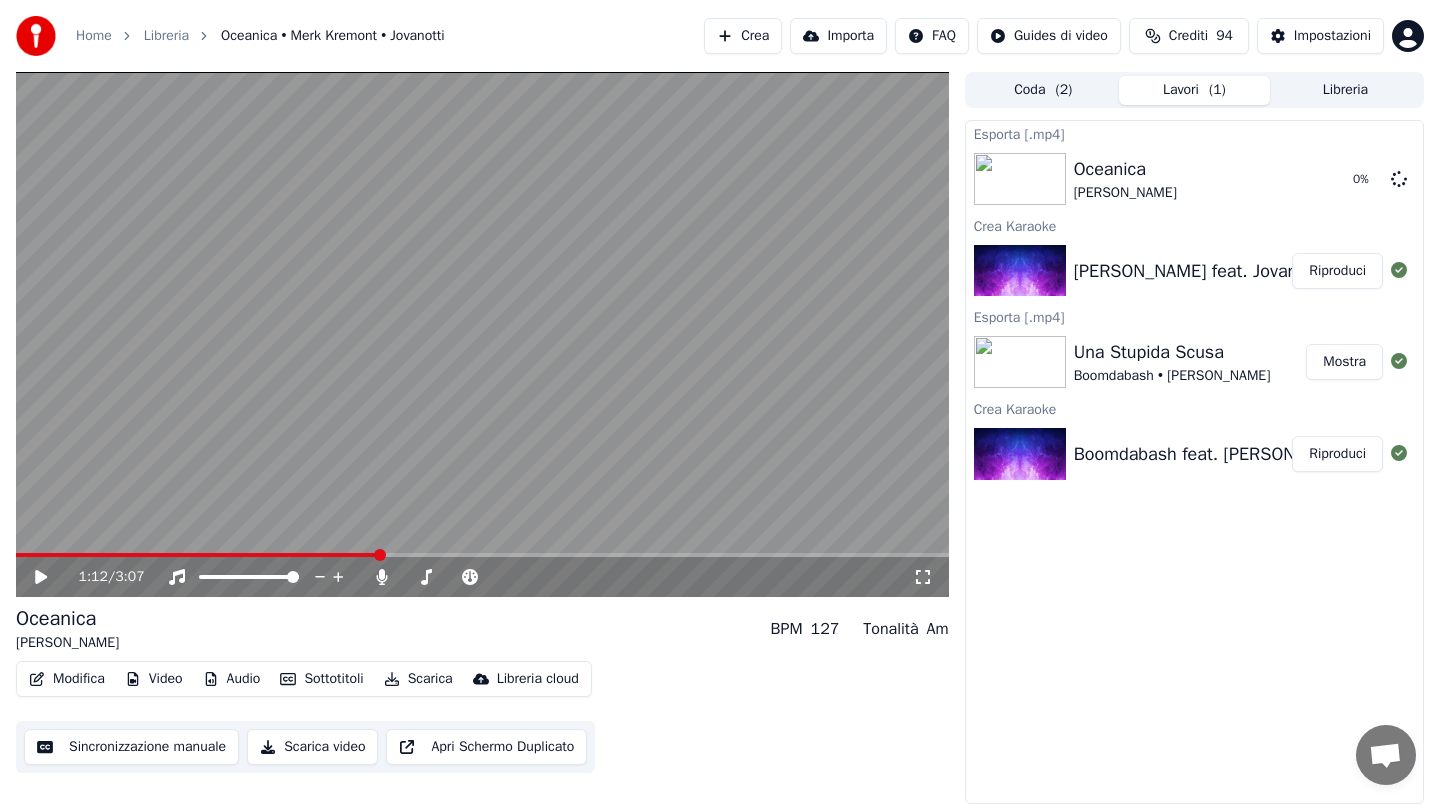 click on "Crea" at bounding box center [743, 36] 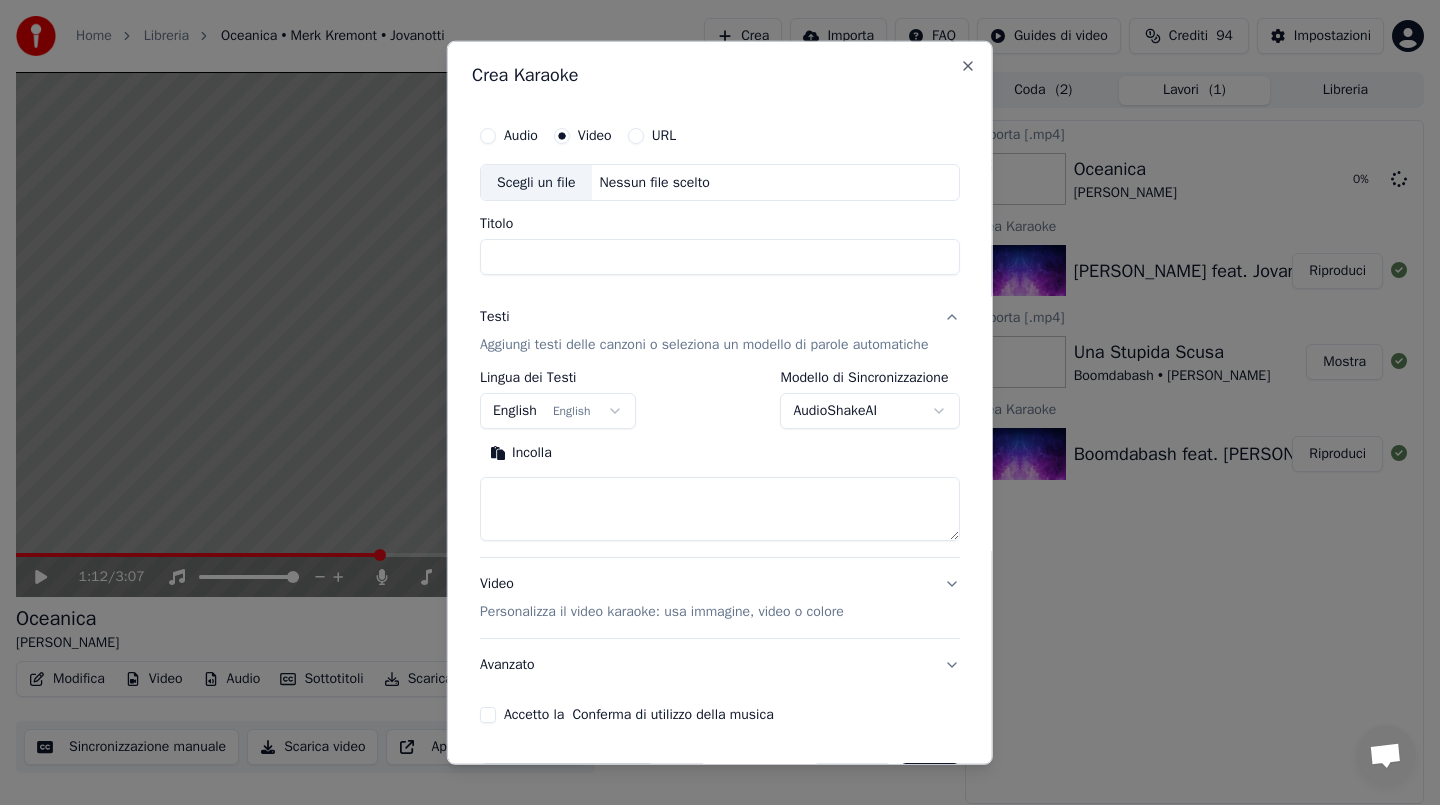 click on "Nessun file scelto" at bounding box center (654, 182) 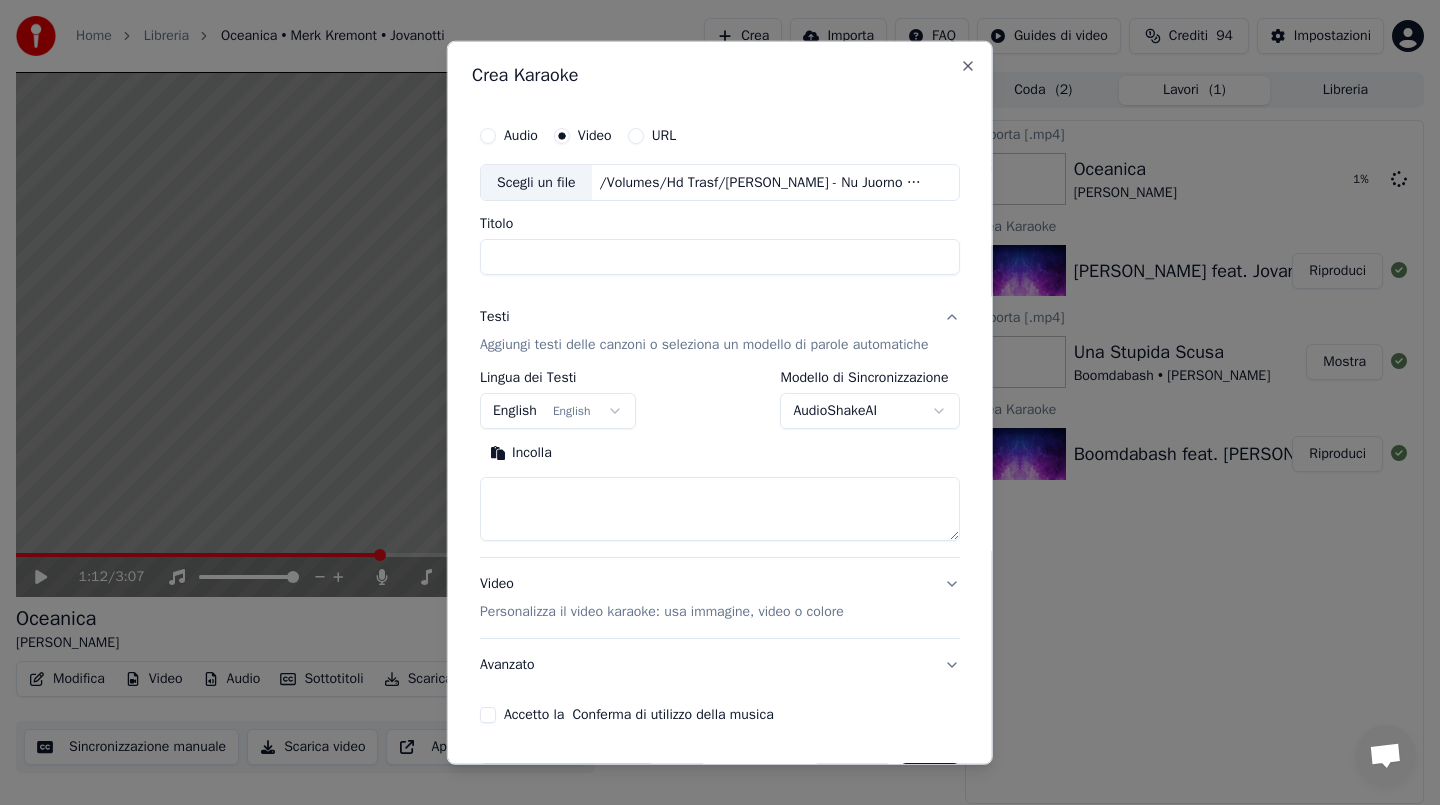type on "**********" 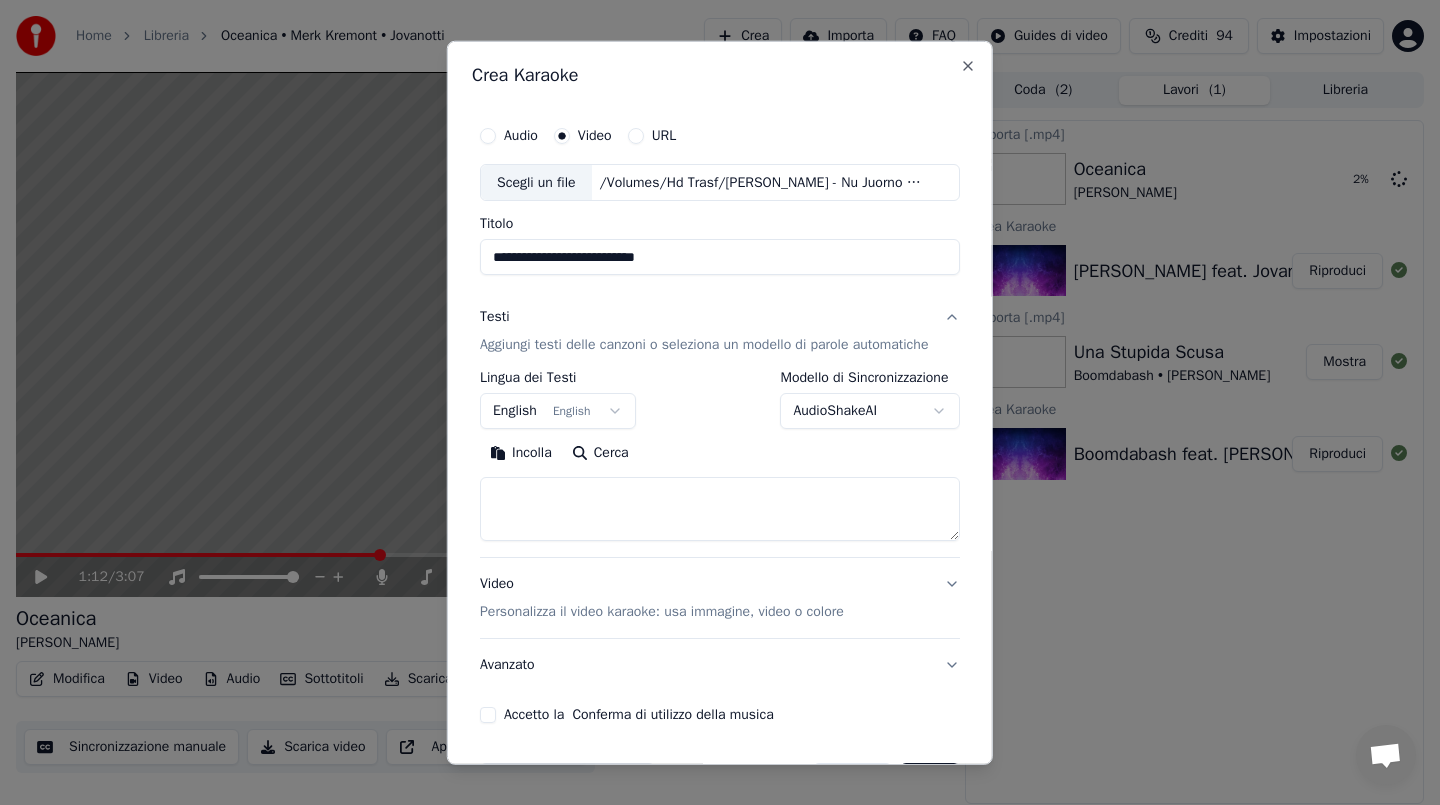 drag, startPoint x: 678, startPoint y: 255, endPoint x: 395, endPoint y: 254, distance: 283.00177 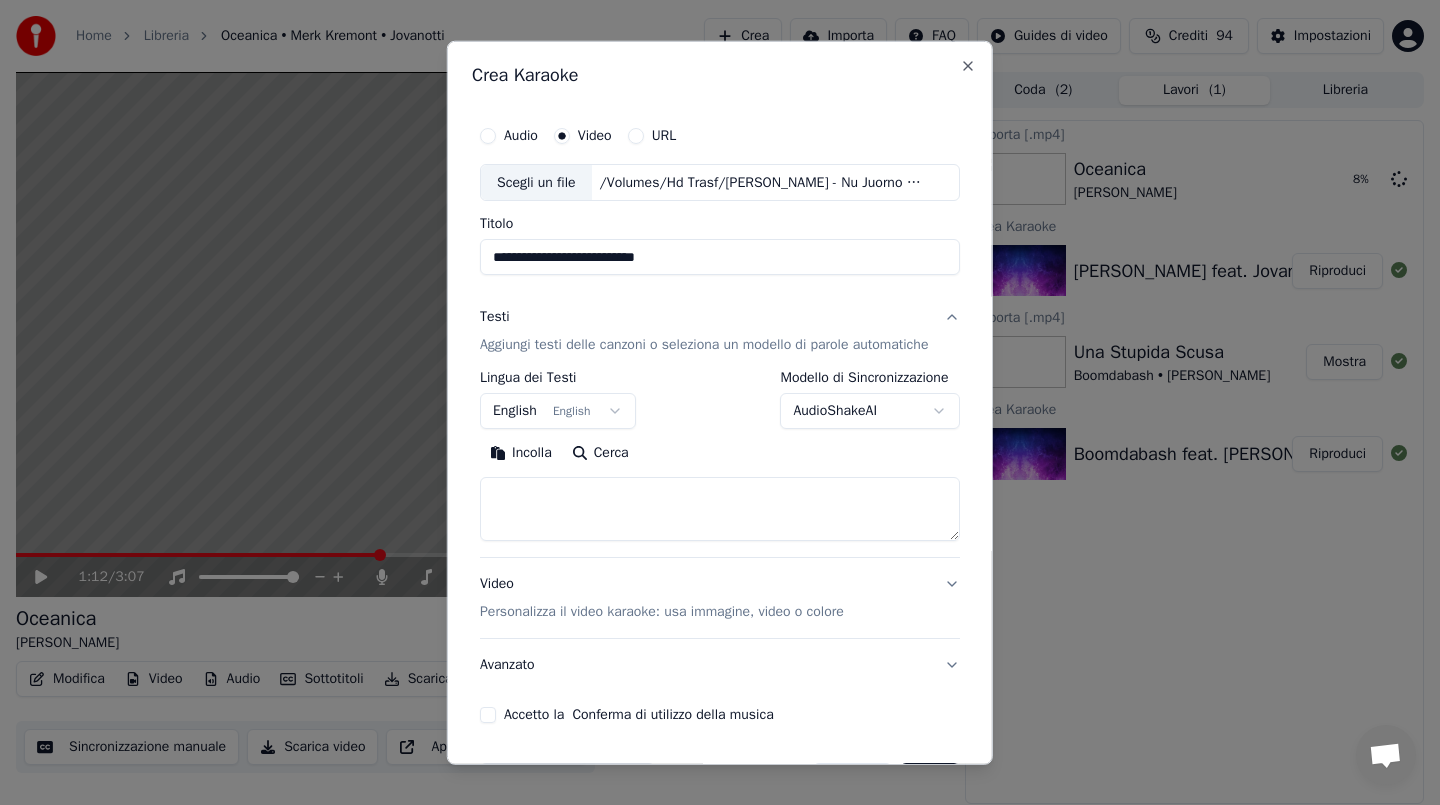 click on "Incolla" at bounding box center [521, 453] 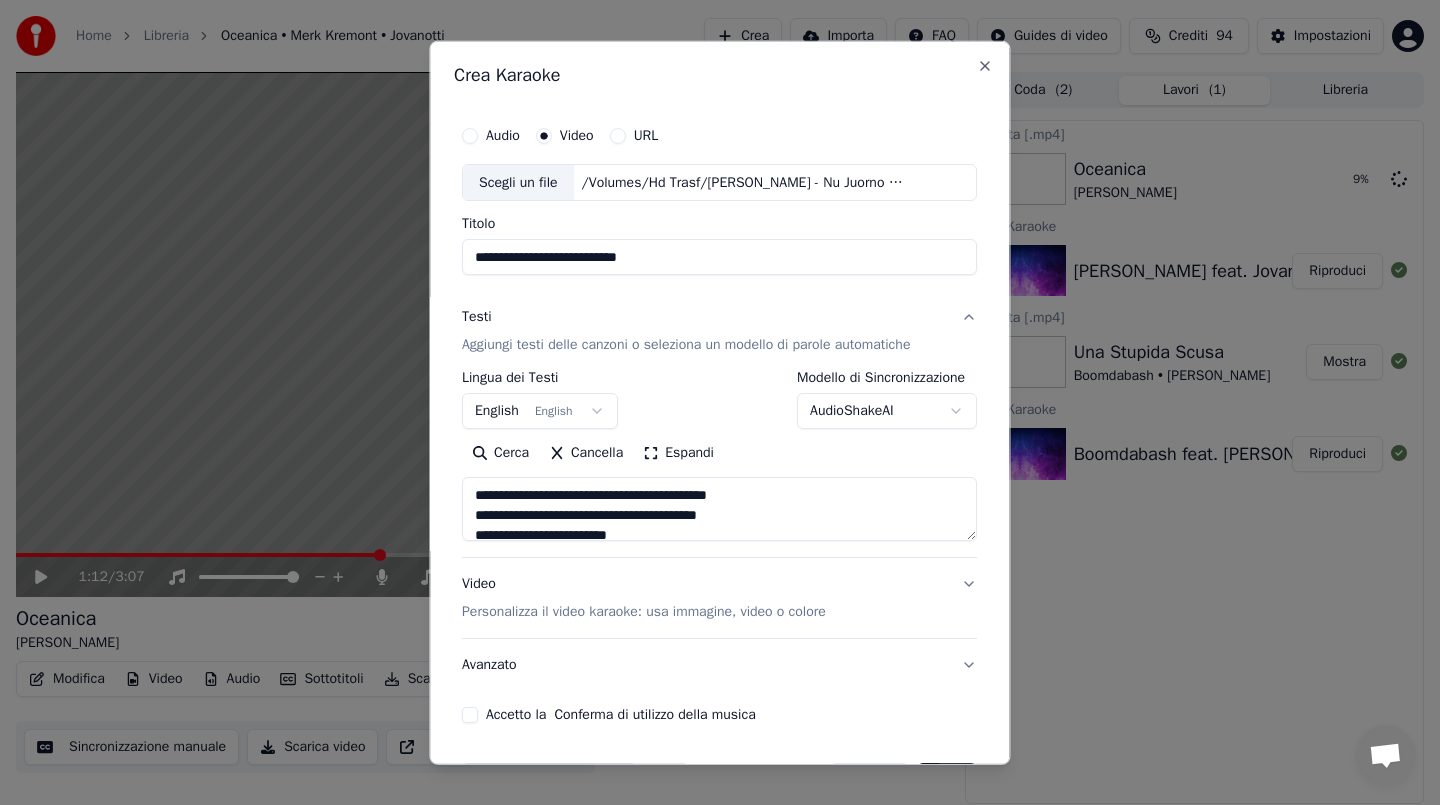 click on "Accetto la   Conferma di utilizzo della musica" at bounding box center [470, 715] 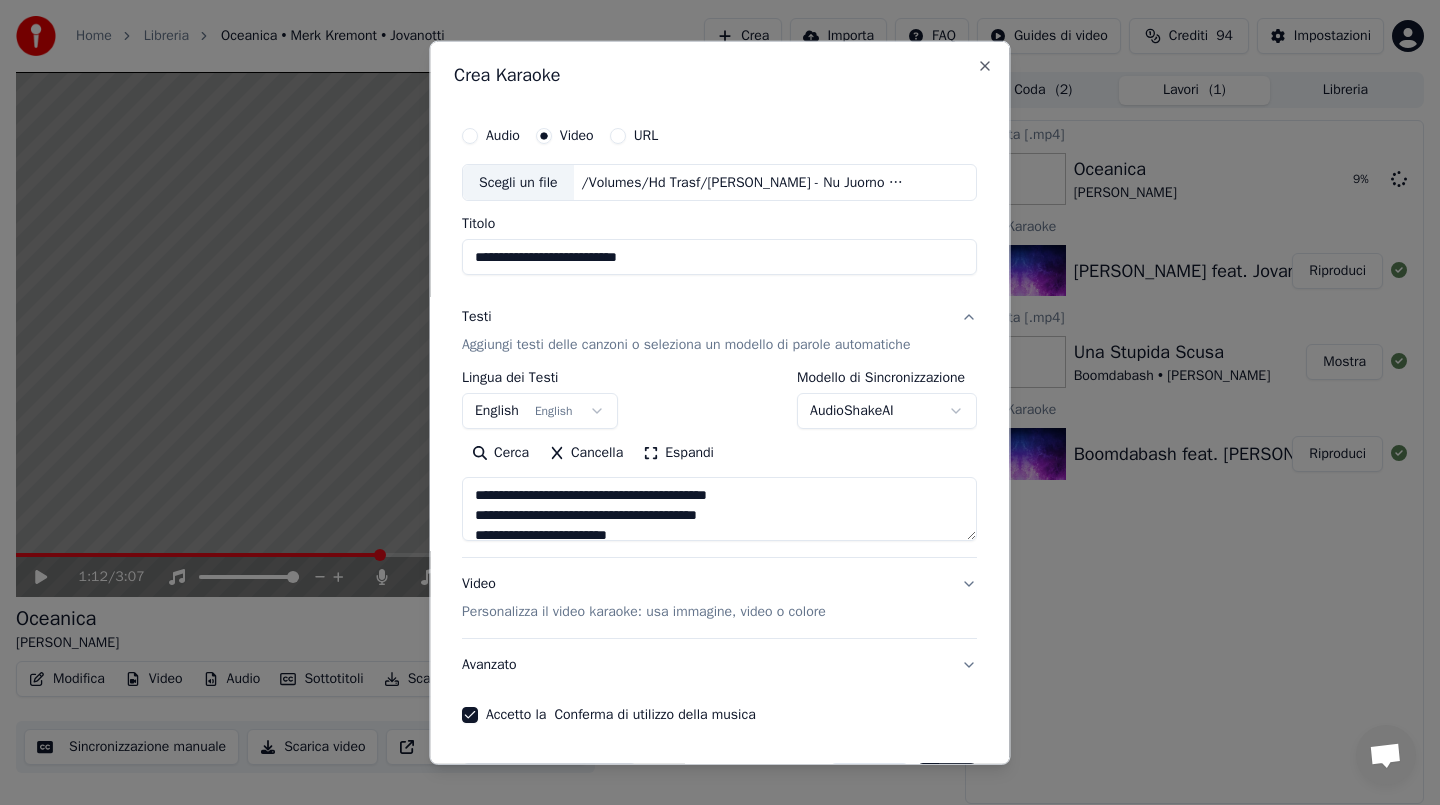 scroll, scrollTop: 67, scrollLeft: 0, axis: vertical 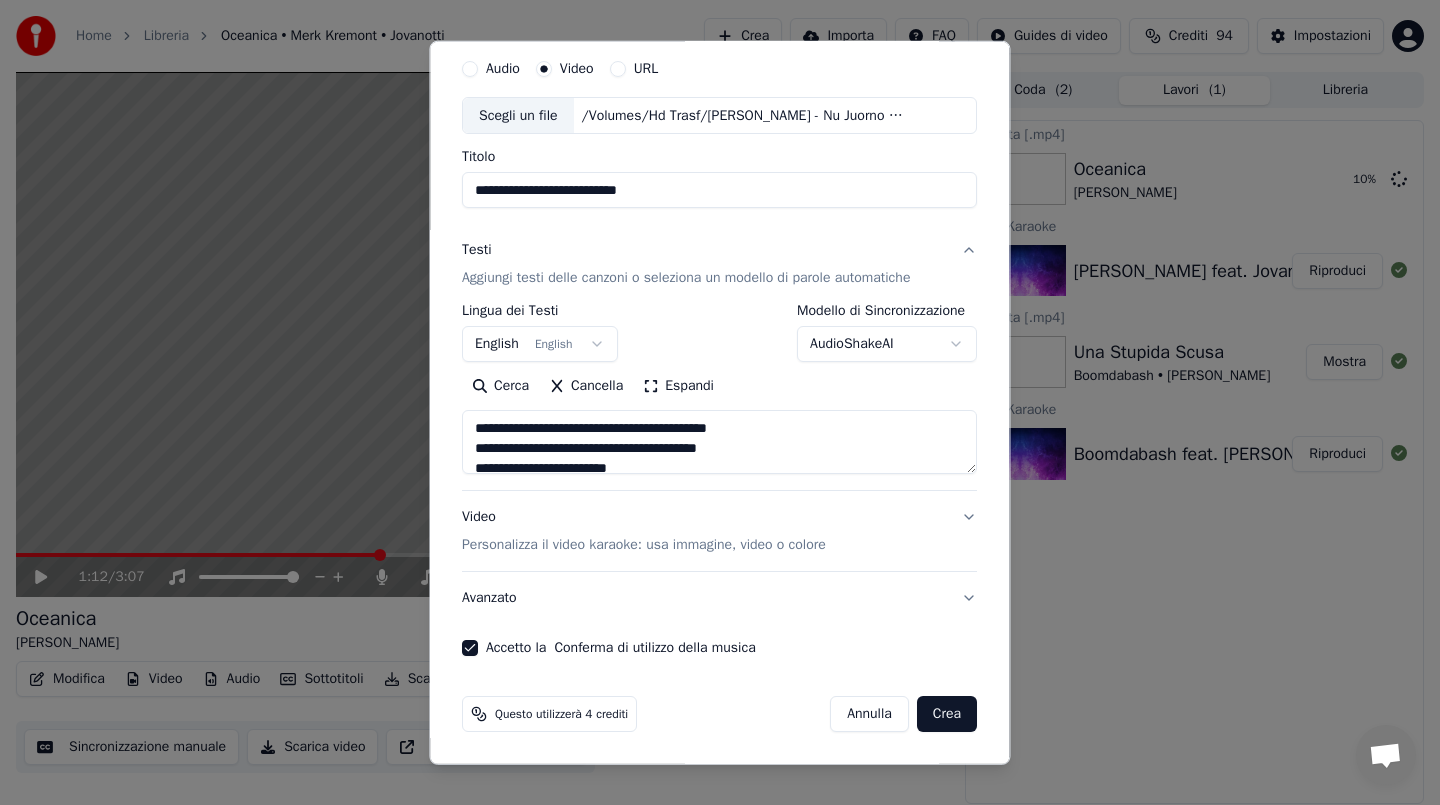 click on "Crea" at bounding box center [947, 714] 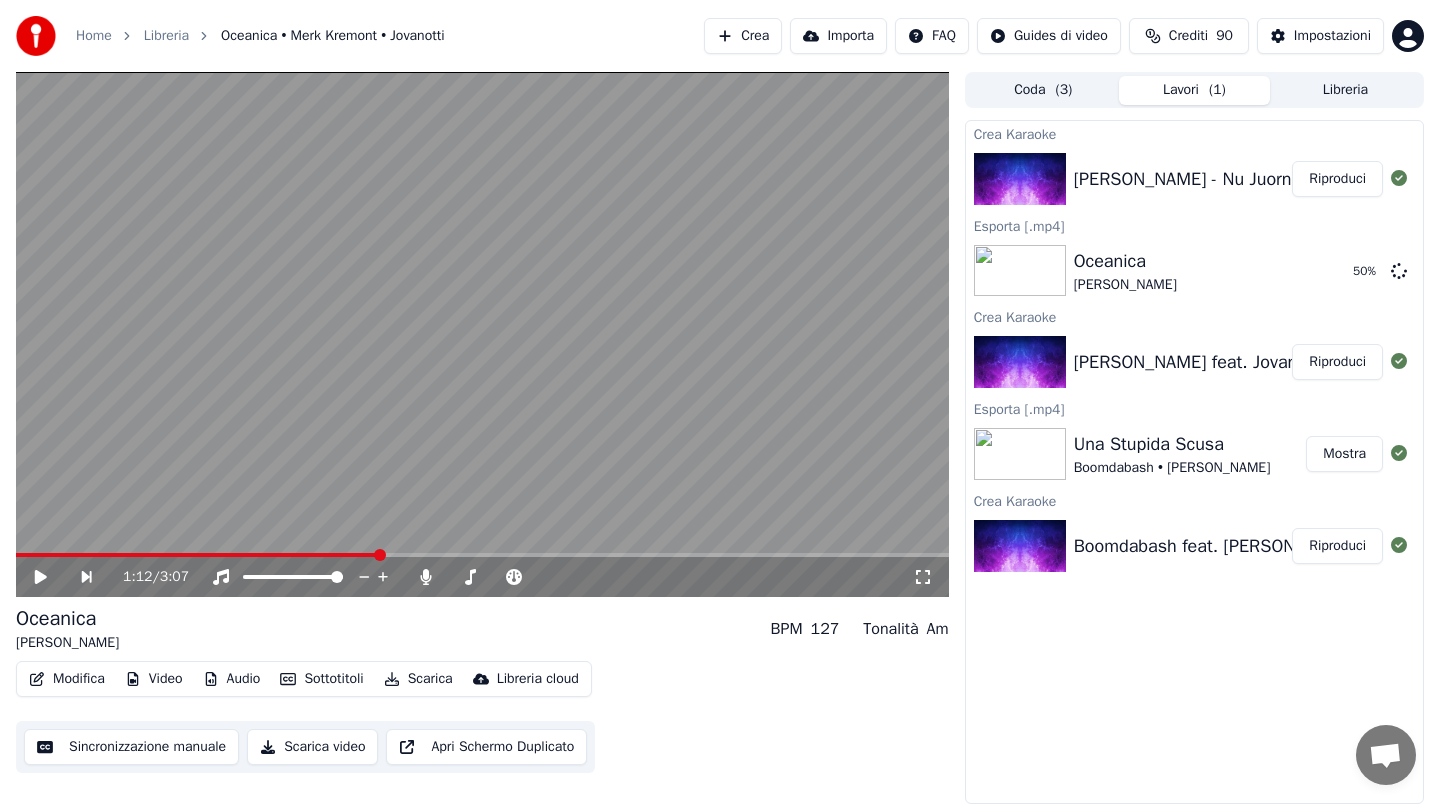 click on "Riproduci" at bounding box center (1337, 179) 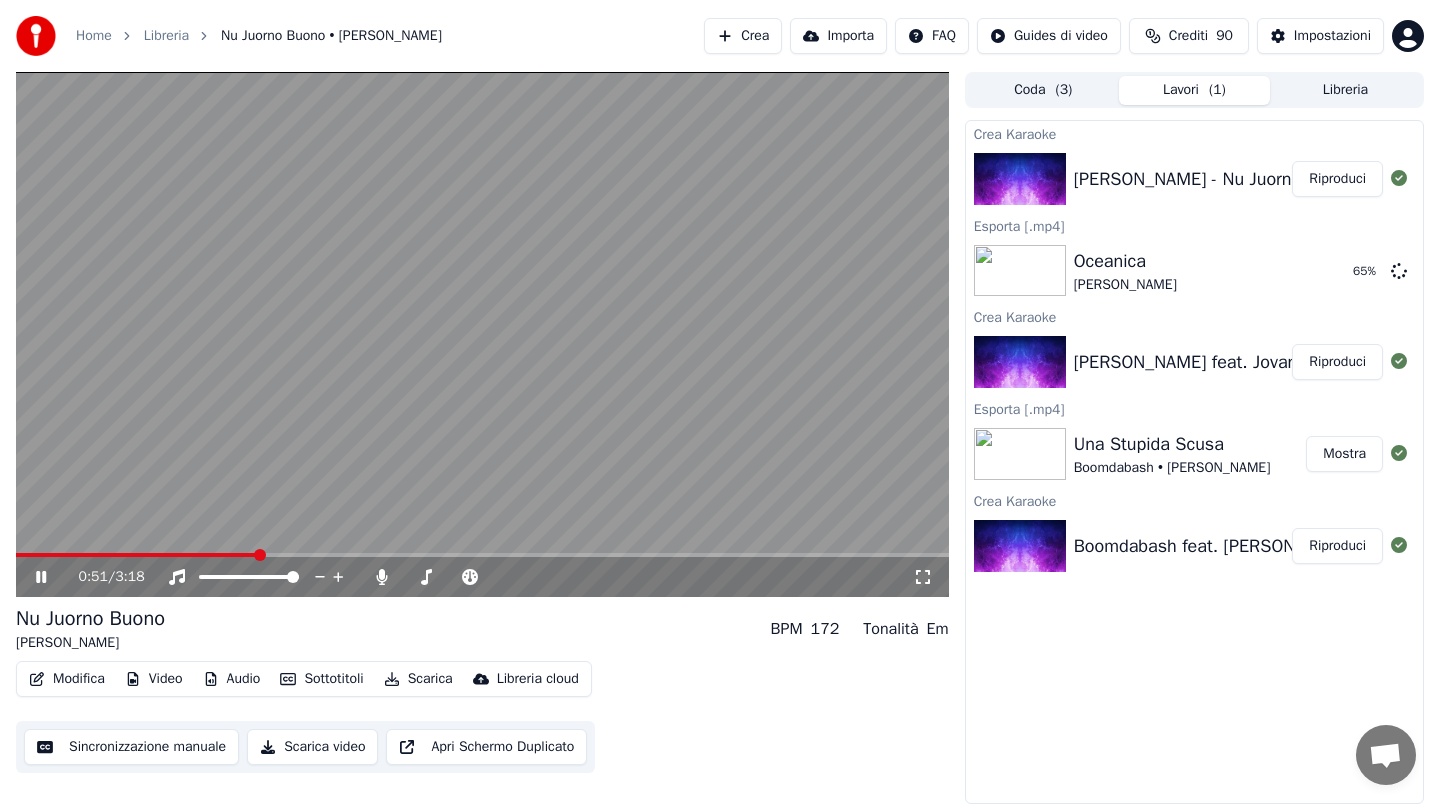 click at bounding box center (482, 334) 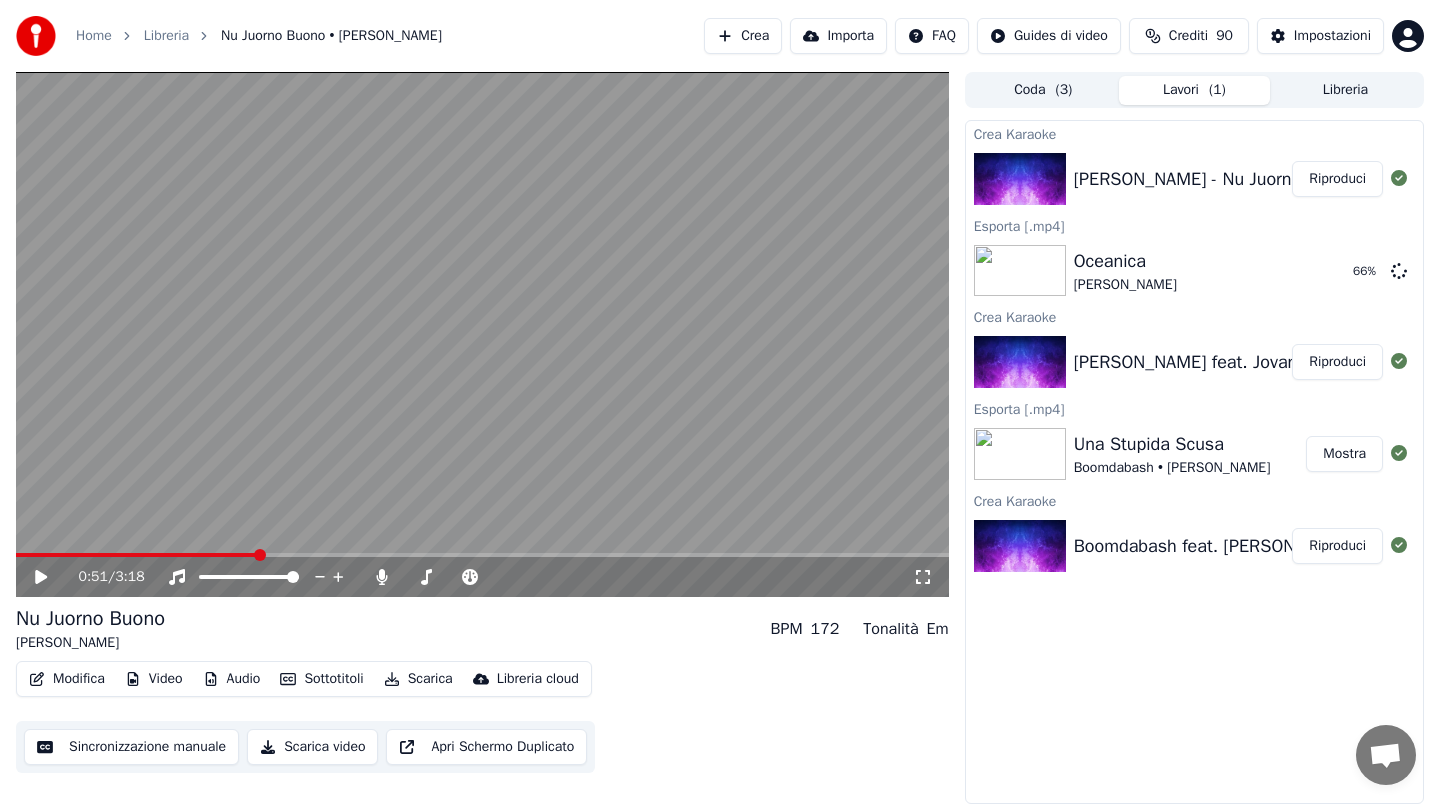 click at bounding box center (482, 334) 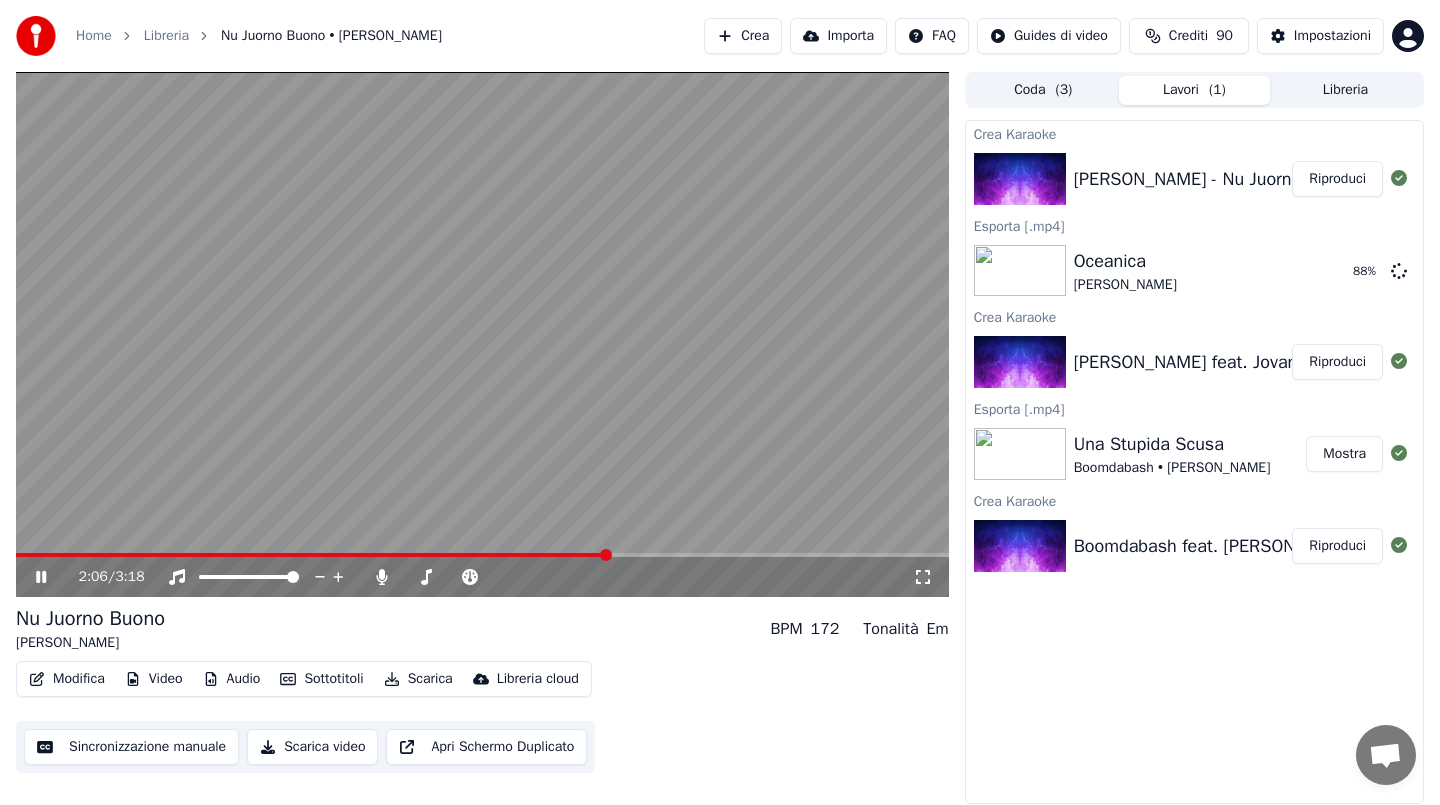 click at bounding box center [482, 334] 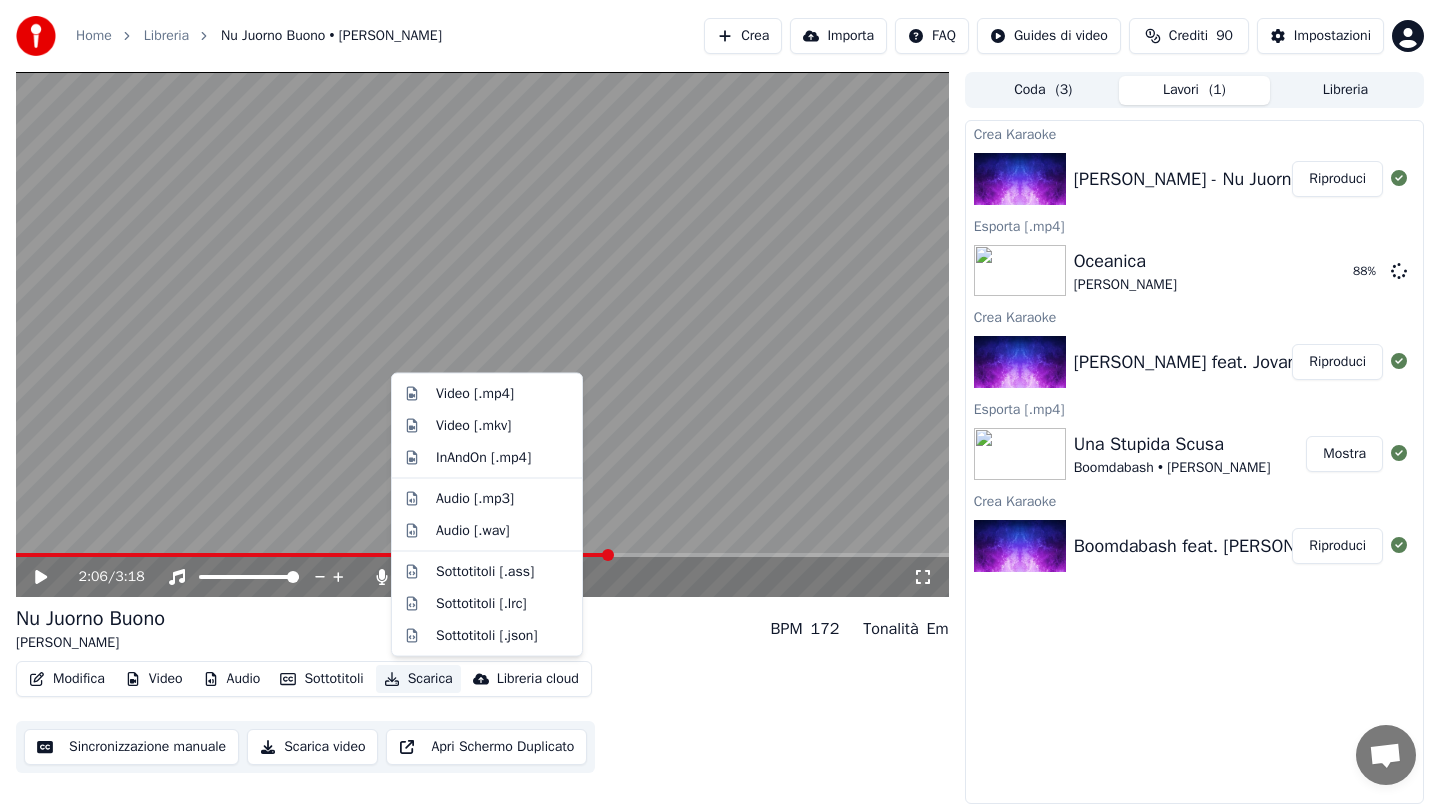click on "Scarica" at bounding box center [418, 679] 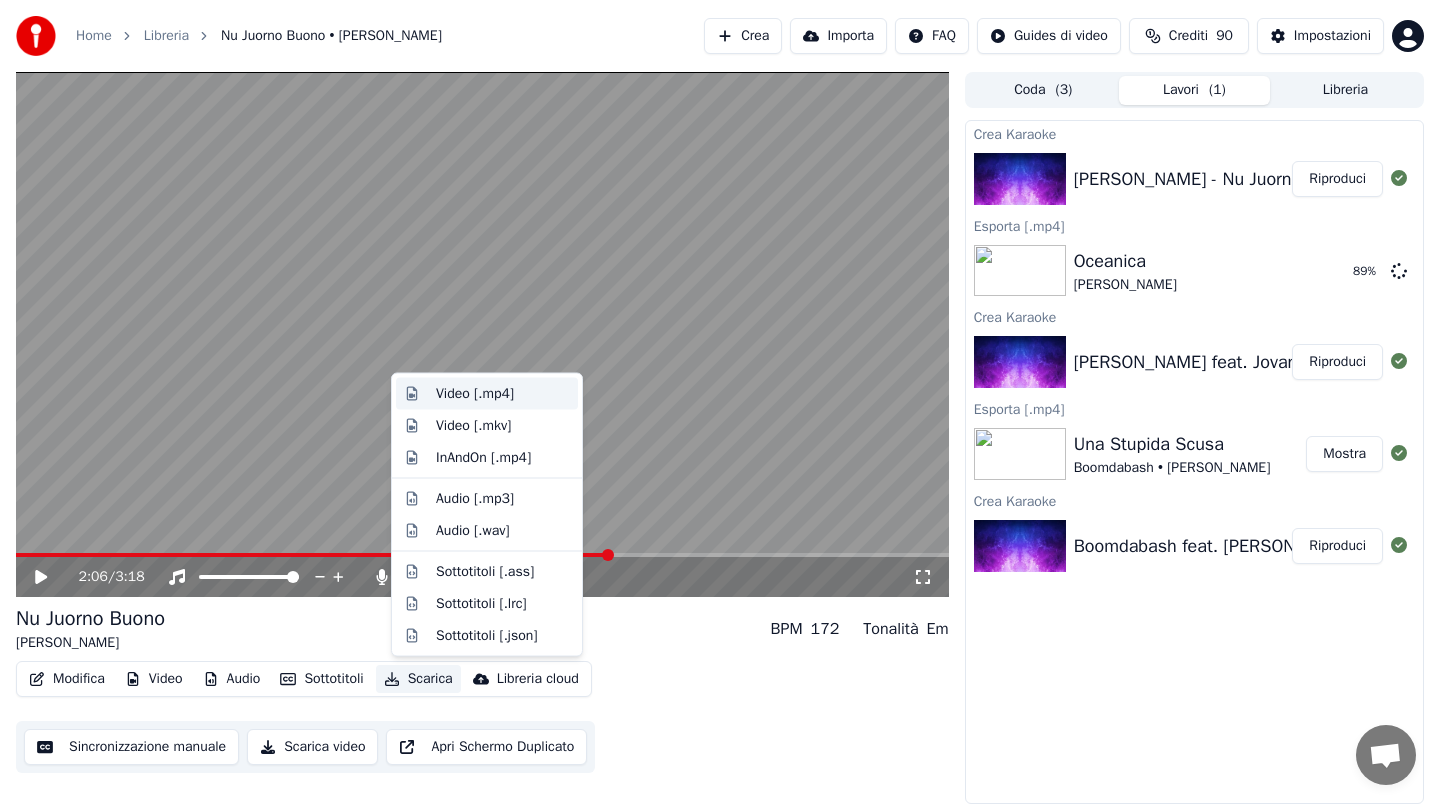 click on "Video [.mp4]" at bounding box center (503, 394) 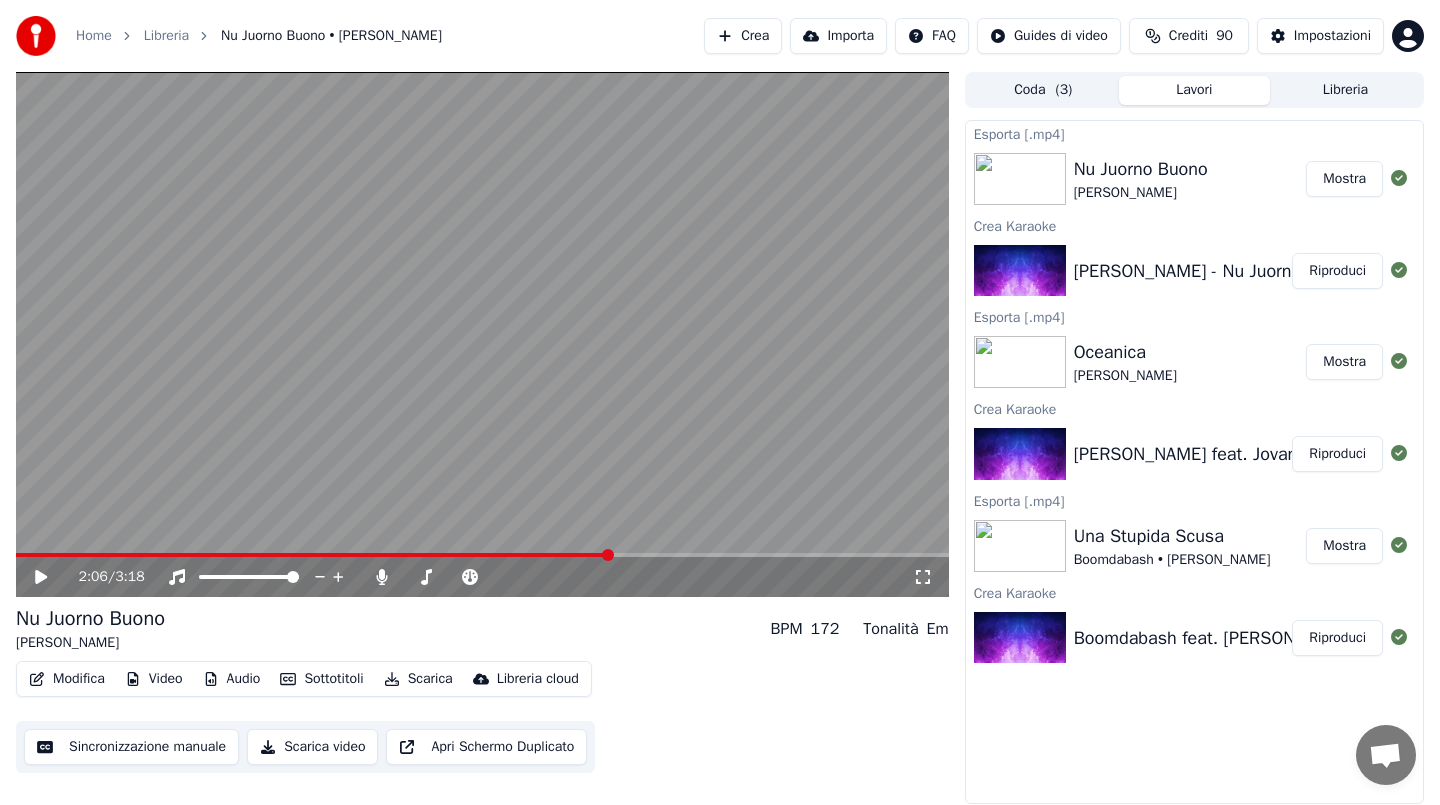 click on "Mostra" at bounding box center [1344, 179] 